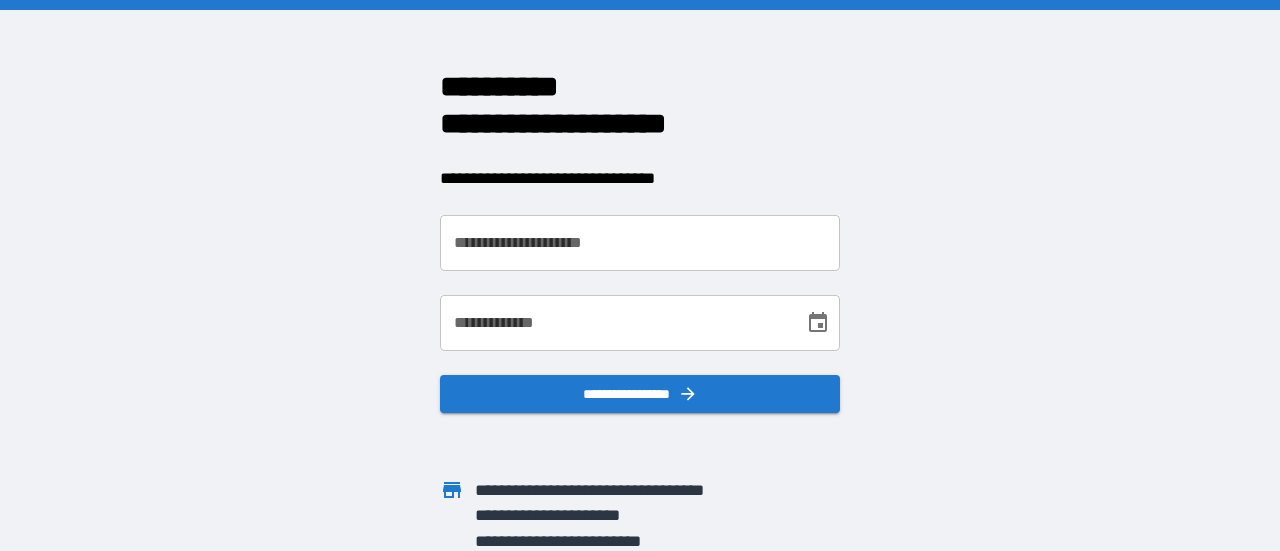 scroll, scrollTop: 0, scrollLeft: 0, axis: both 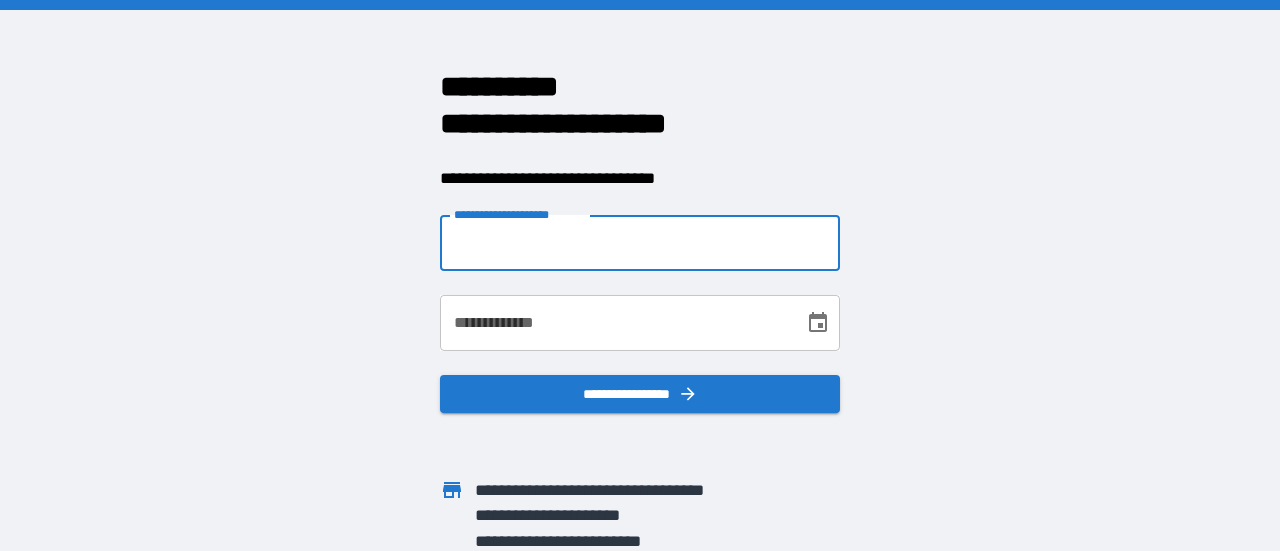 click on "**********" at bounding box center (640, 243) 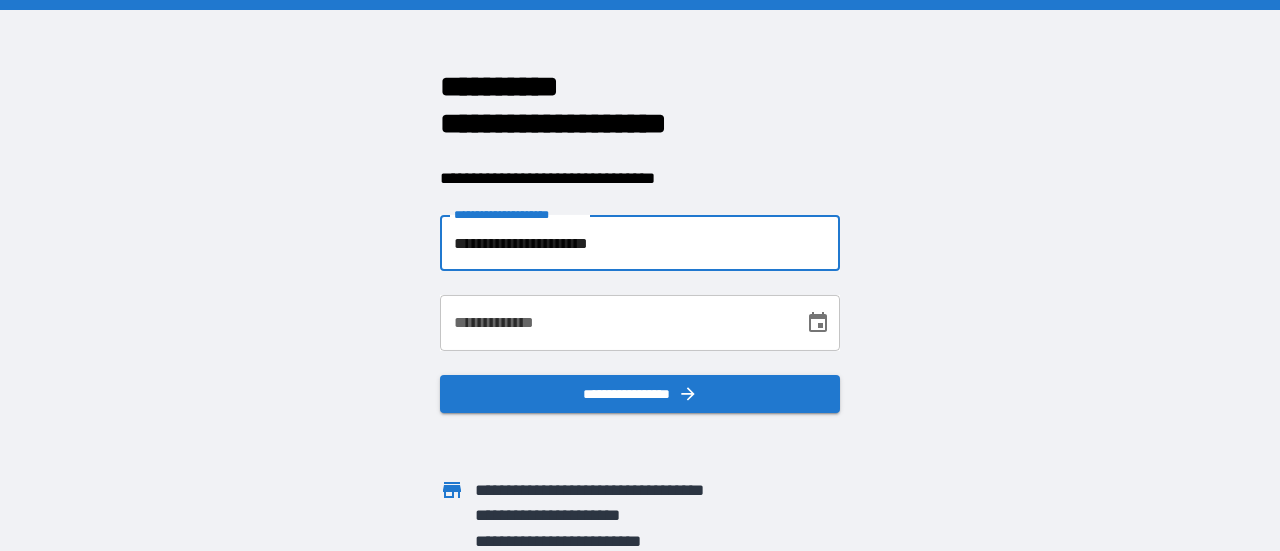 click on "**********" at bounding box center [615, 323] 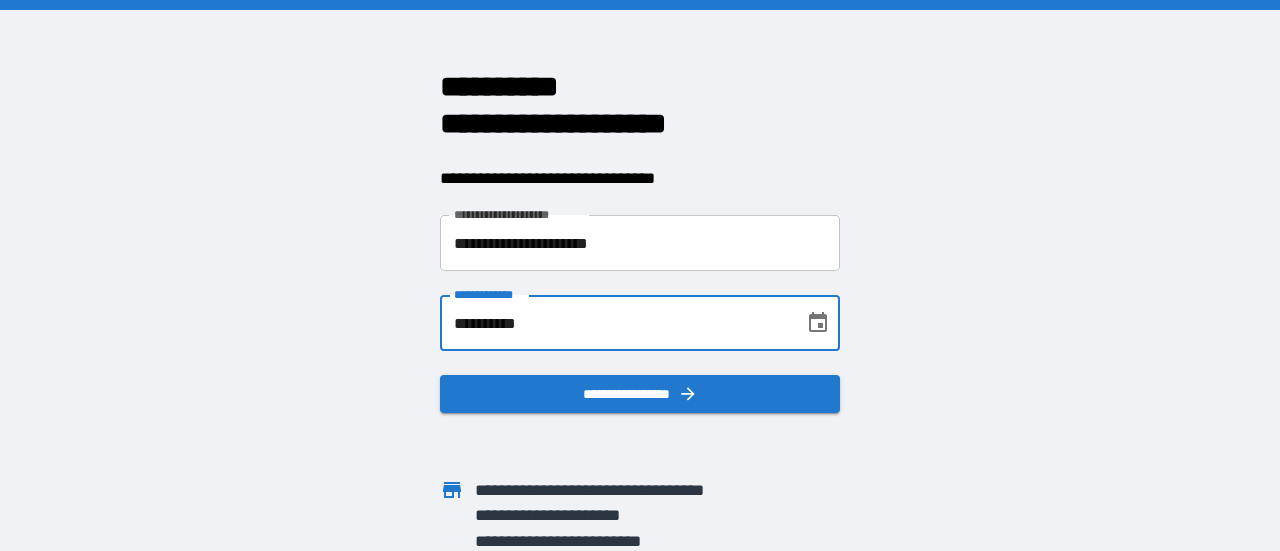 scroll, scrollTop: 29, scrollLeft: 0, axis: vertical 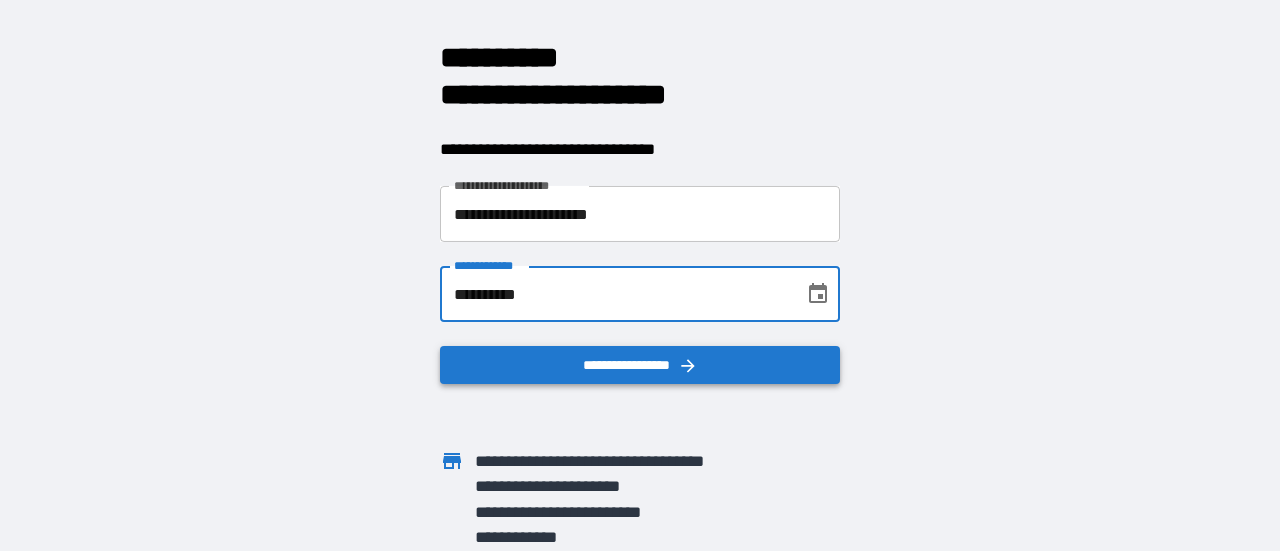 type on "**********" 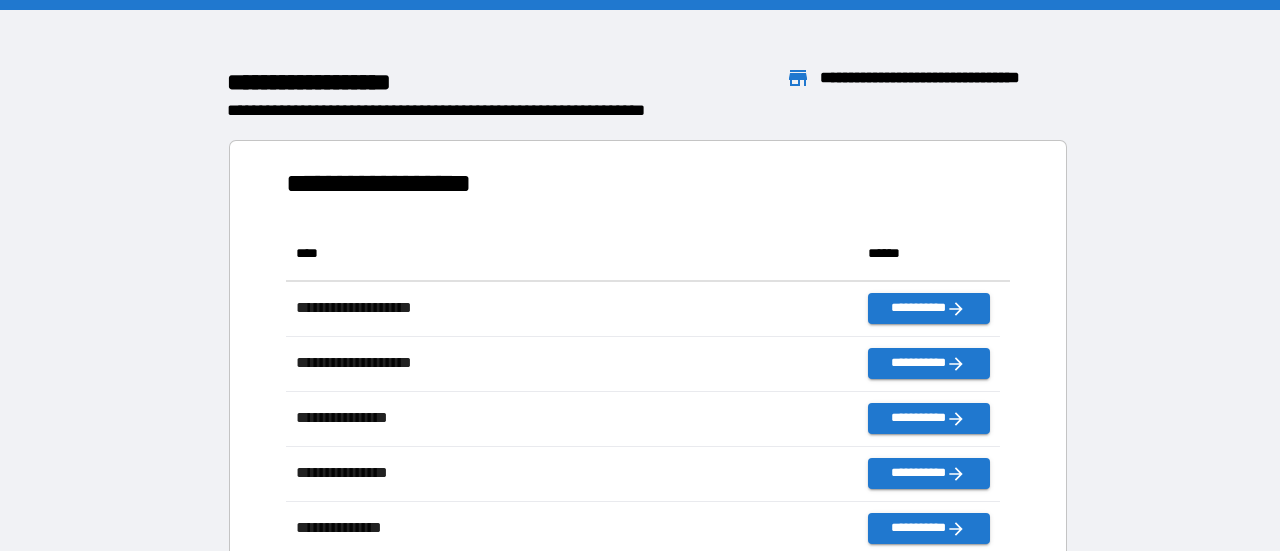 scroll, scrollTop: 16, scrollLeft: 16, axis: both 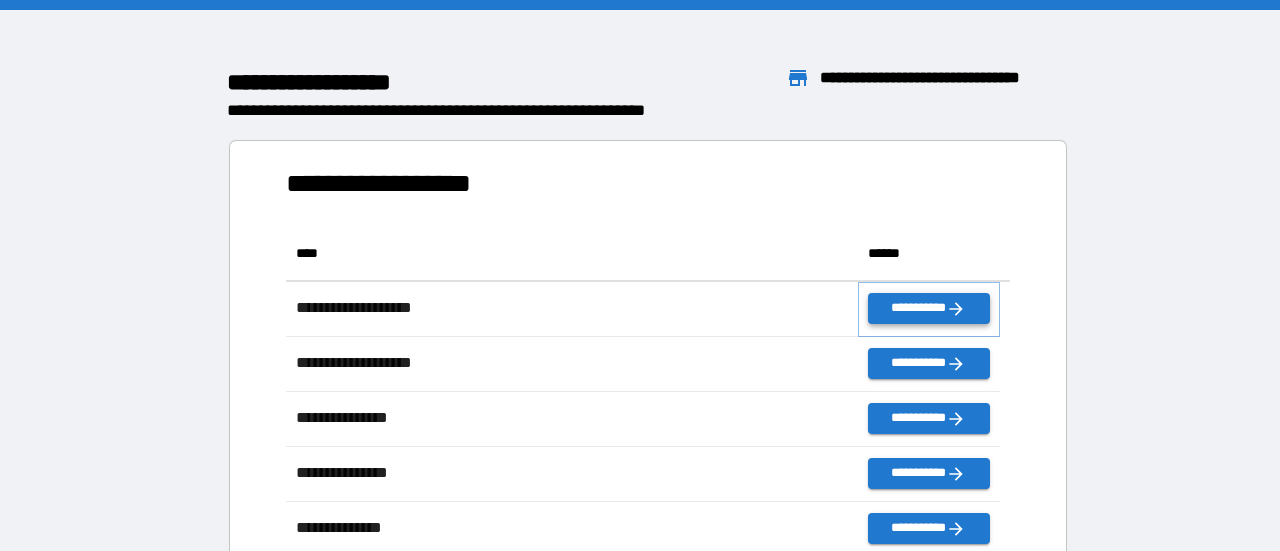 click on "**********" at bounding box center (929, 308) 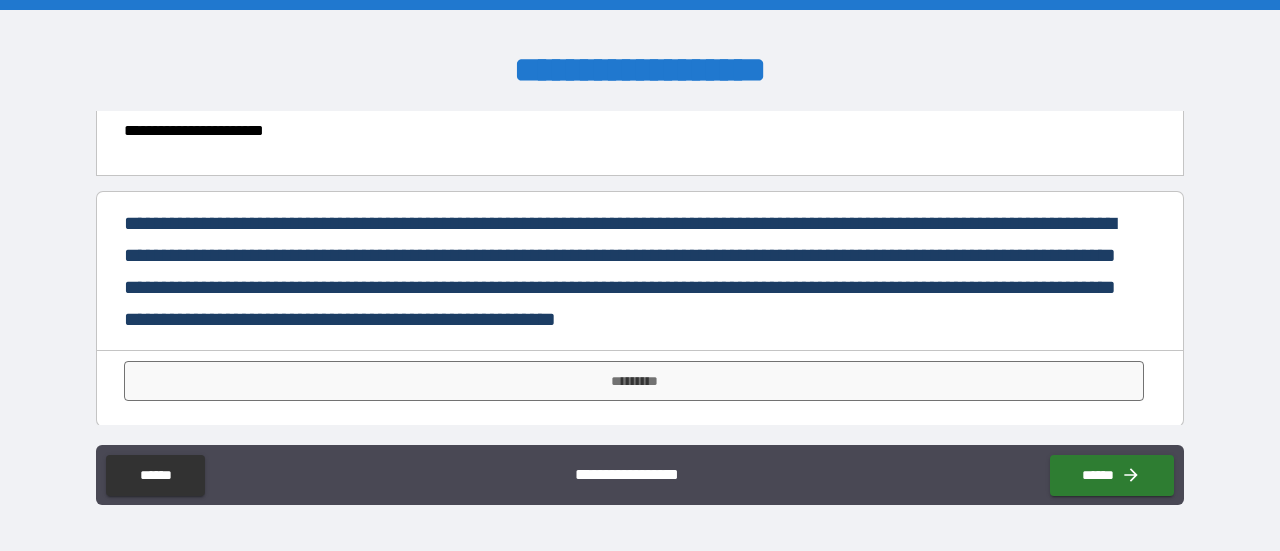 scroll, scrollTop: 605, scrollLeft: 0, axis: vertical 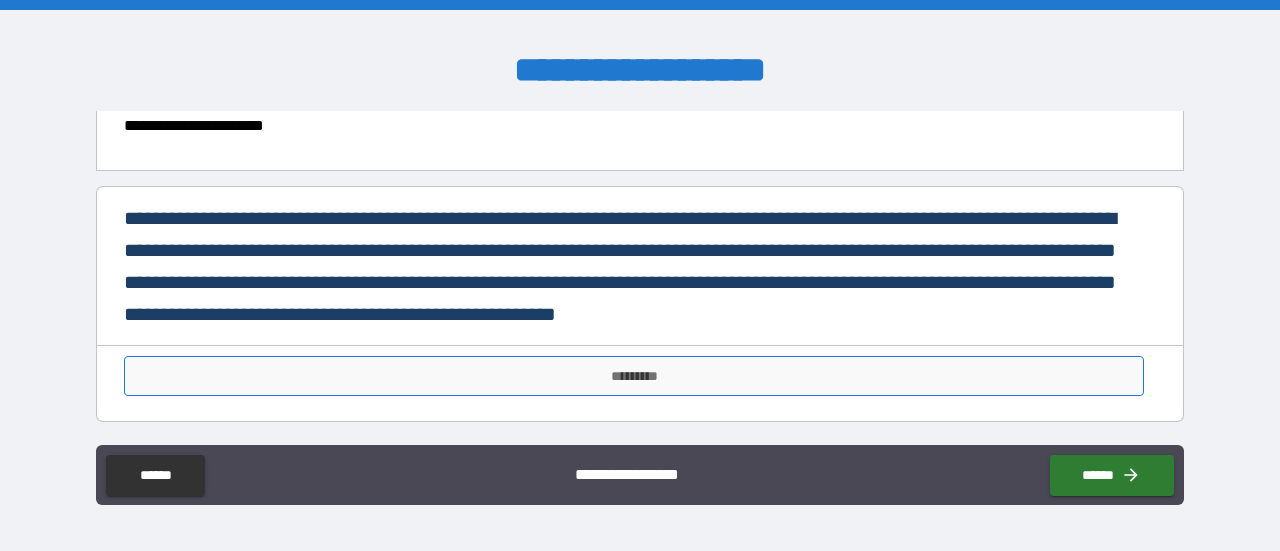 click on "*********" at bounding box center [634, 376] 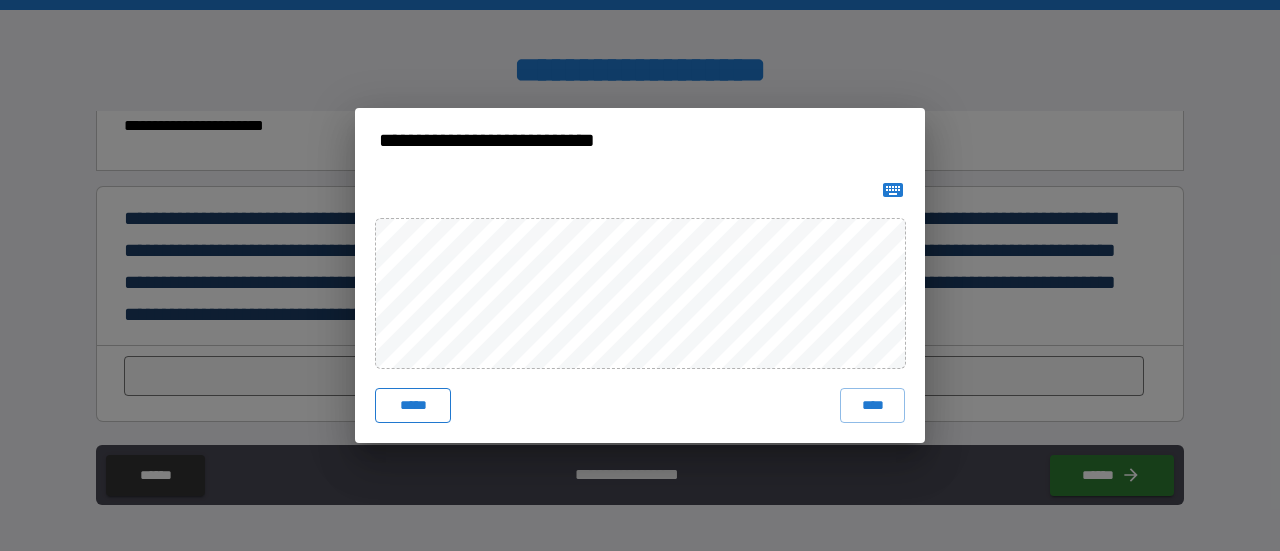 click on "*****" at bounding box center (413, 406) 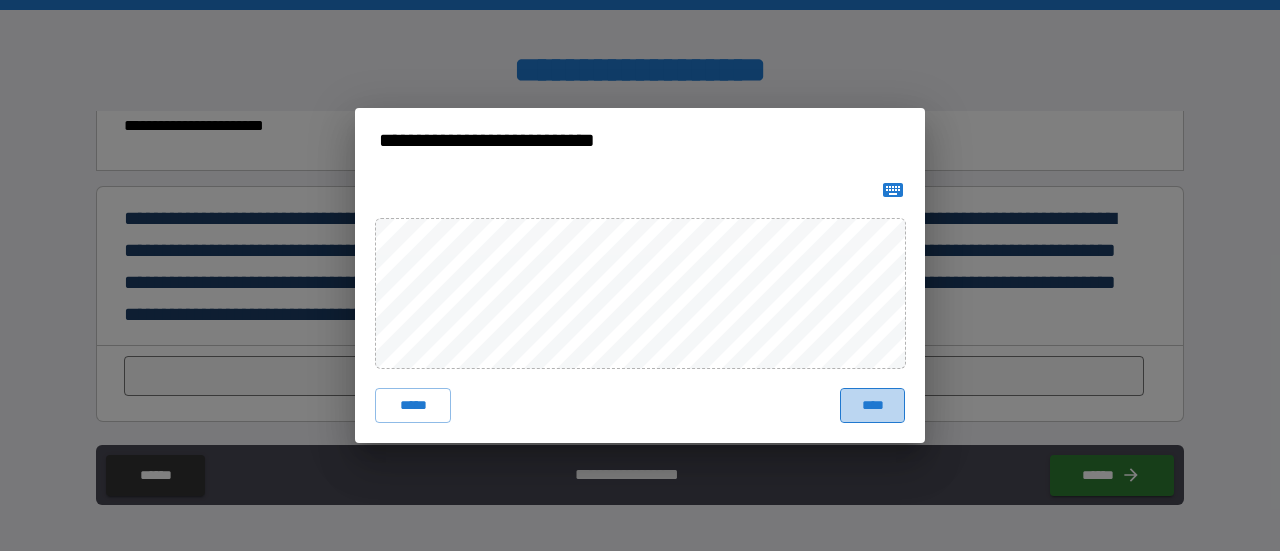 click on "****" at bounding box center (872, 406) 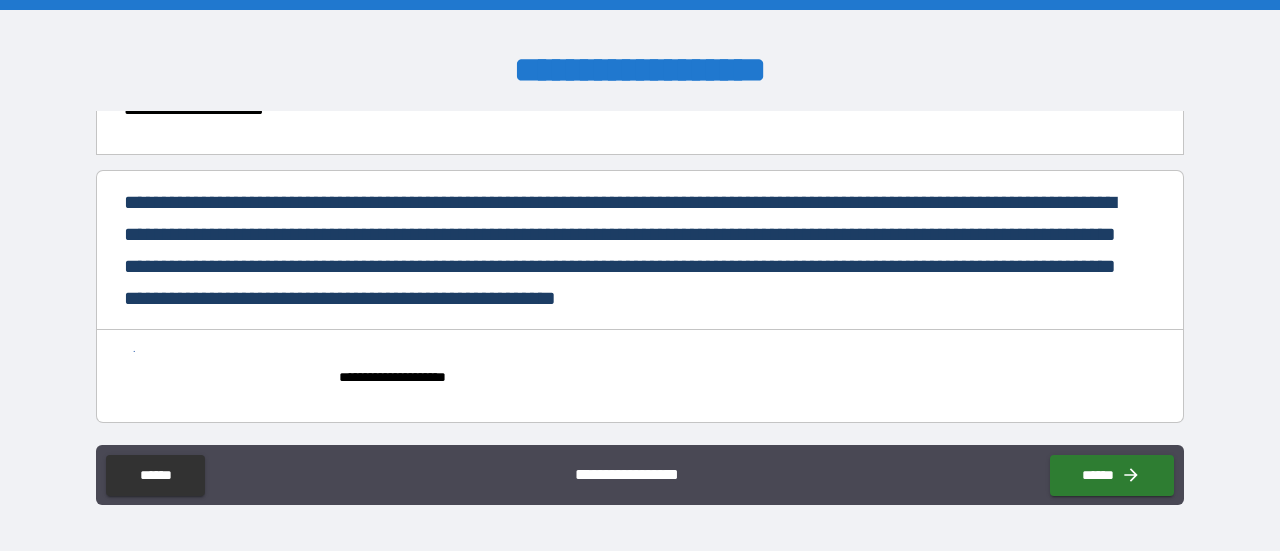 scroll, scrollTop: 622, scrollLeft: 0, axis: vertical 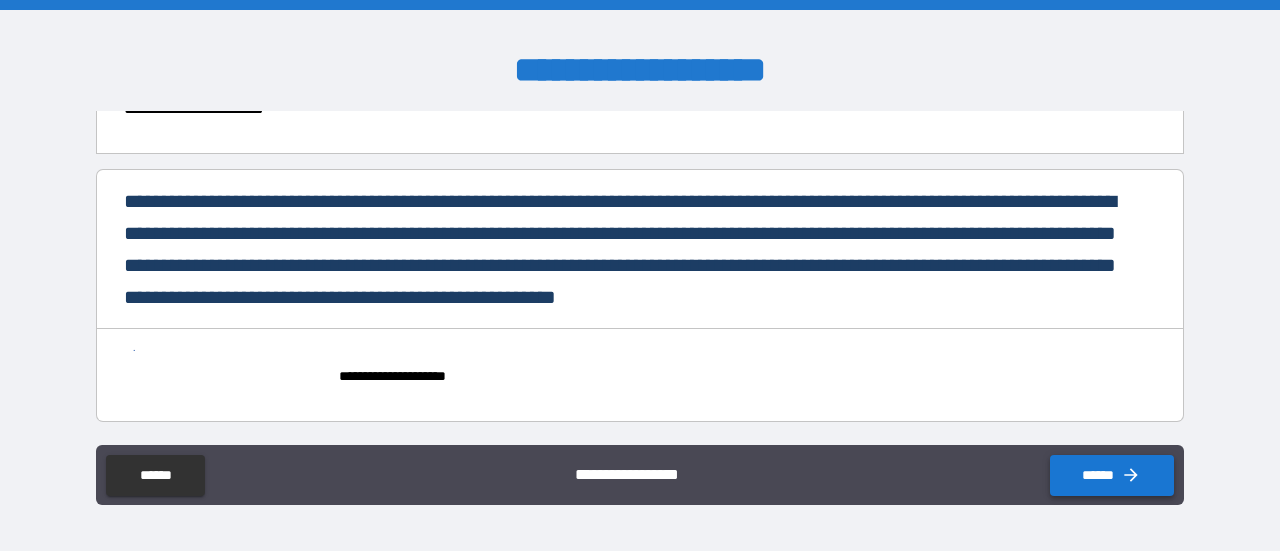 click on "******" at bounding box center [1112, 475] 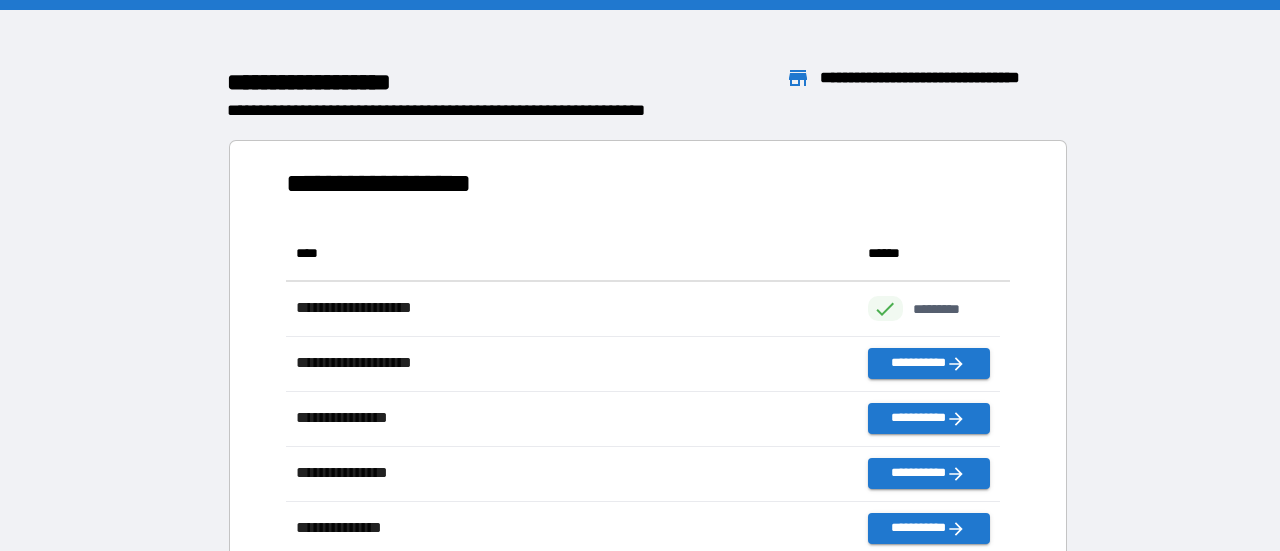 scroll, scrollTop: 16, scrollLeft: 16, axis: both 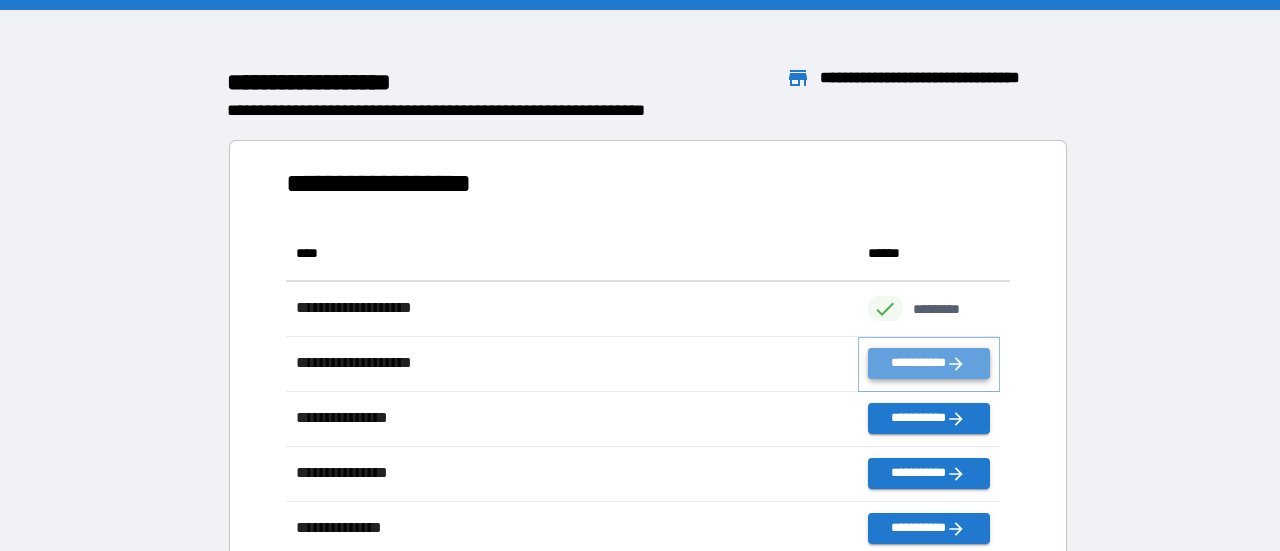 click on "**********" at bounding box center (929, 363) 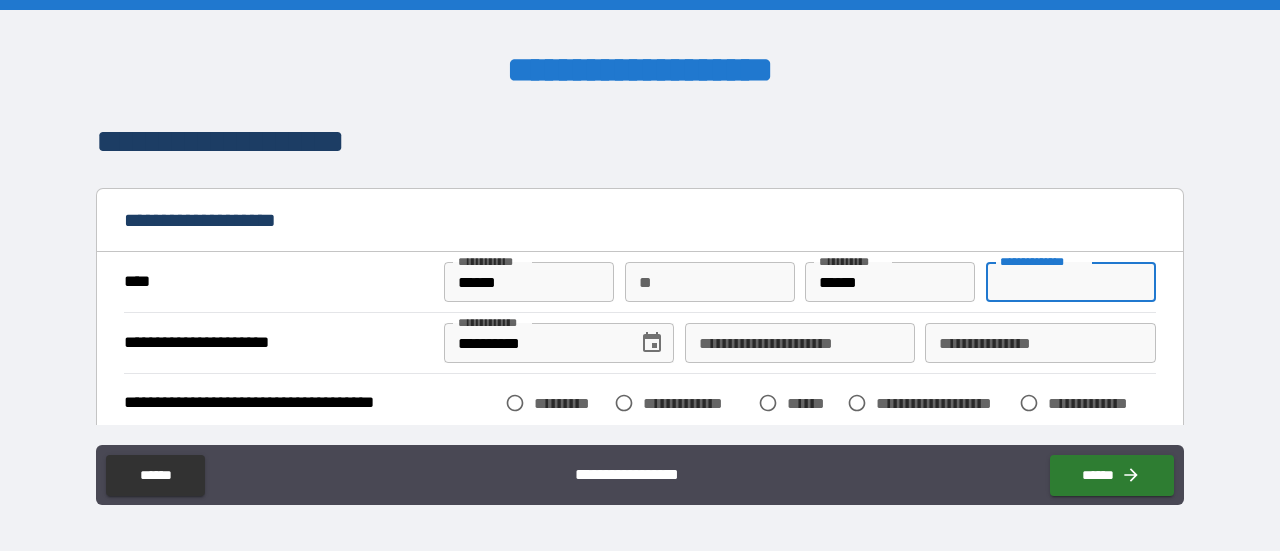 click on "**********" at bounding box center [1071, 282] 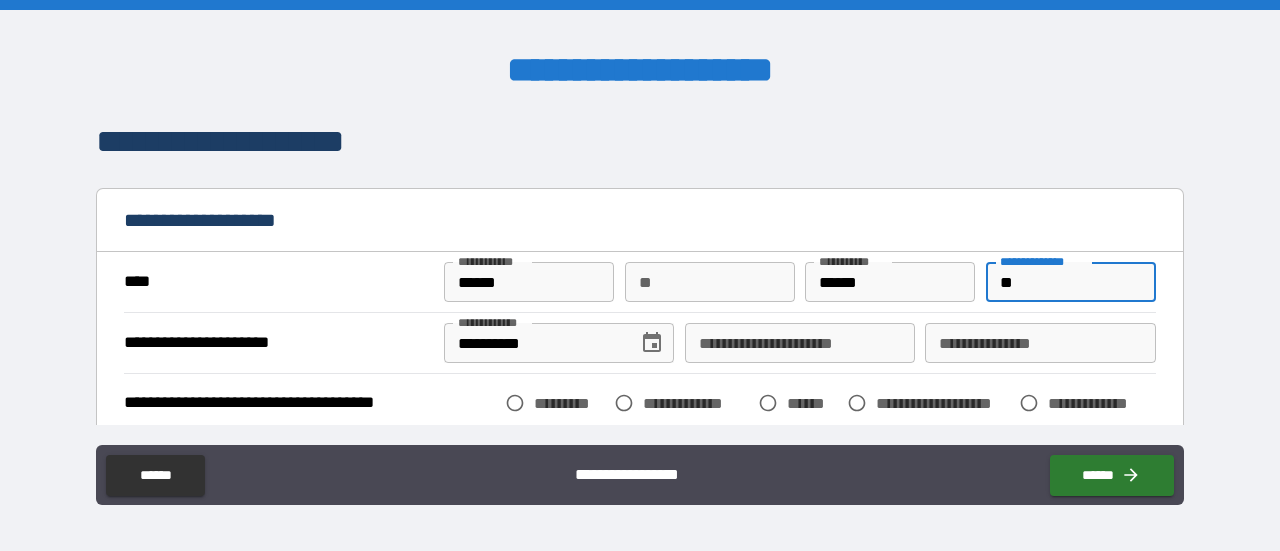 type on "**" 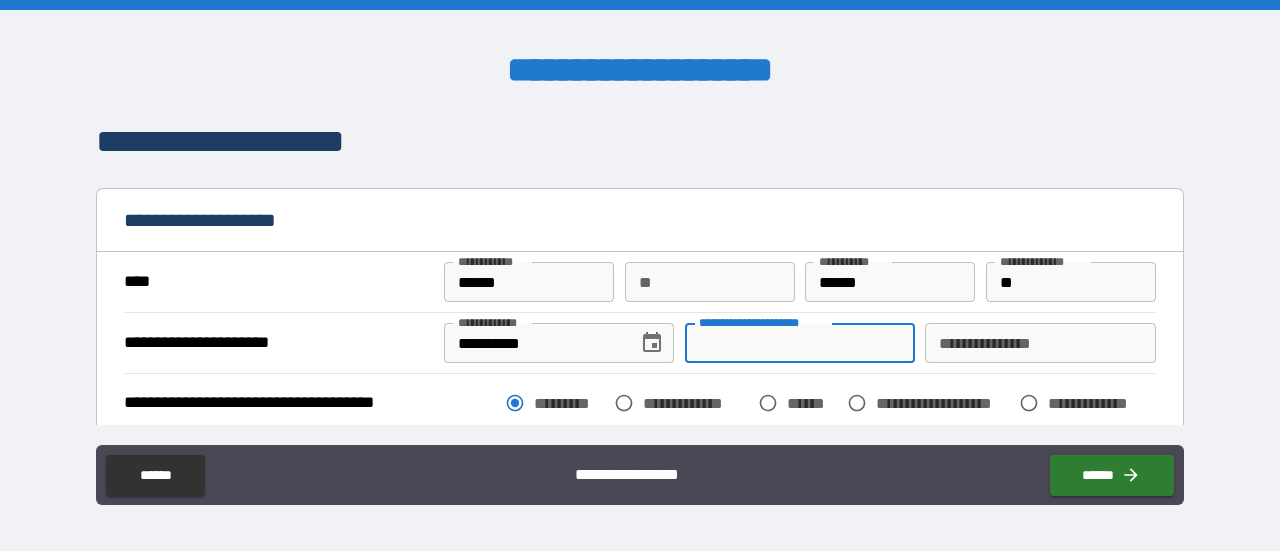 click on "**********" at bounding box center (800, 343) 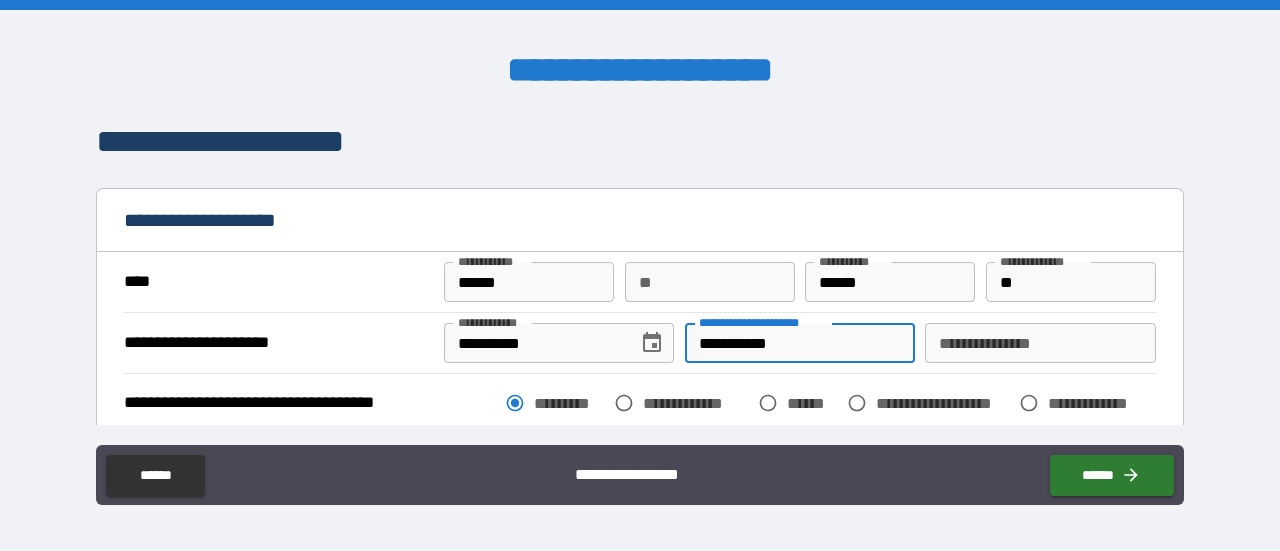 click on "**********" at bounding box center [800, 343] 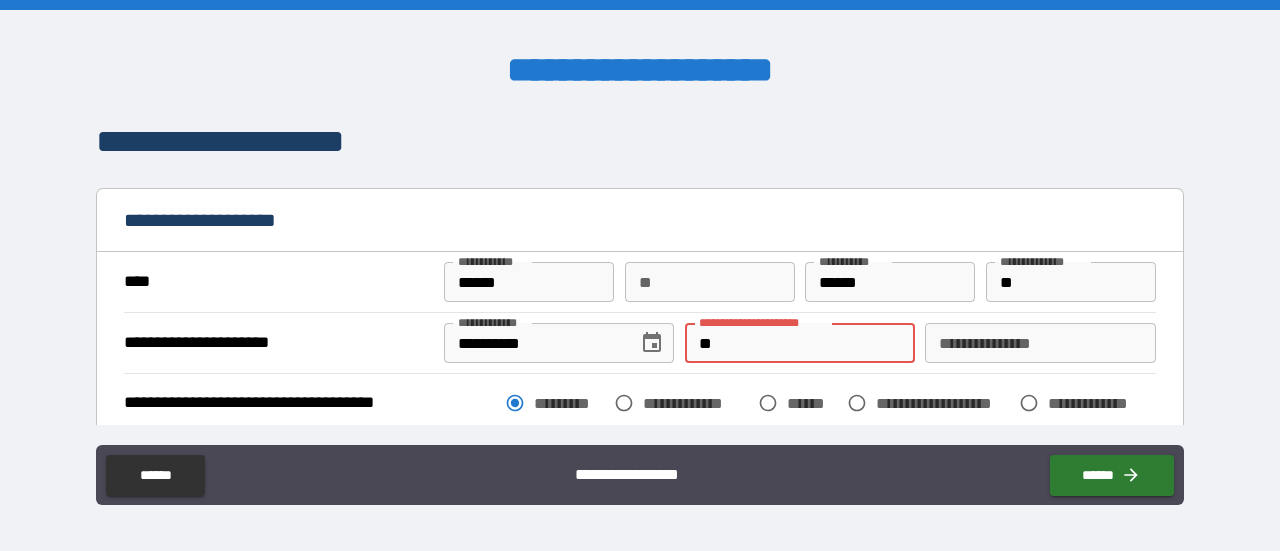 type on "*" 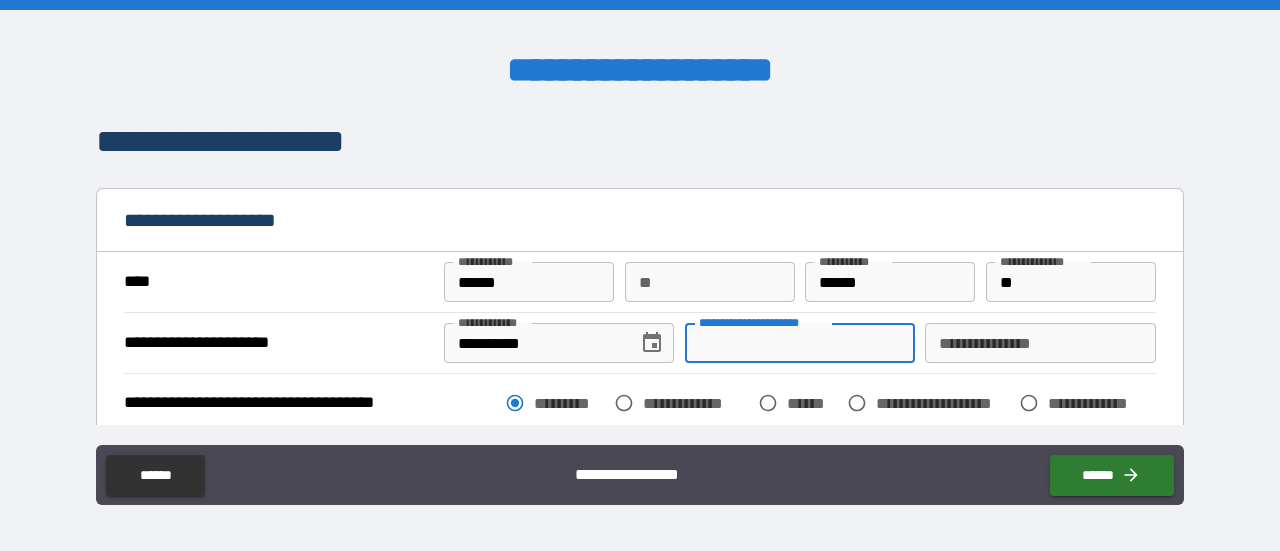 type 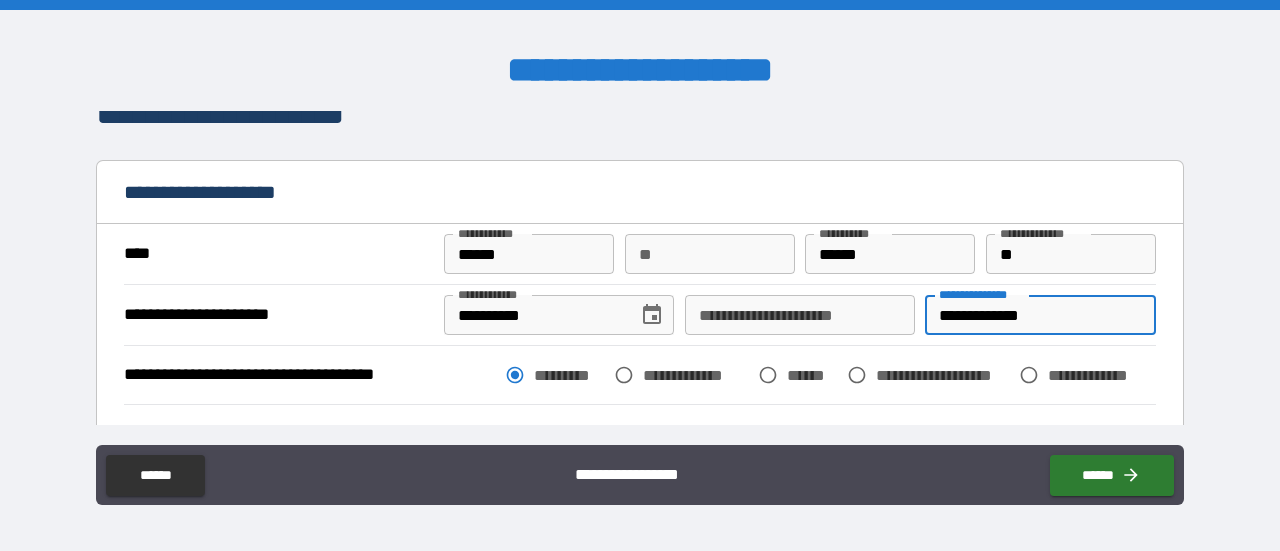 scroll, scrollTop: 100, scrollLeft: 0, axis: vertical 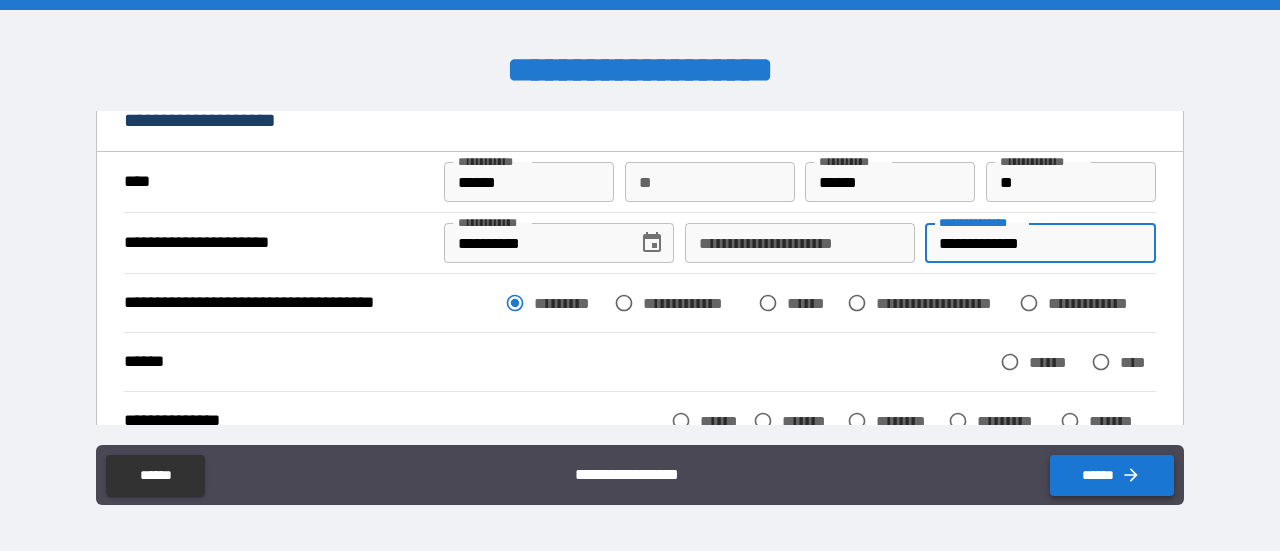 type on "**********" 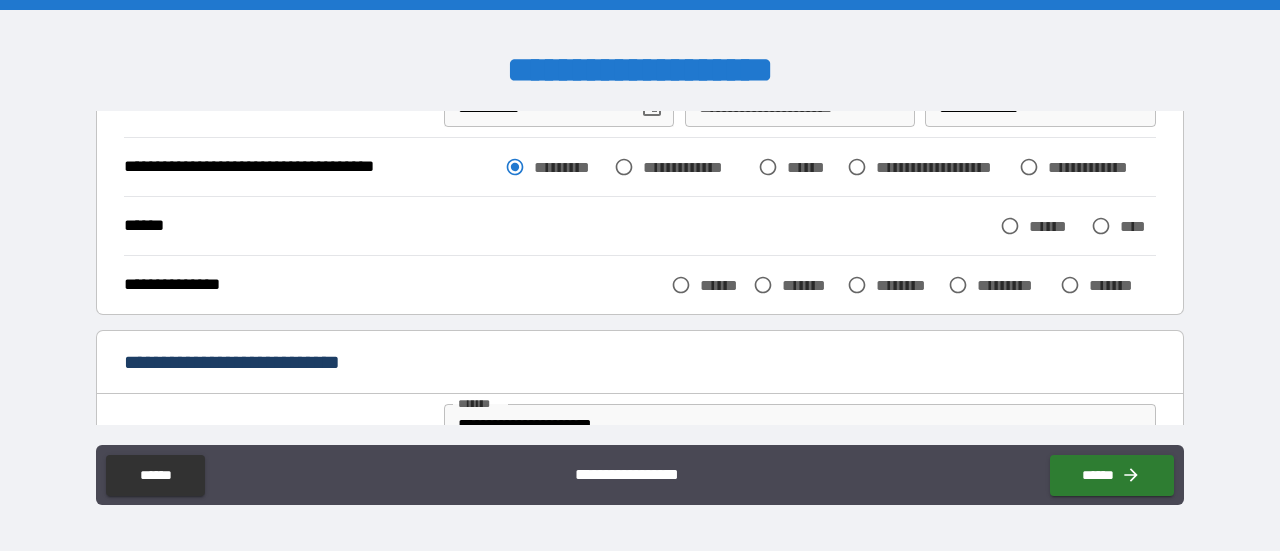 scroll, scrollTop: 300, scrollLeft: 0, axis: vertical 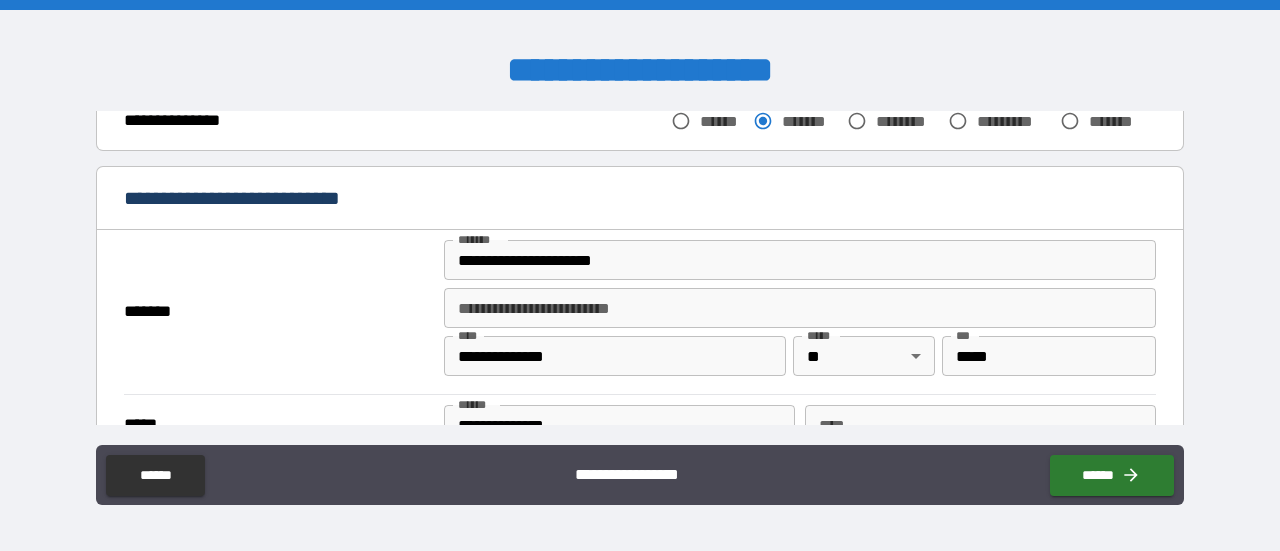 click on "**********" at bounding box center (800, 260) 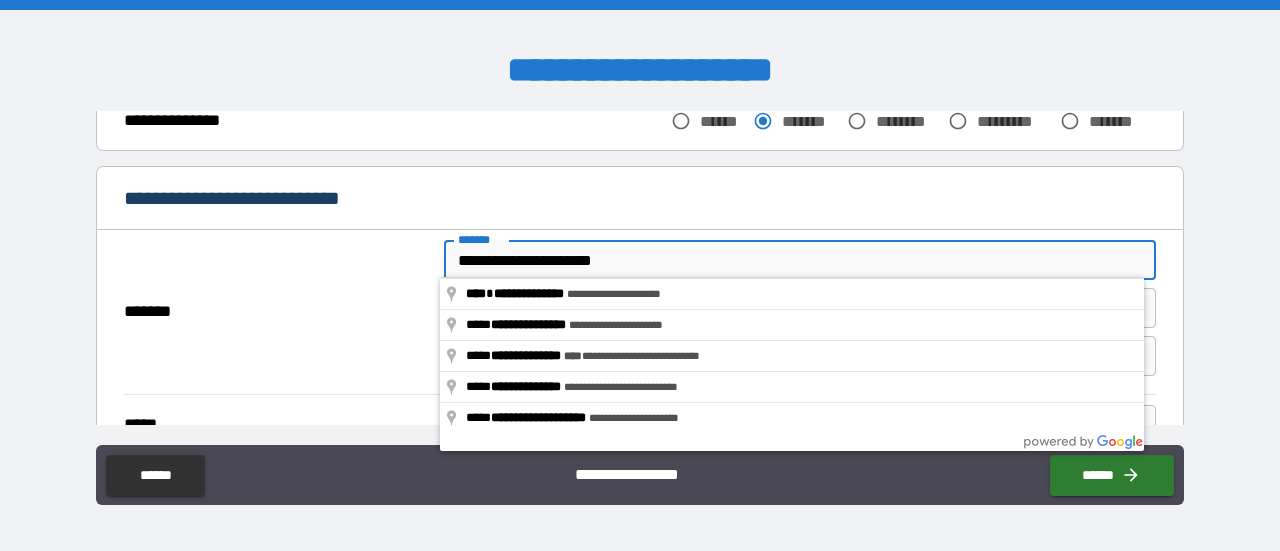 type on "**********" 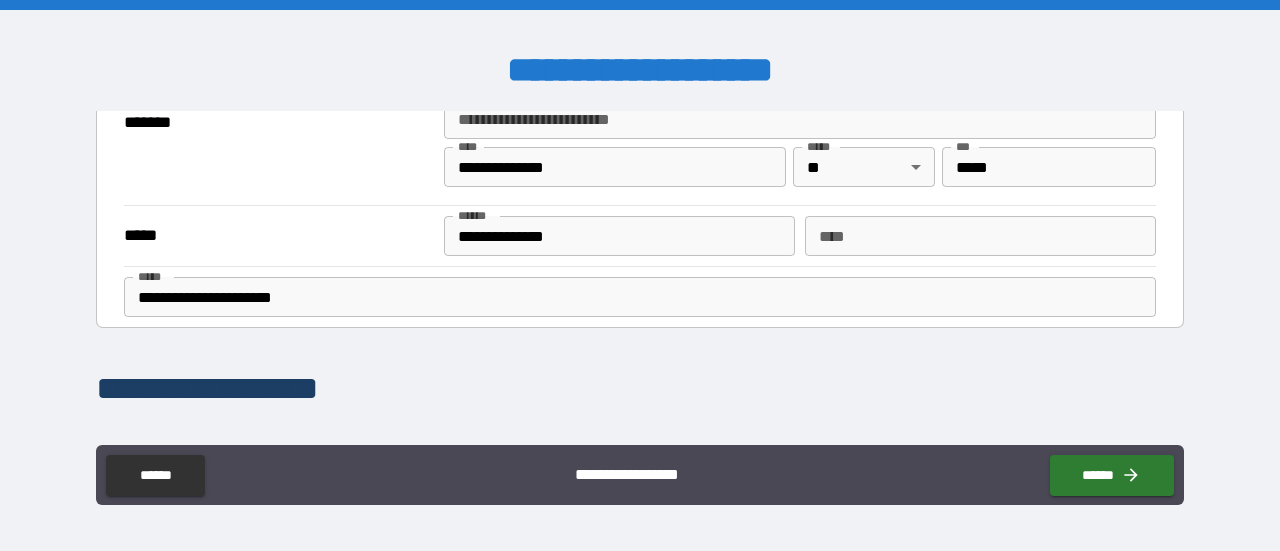 scroll, scrollTop: 600, scrollLeft: 0, axis: vertical 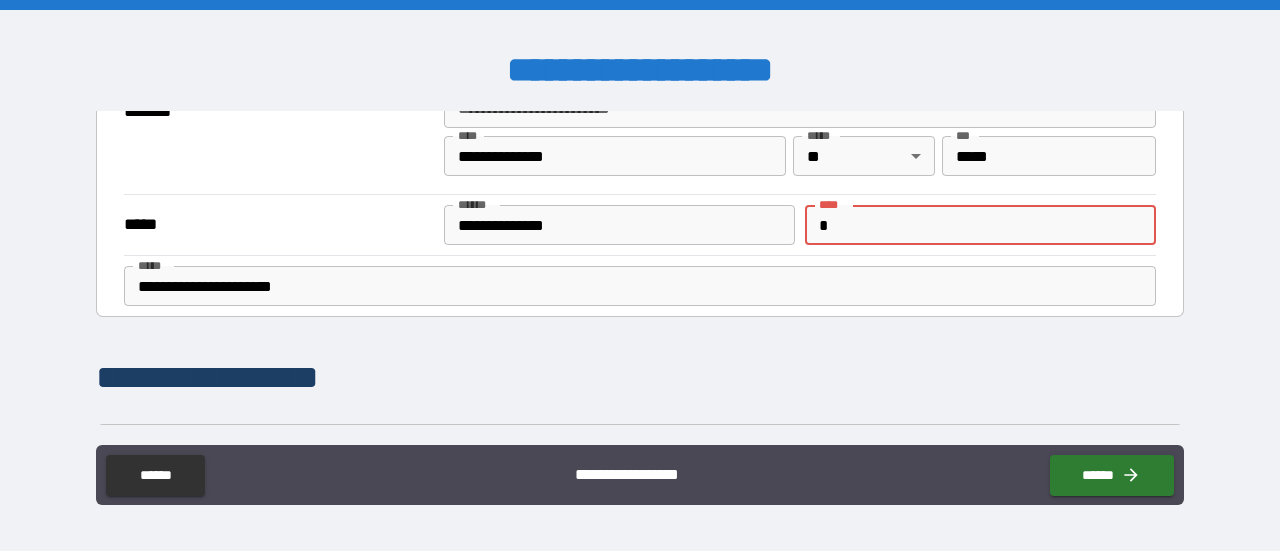 click on "*" at bounding box center [980, 225] 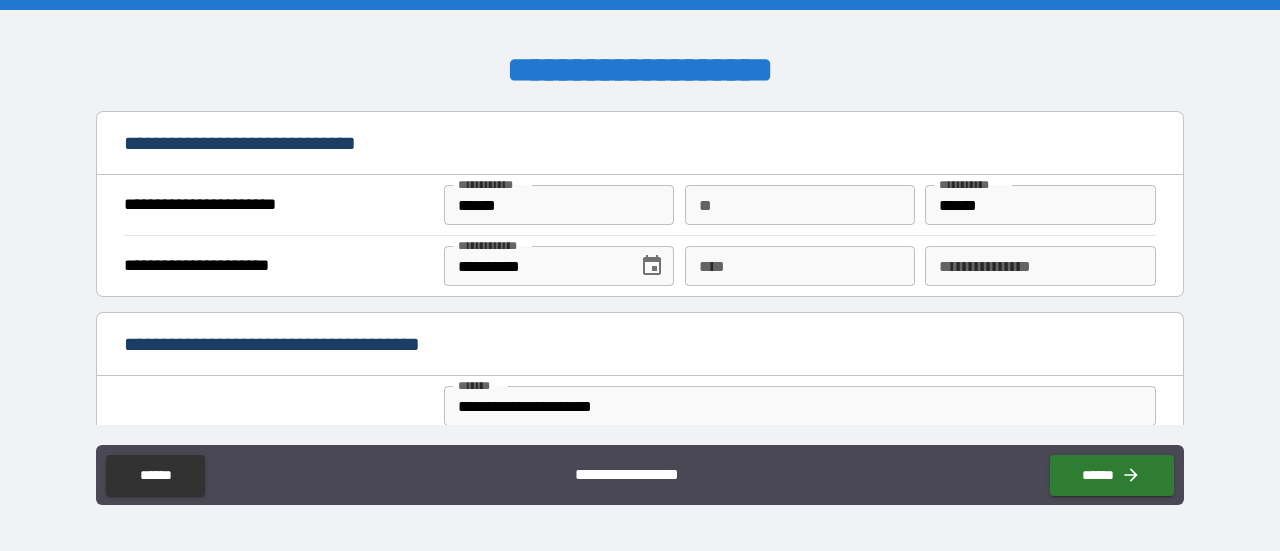 scroll, scrollTop: 1100, scrollLeft: 0, axis: vertical 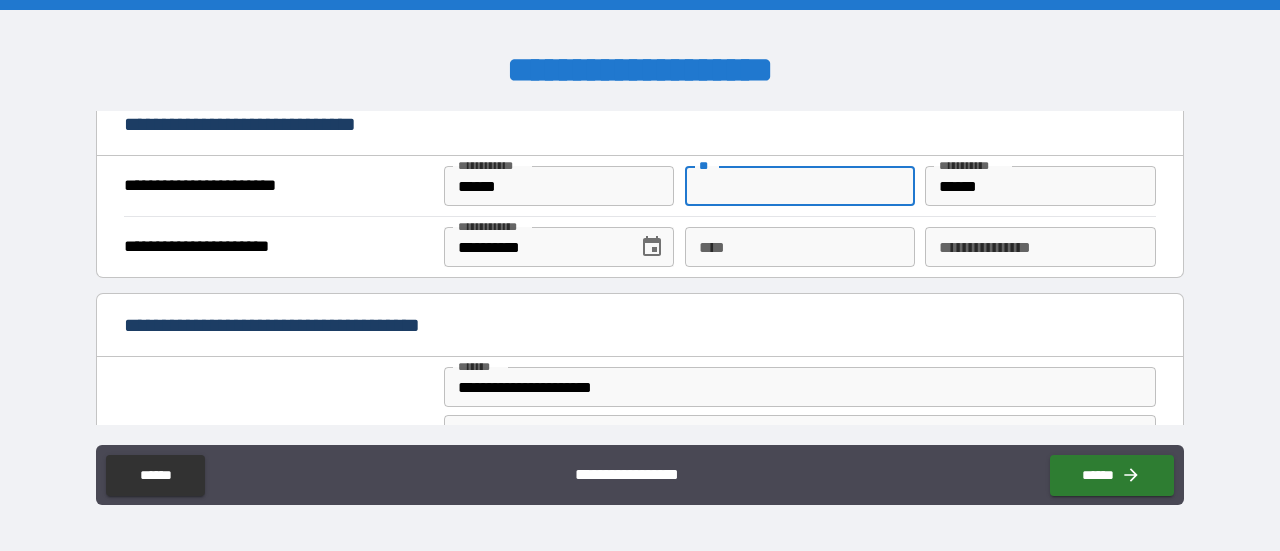 click on "**" at bounding box center (800, 186) 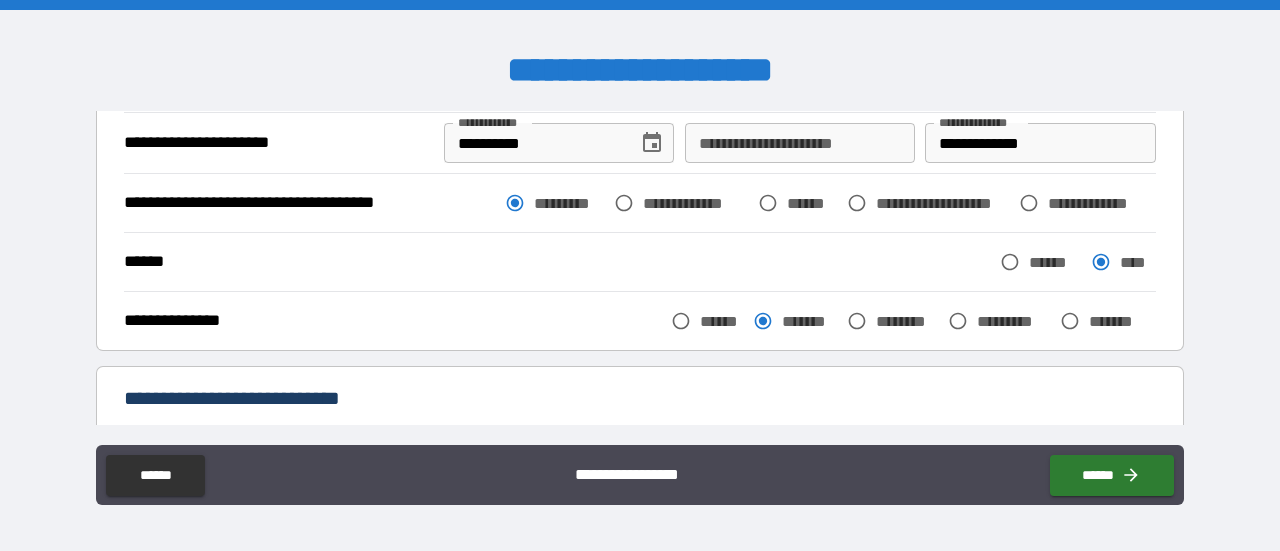 scroll, scrollTop: 0, scrollLeft: 0, axis: both 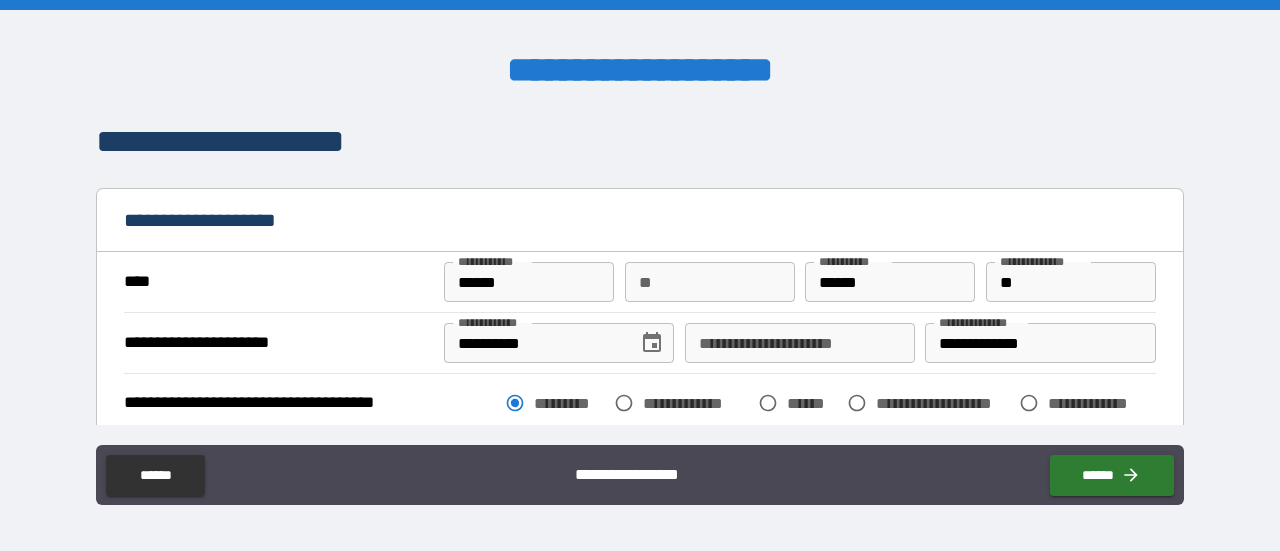 type on "*" 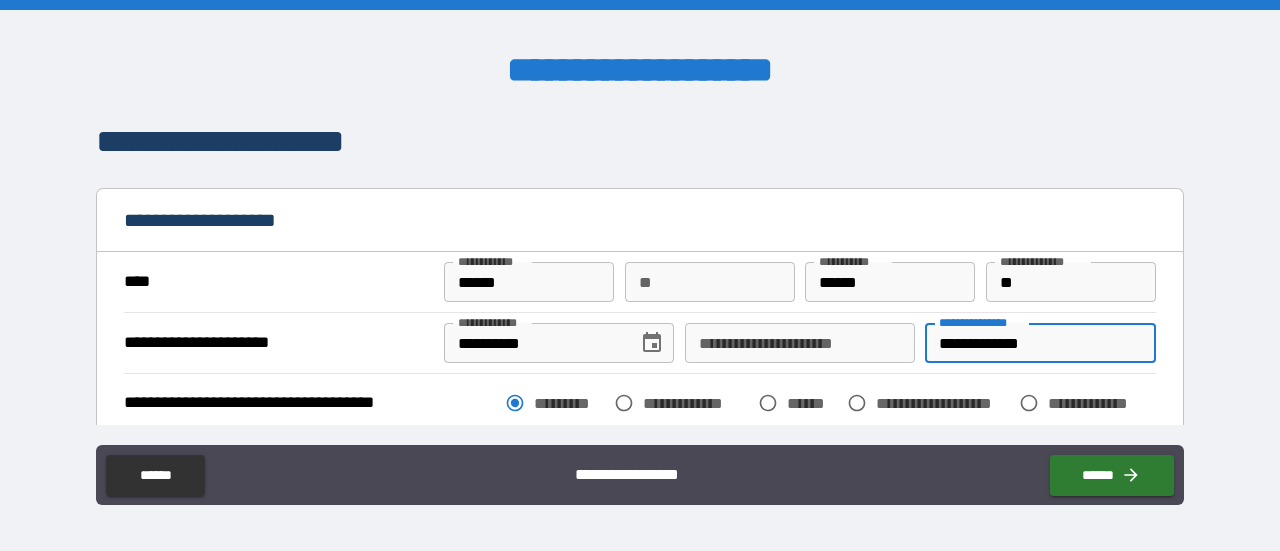 drag, startPoint x: 931, startPoint y: 341, endPoint x: 1071, endPoint y: 347, distance: 140.12851 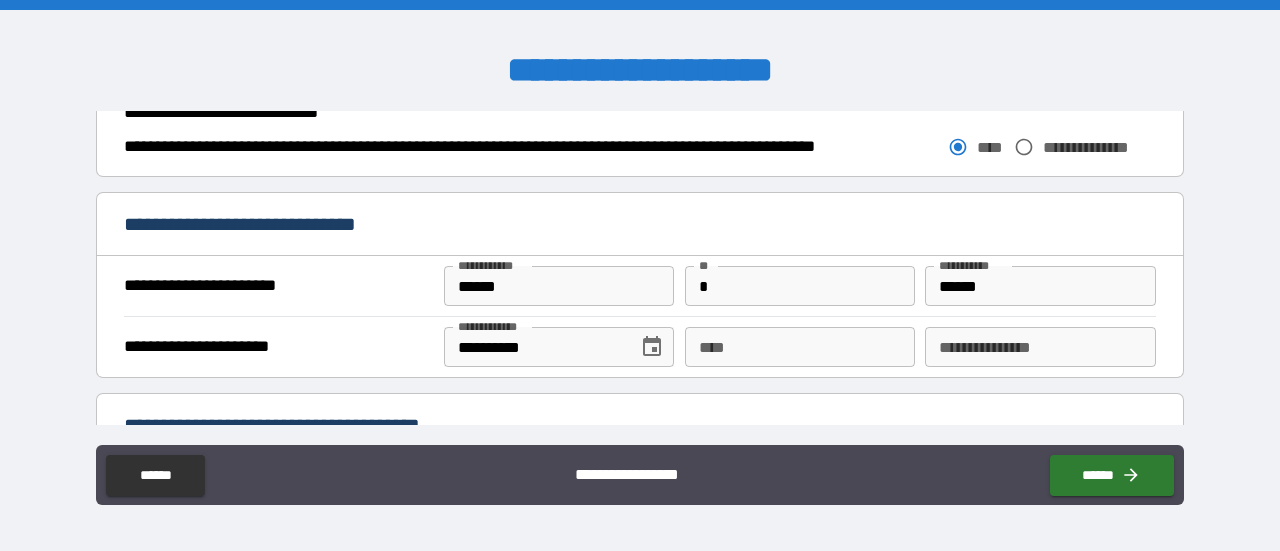 scroll, scrollTop: 1200, scrollLeft: 0, axis: vertical 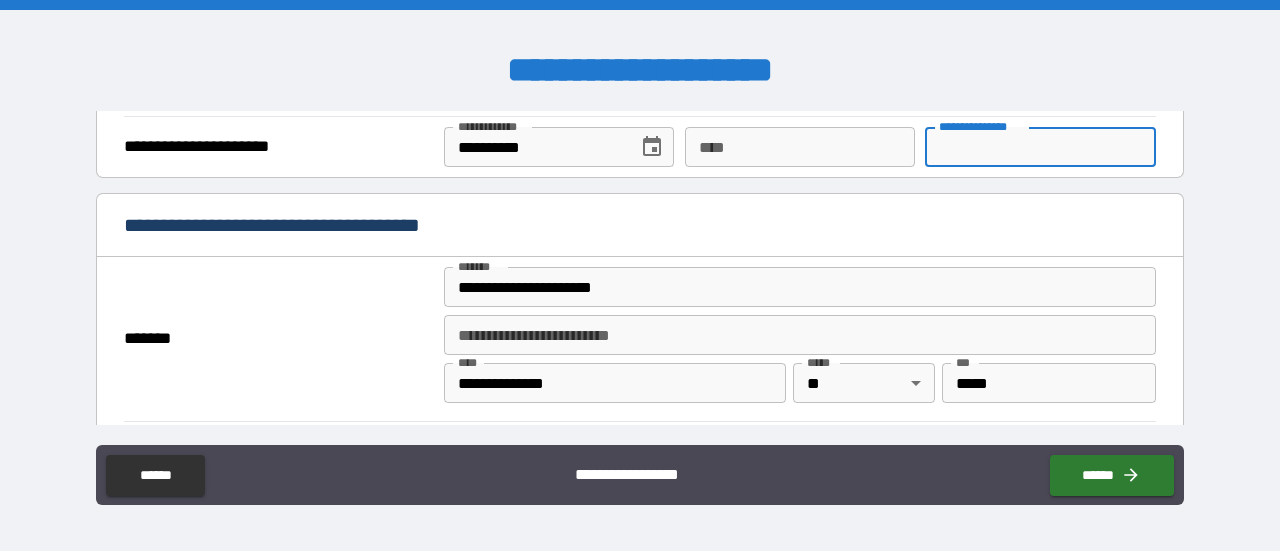 paste on "**********" 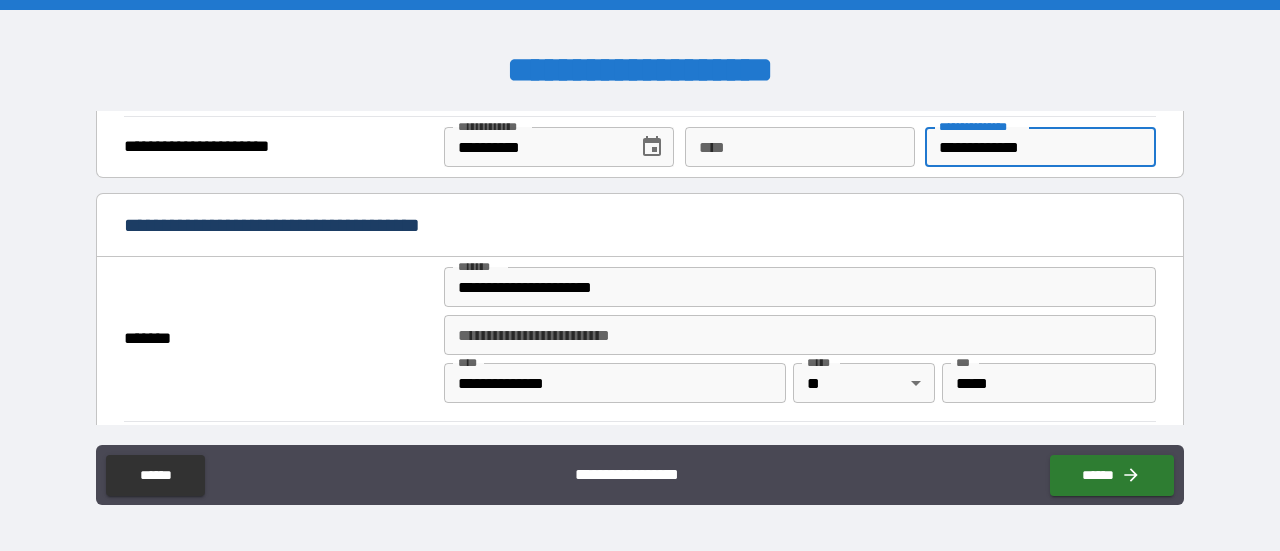 scroll, scrollTop: 1300, scrollLeft: 0, axis: vertical 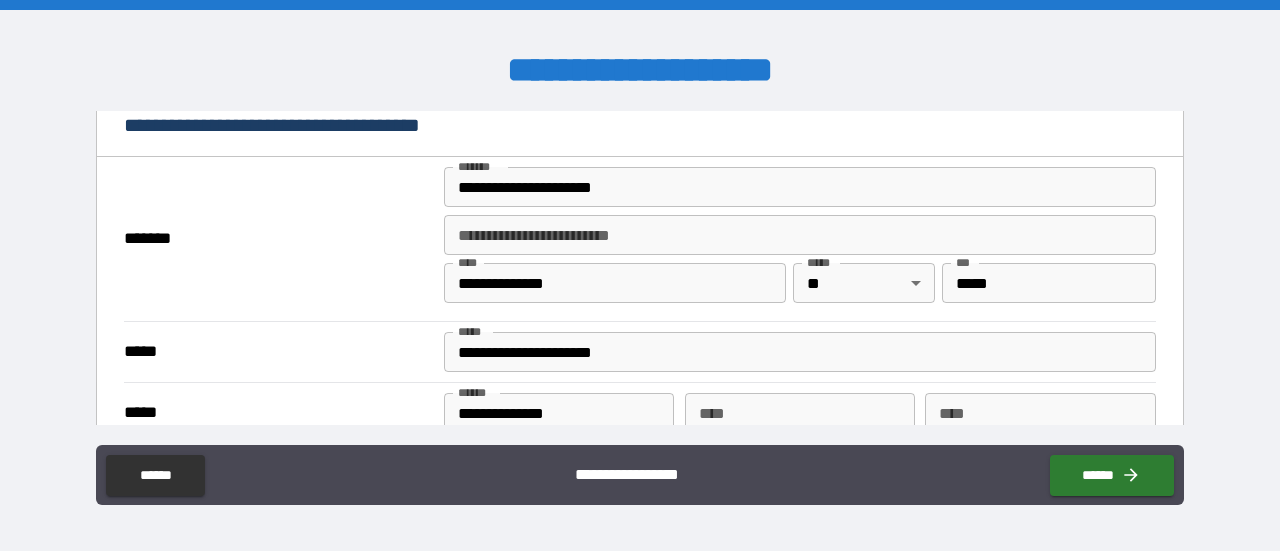 type on "**********" 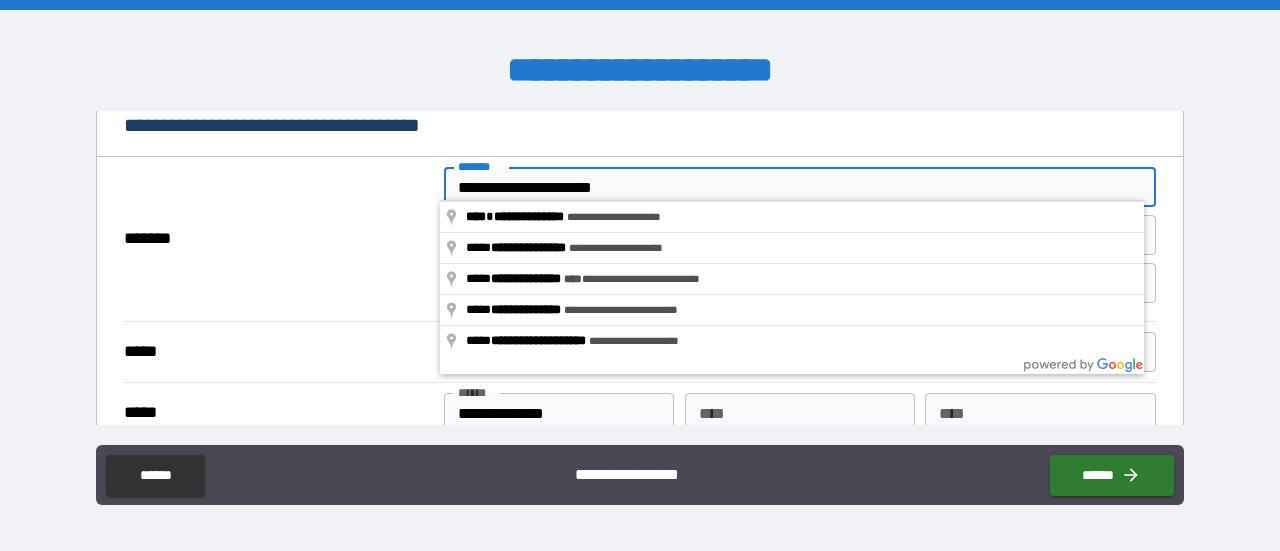 drag, startPoint x: 577, startPoint y: 185, endPoint x: 526, endPoint y: 207, distance: 55.542778 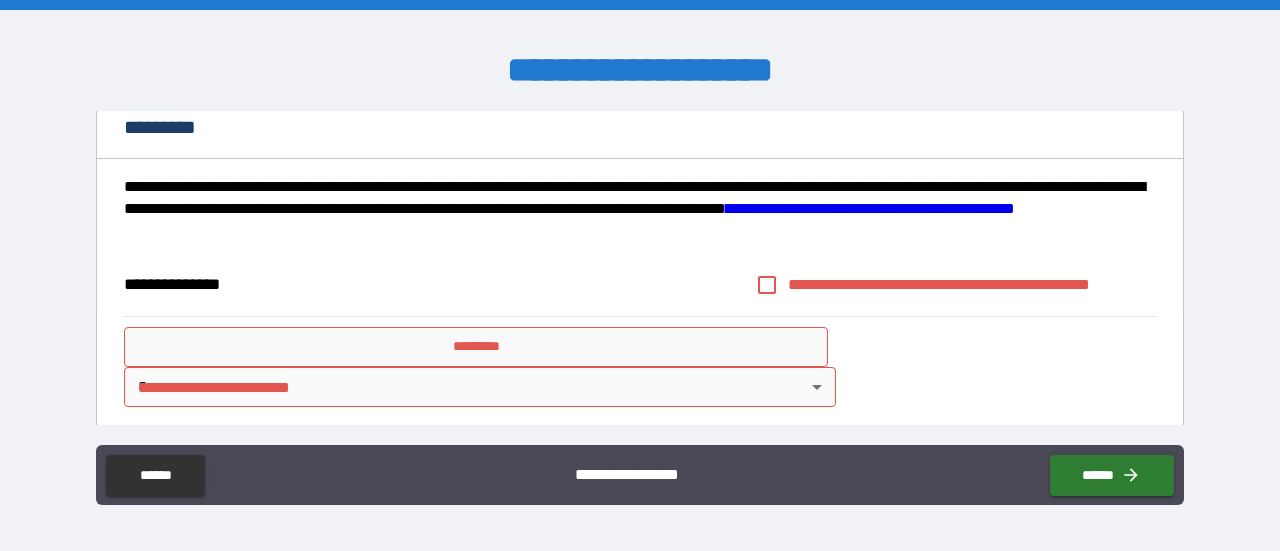 scroll, scrollTop: 1878, scrollLeft: 0, axis: vertical 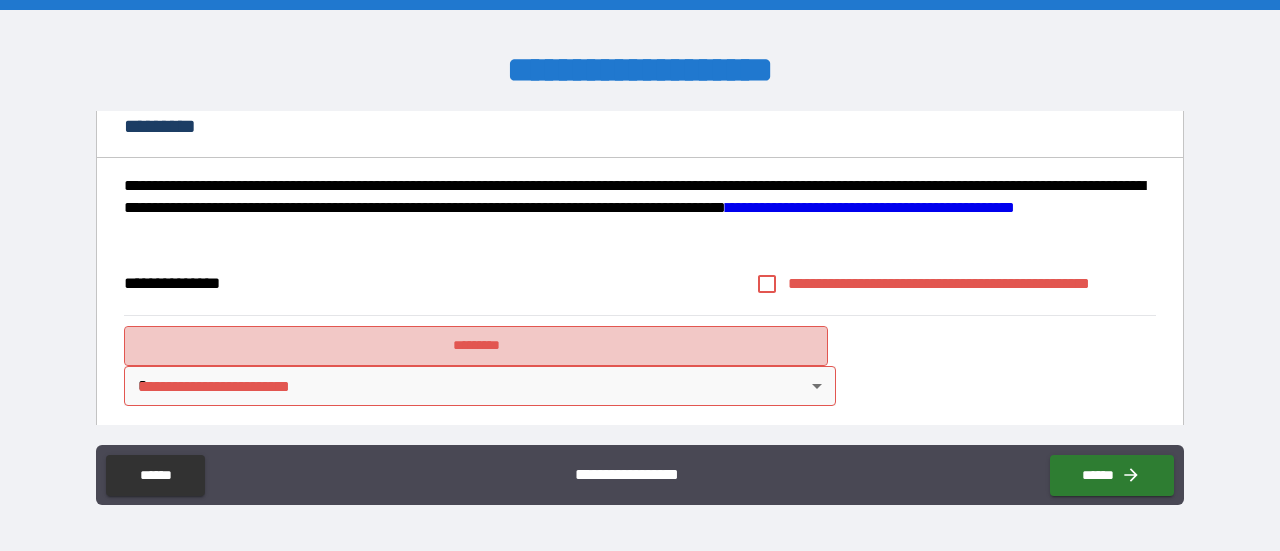 click on "*********" at bounding box center [476, 346] 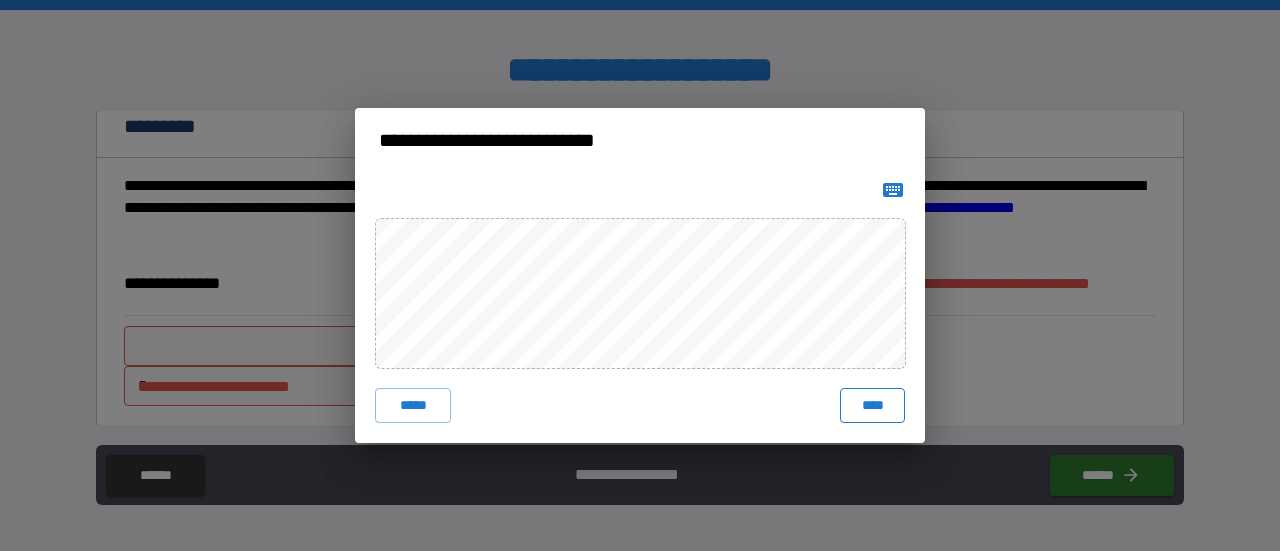 click on "****" at bounding box center (872, 406) 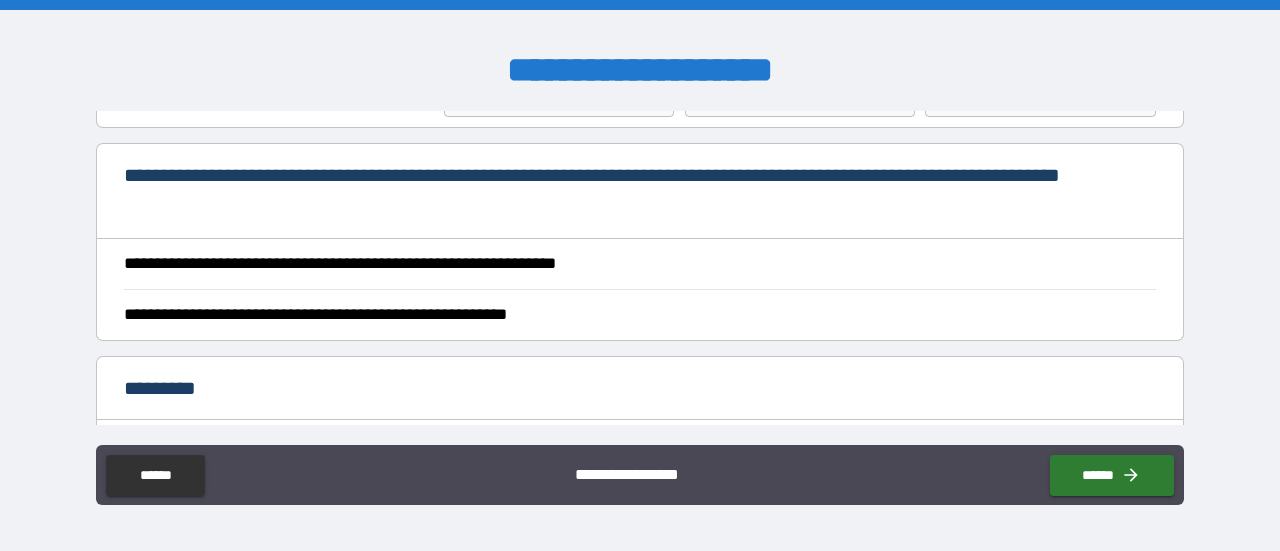 scroll, scrollTop: 1778, scrollLeft: 0, axis: vertical 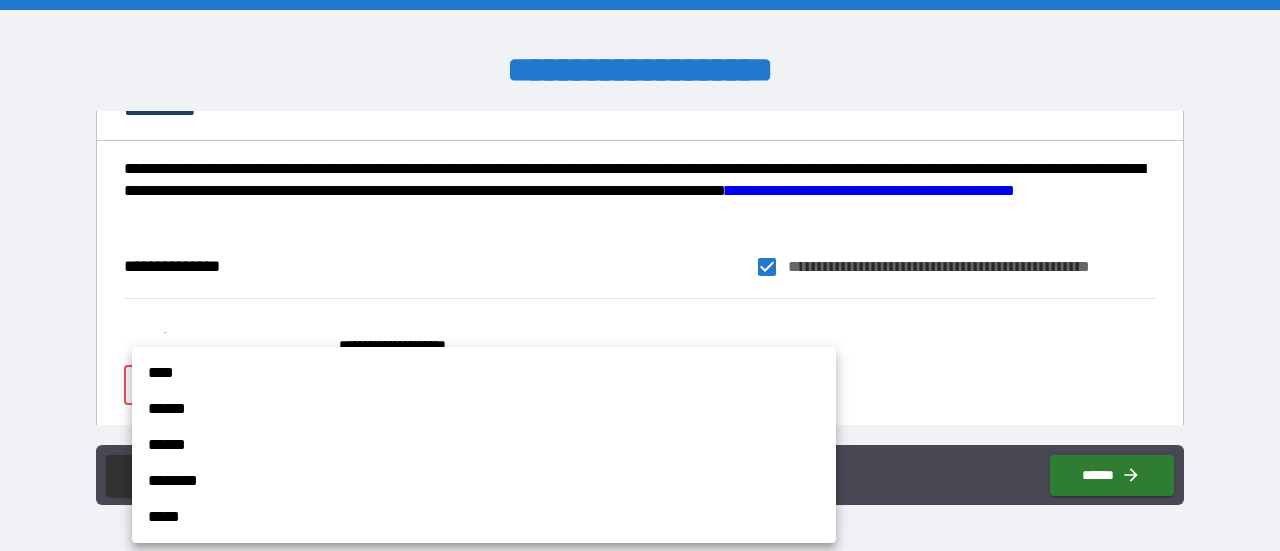 click on "**********" at bounding box center [640, 275] 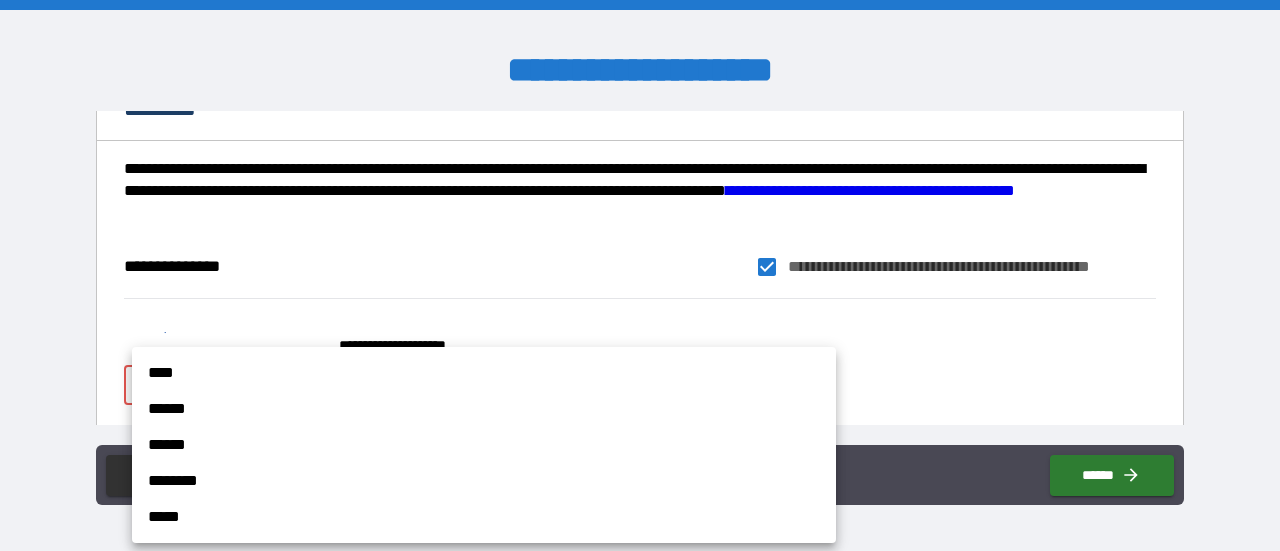 click on "****" at bounding box center [484, 373] 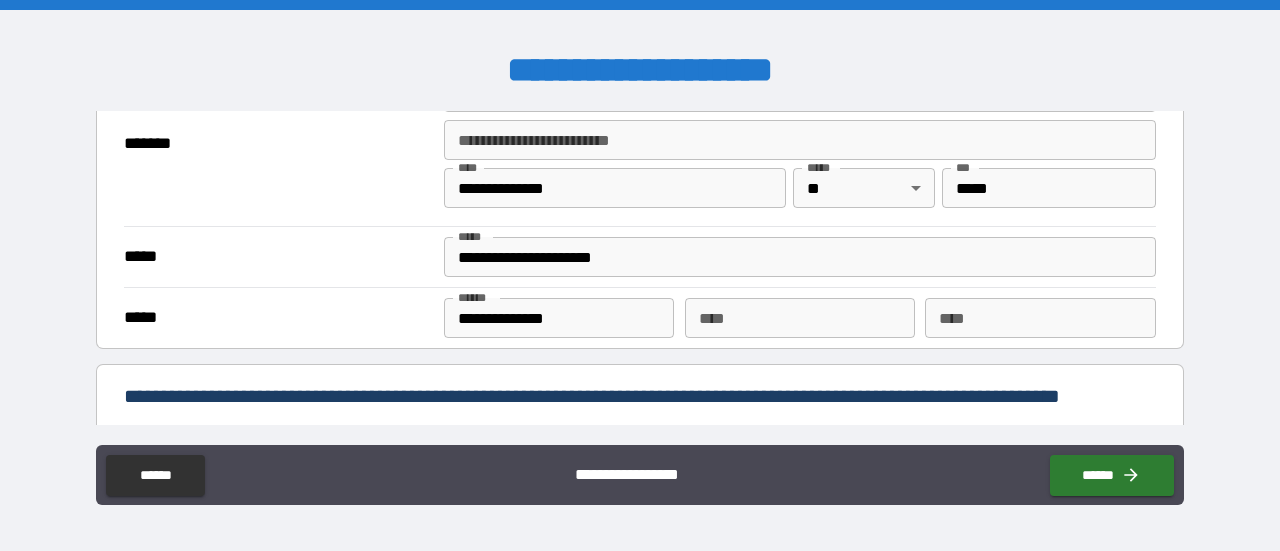 scroll, scrollTop: 1895, scrollLeft: 0, axis: vertical 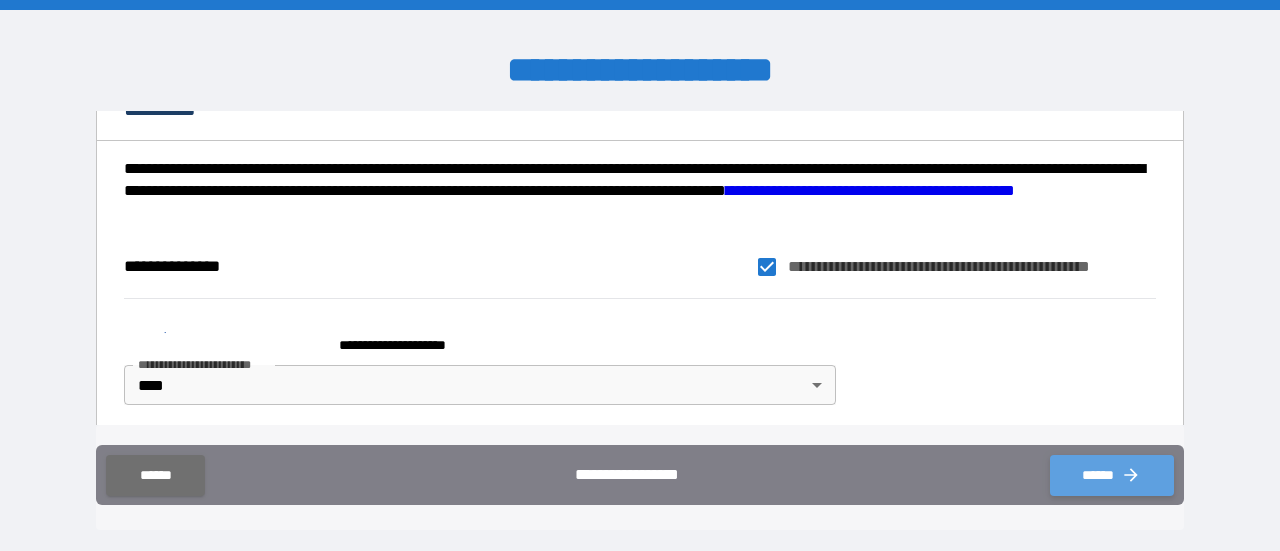 click on "******" at bounding box center [1112, 475] 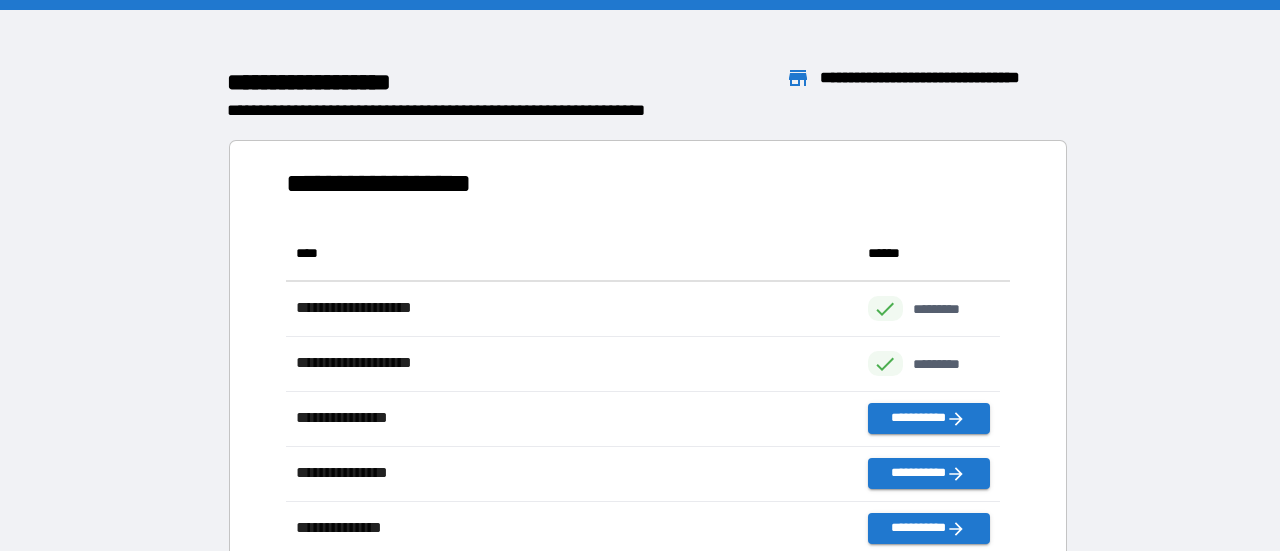 scroll, scrollTop: 16, scrollLeft: 16, axis: both 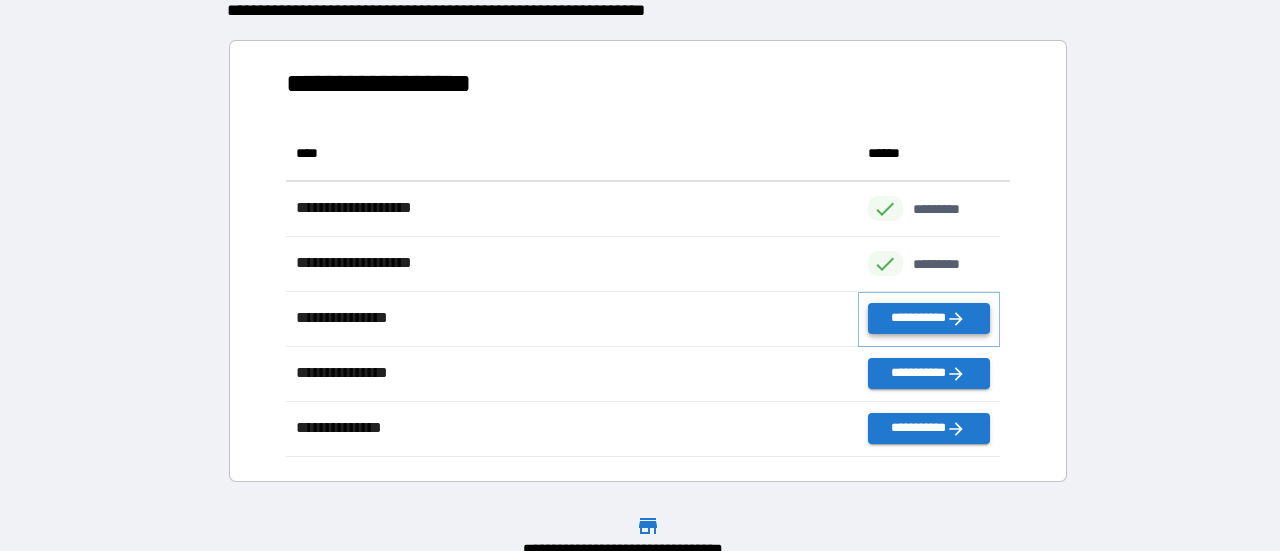 click on "**********" at bounding box center (929, 318) 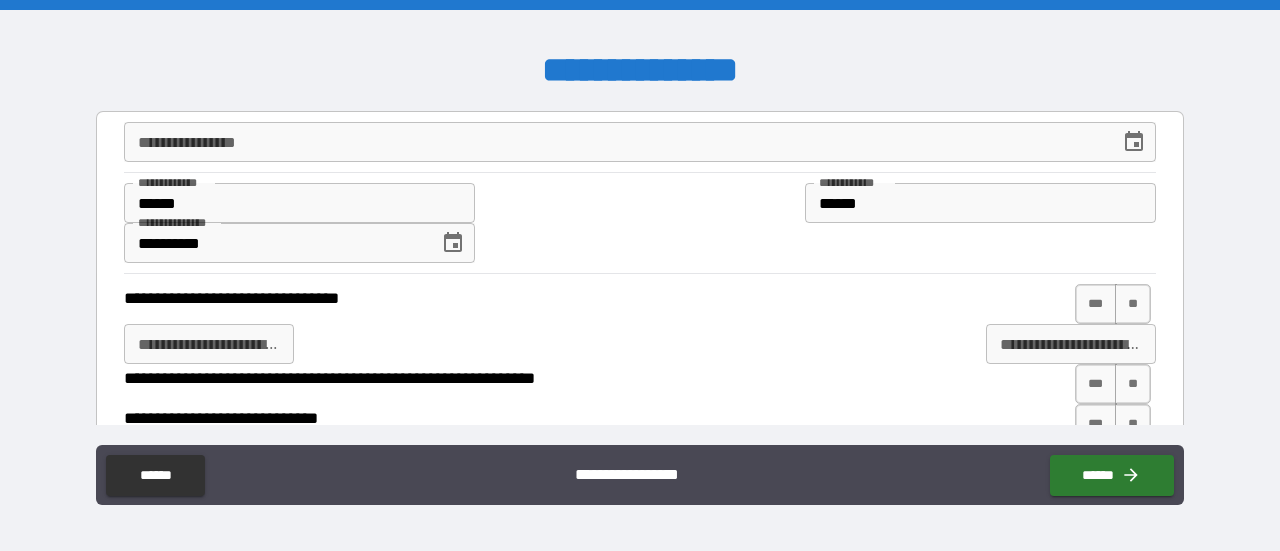 type on "*" 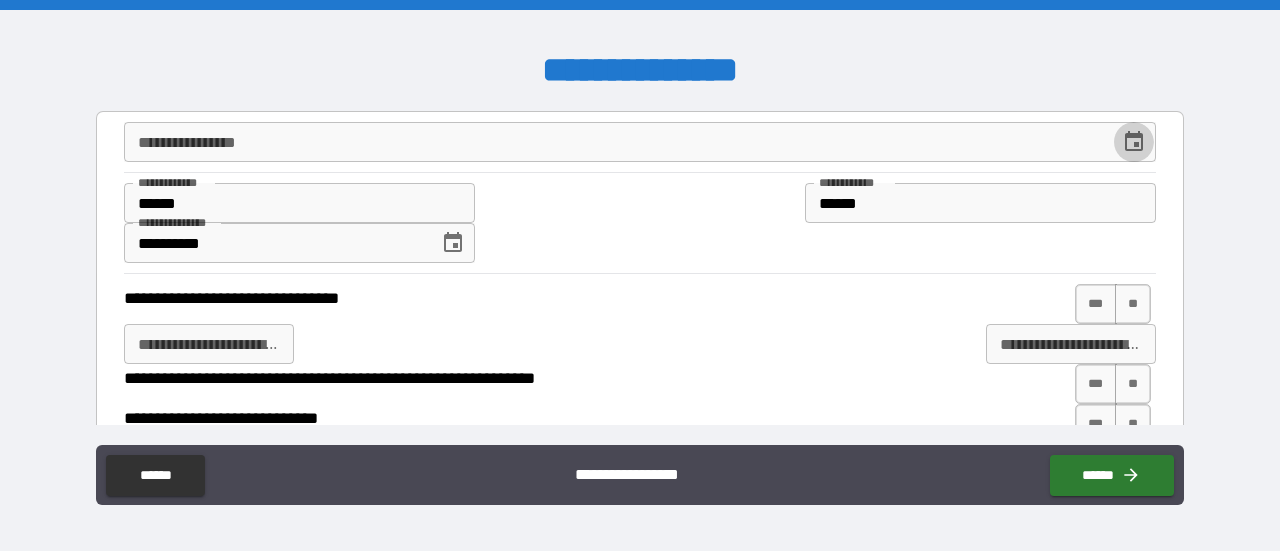 click 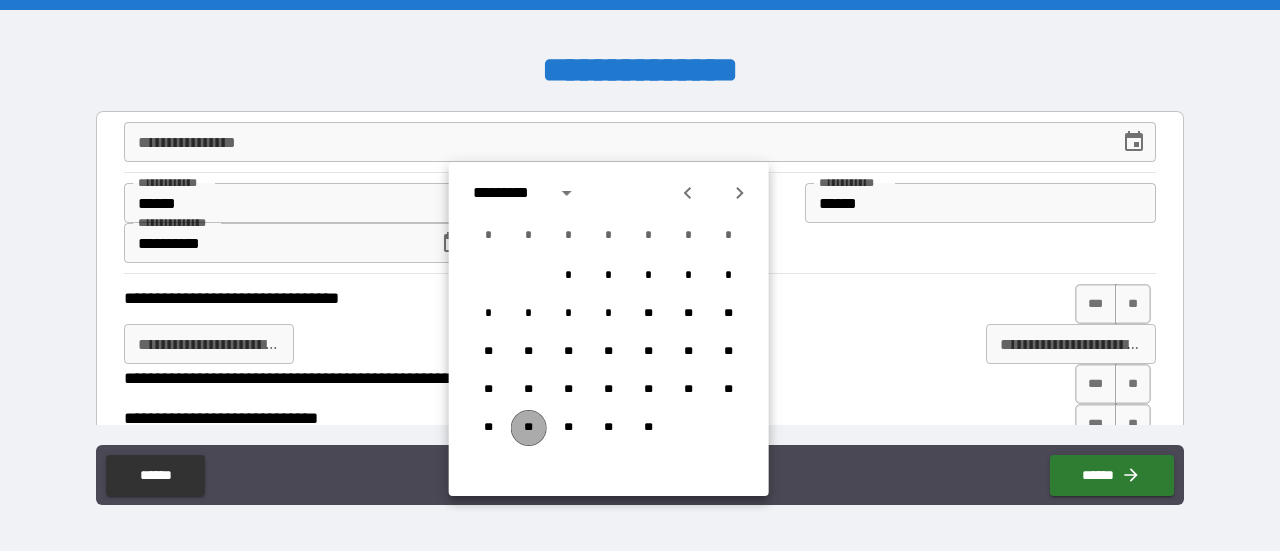 click on "**" at bounding box center [529, 428] 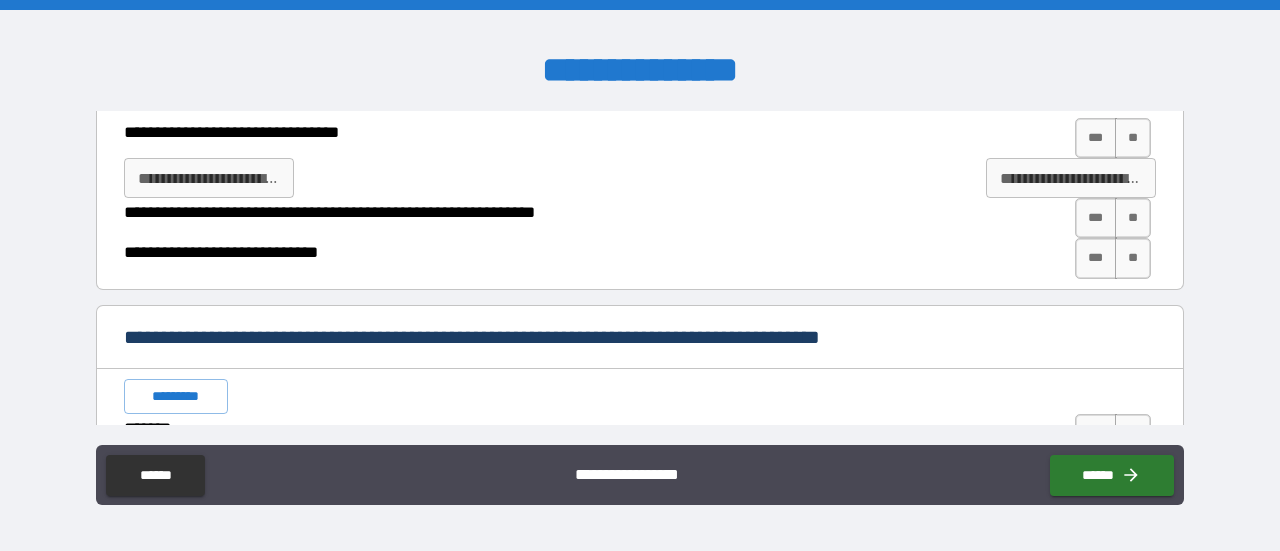 scroll, scrollTop: 100, scrollLeft: 0, axis: vertical 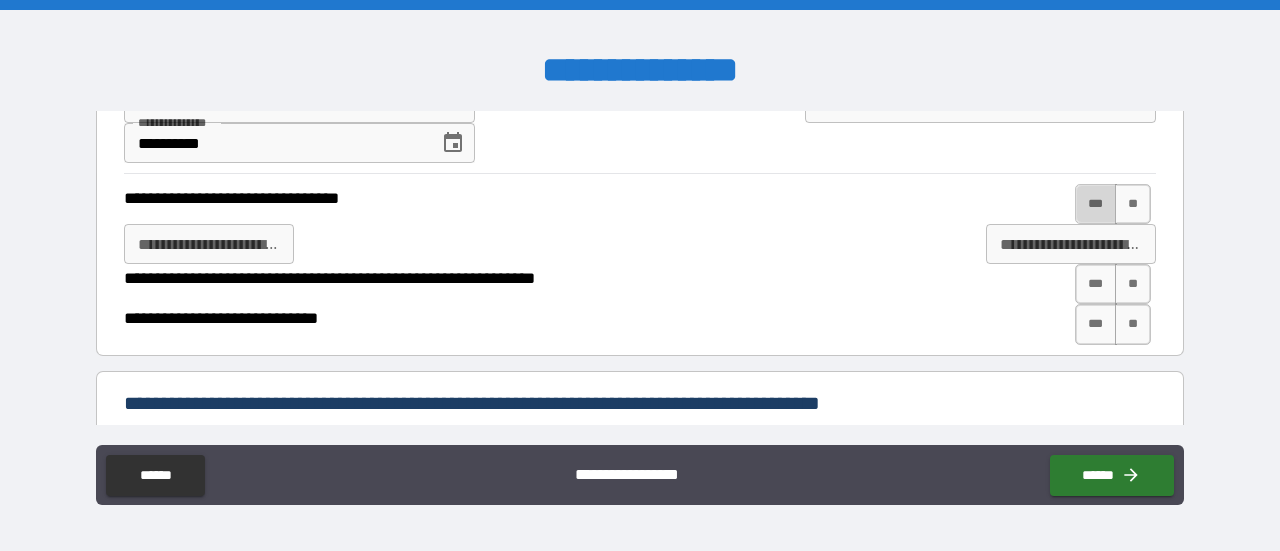 click on "***" at bounding box center [1096, 204] 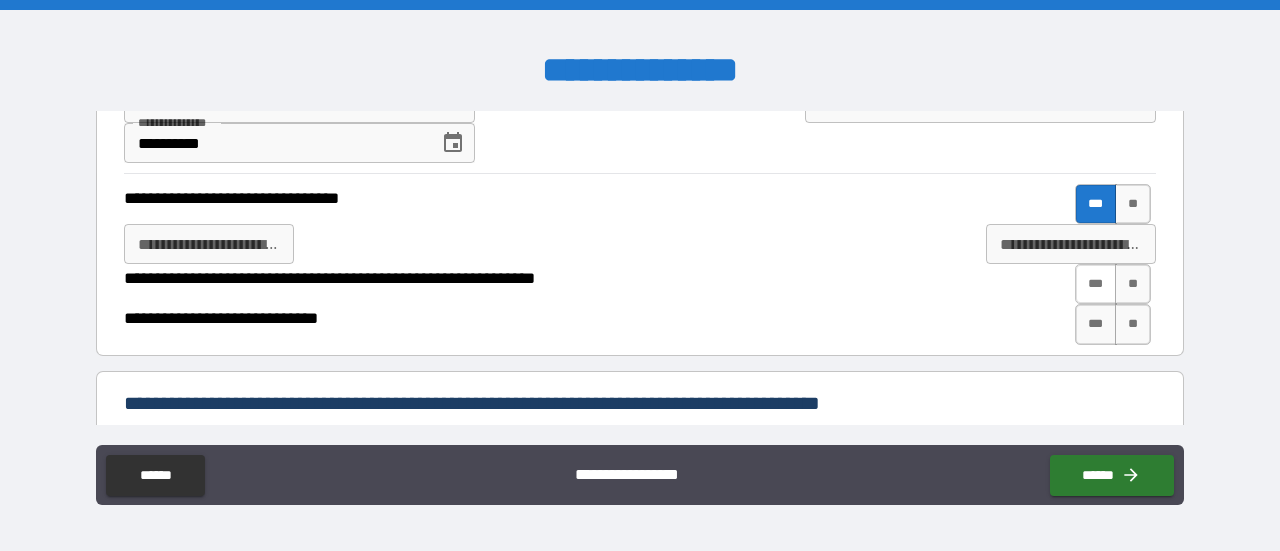 type on "*" 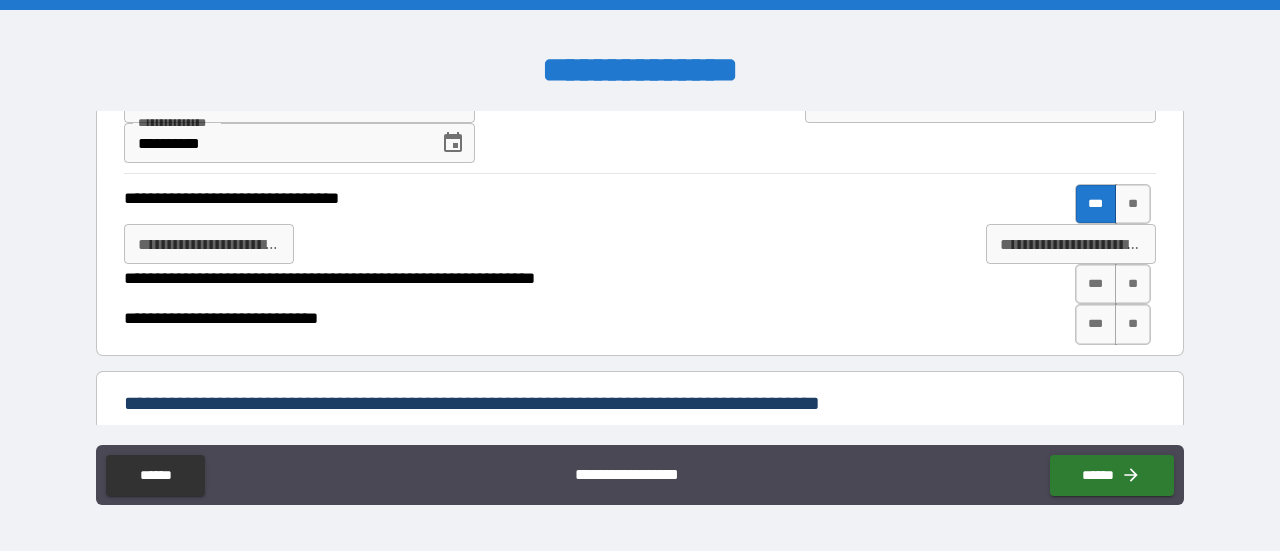 click on "**********" at bounding box center [1071, 244] 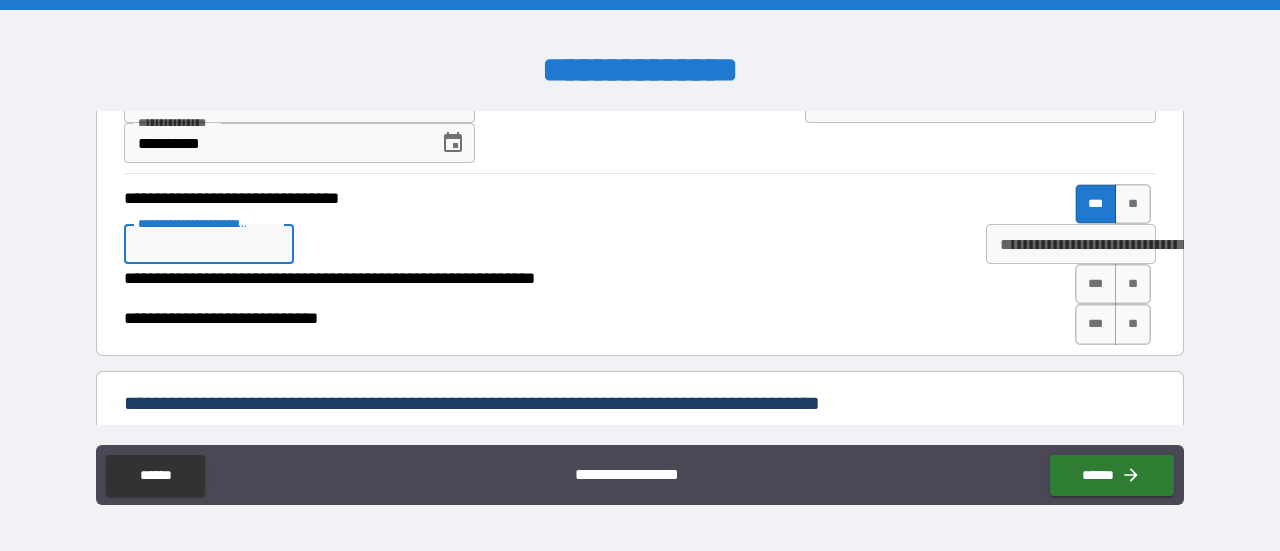 click on "**********" at bounding box center (209, 244) 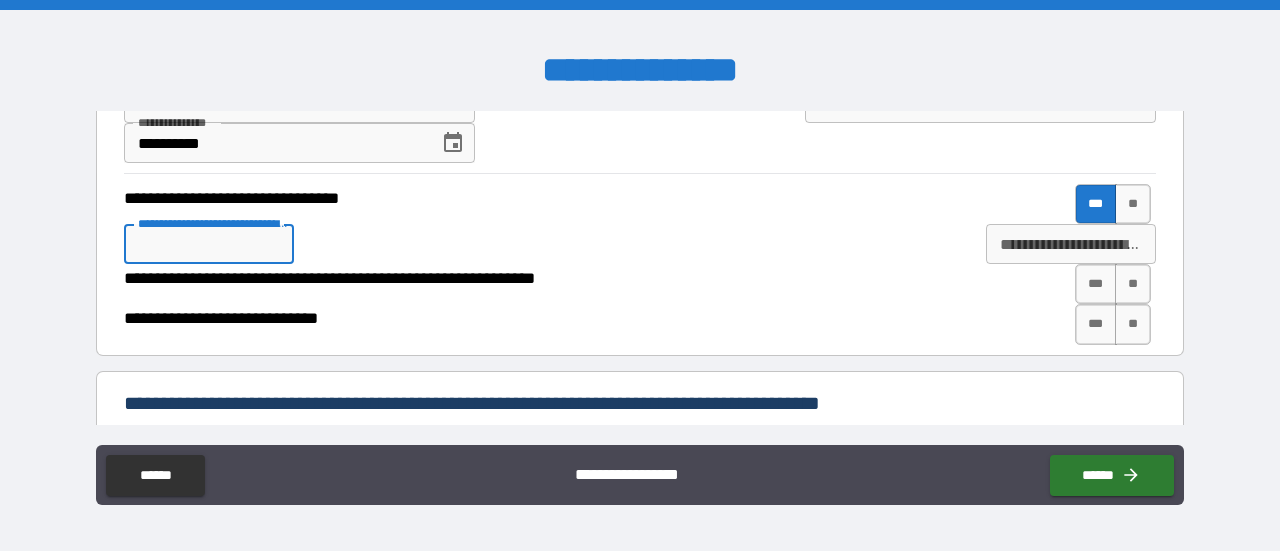 type on "*" 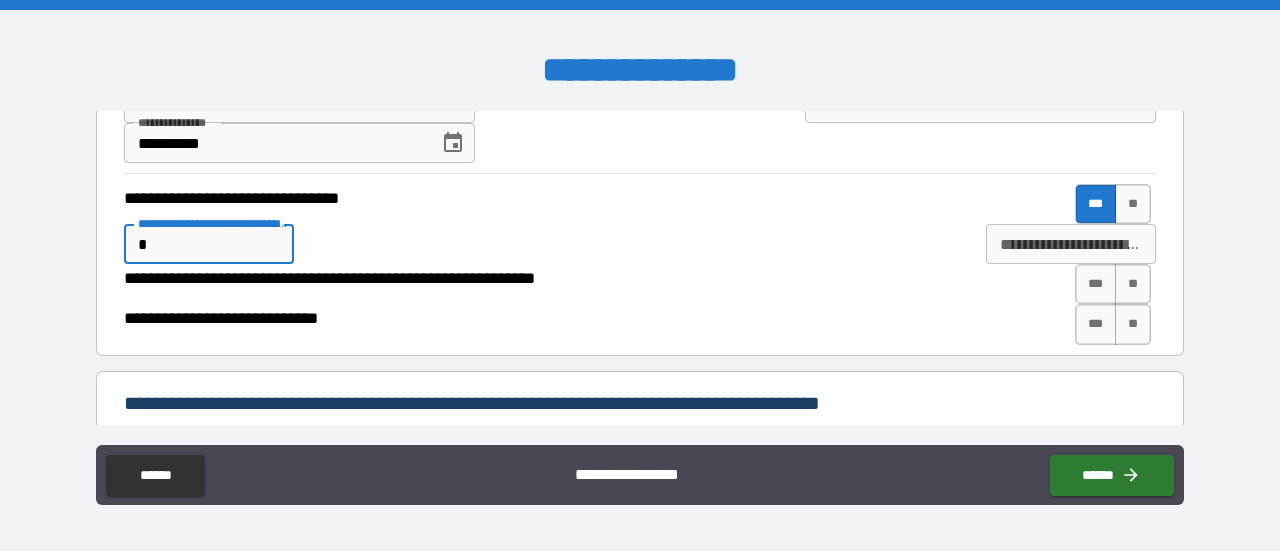 type on "**" 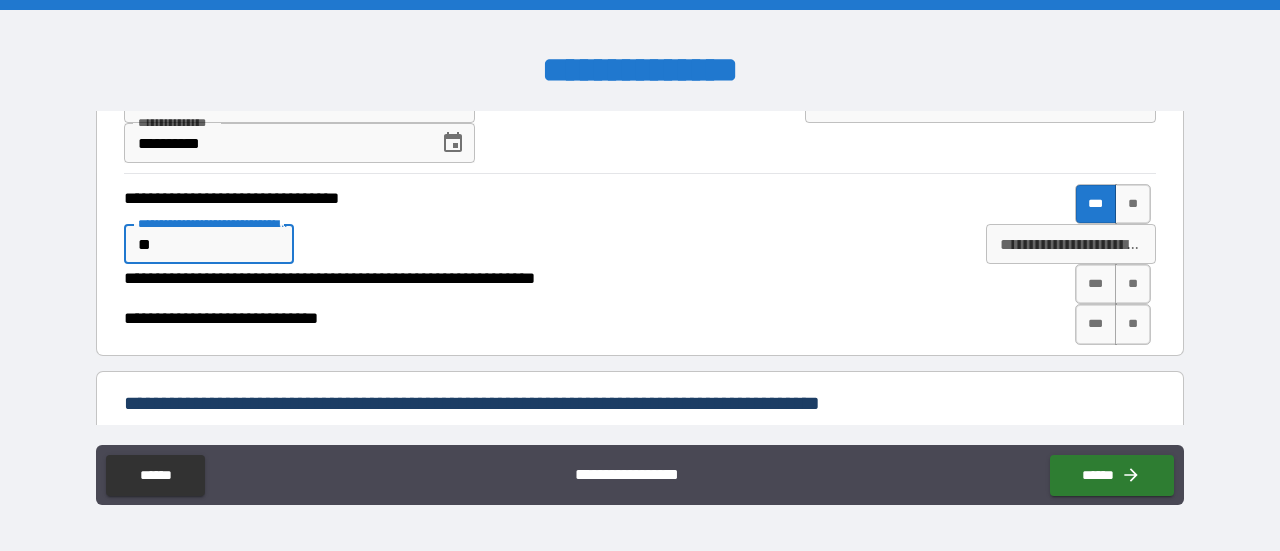 type on "*" 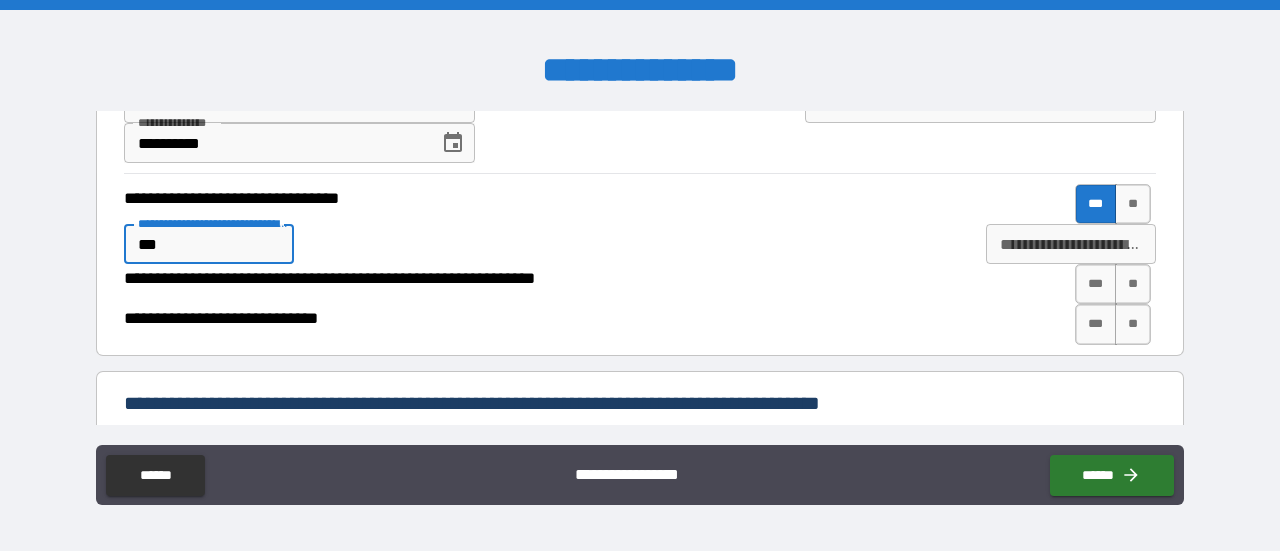 type on "*" 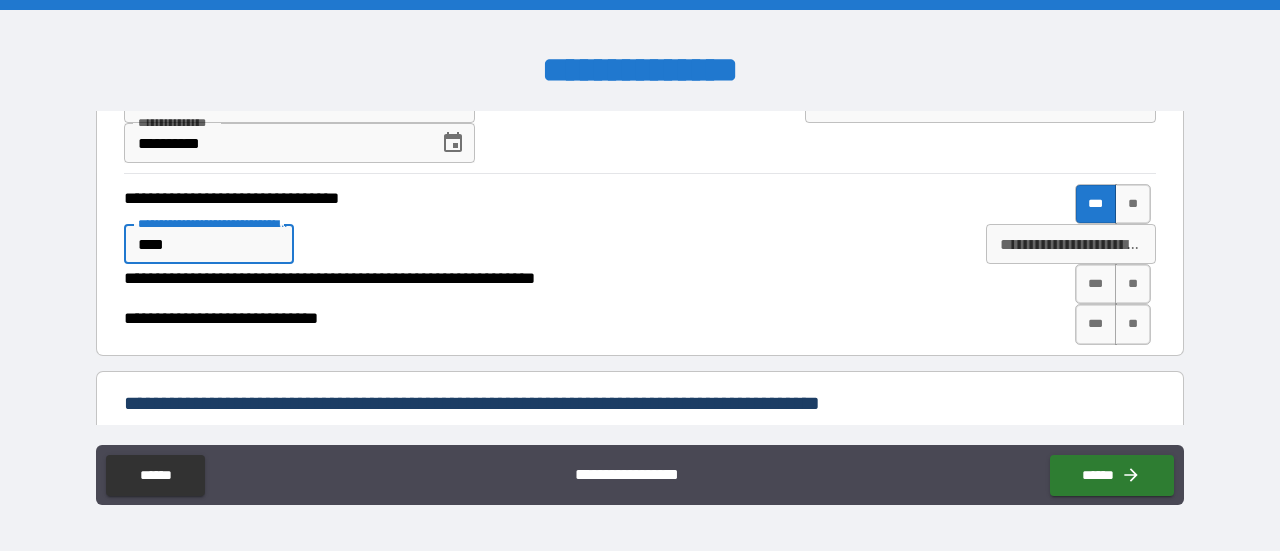 type on "*" 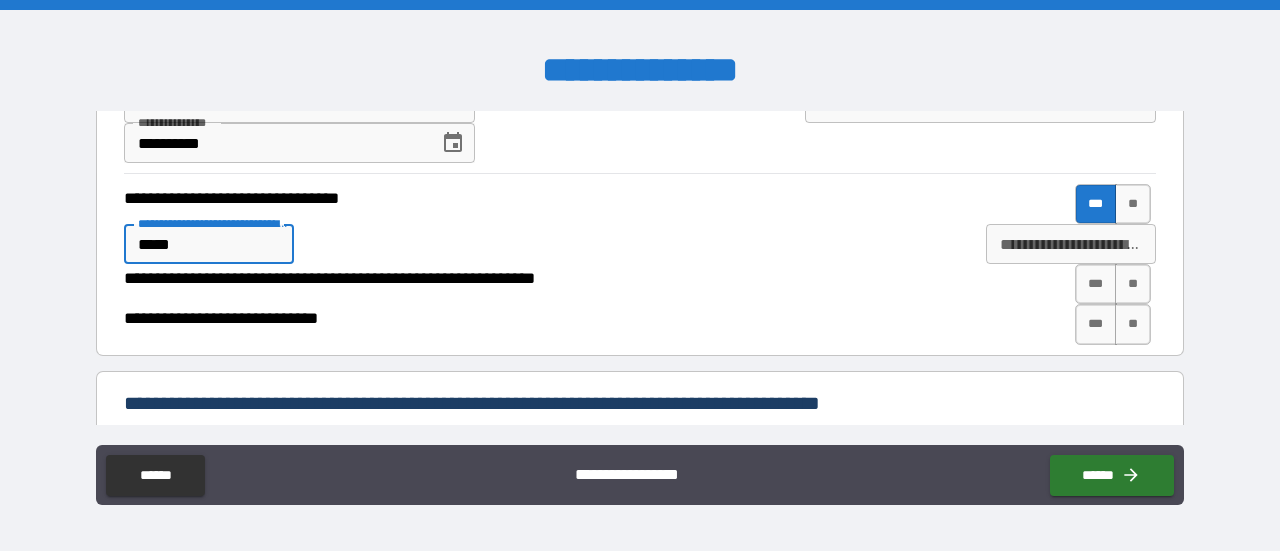 type on "*" 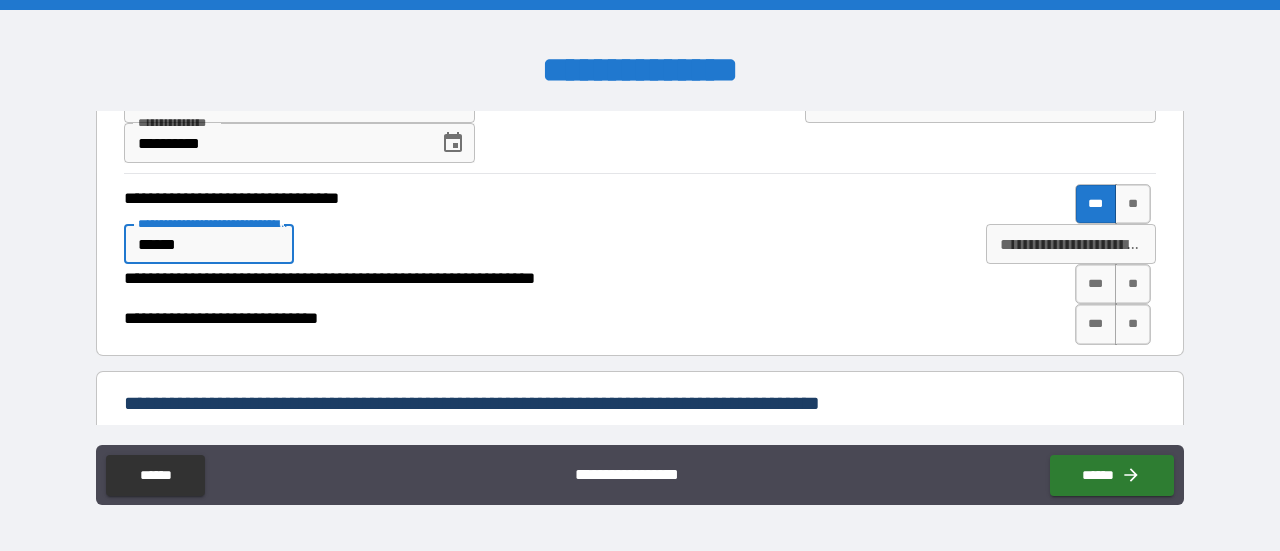 type on "*" 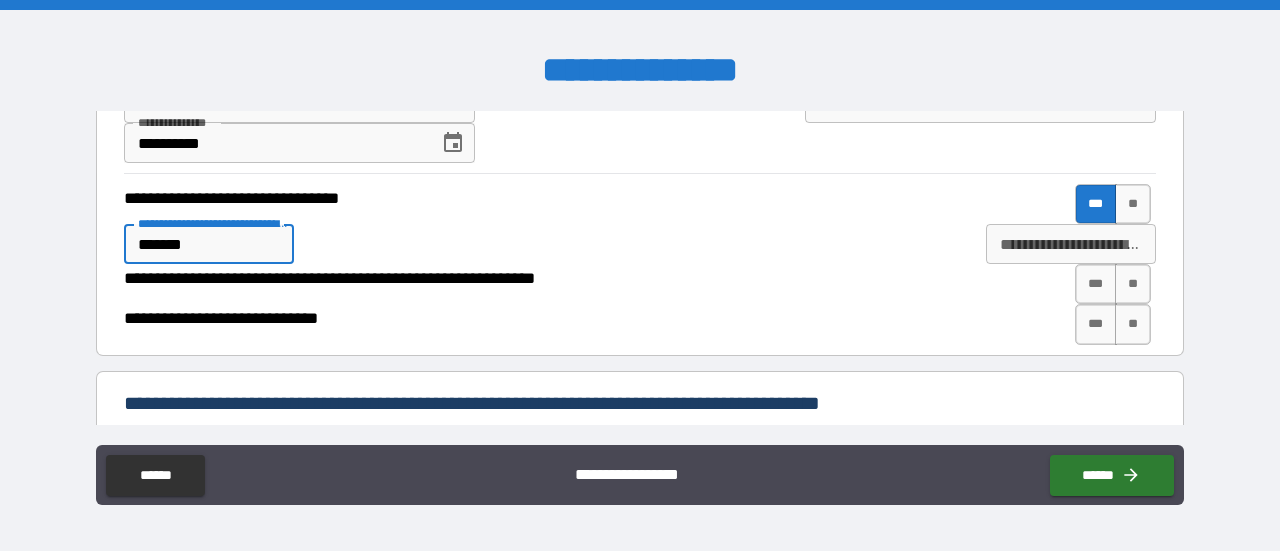type on "*" 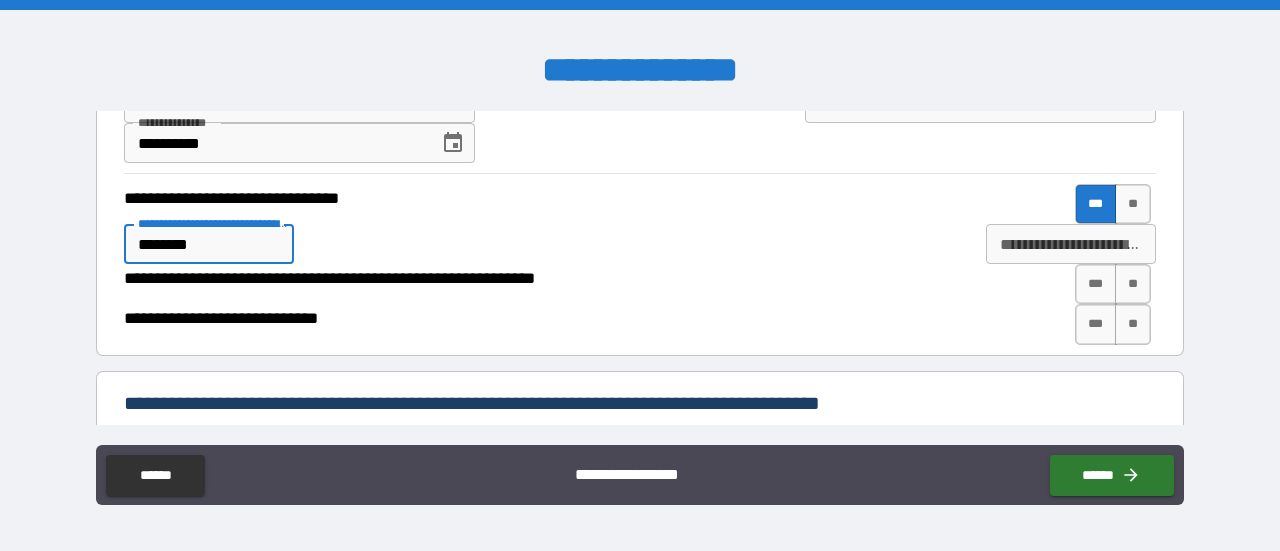 type on "*" 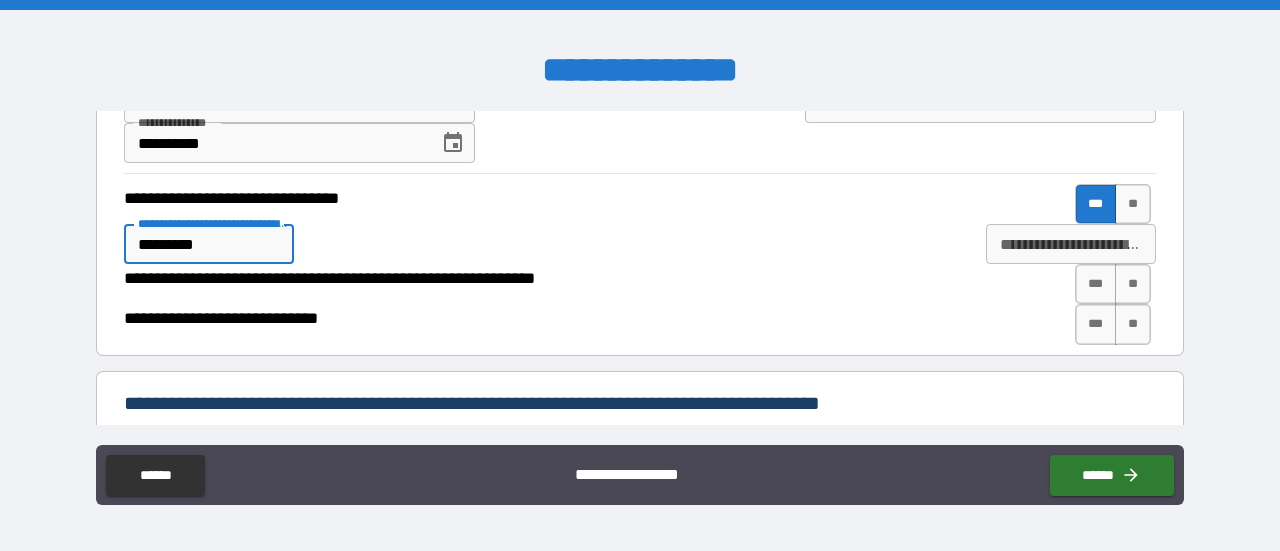 type on "*" 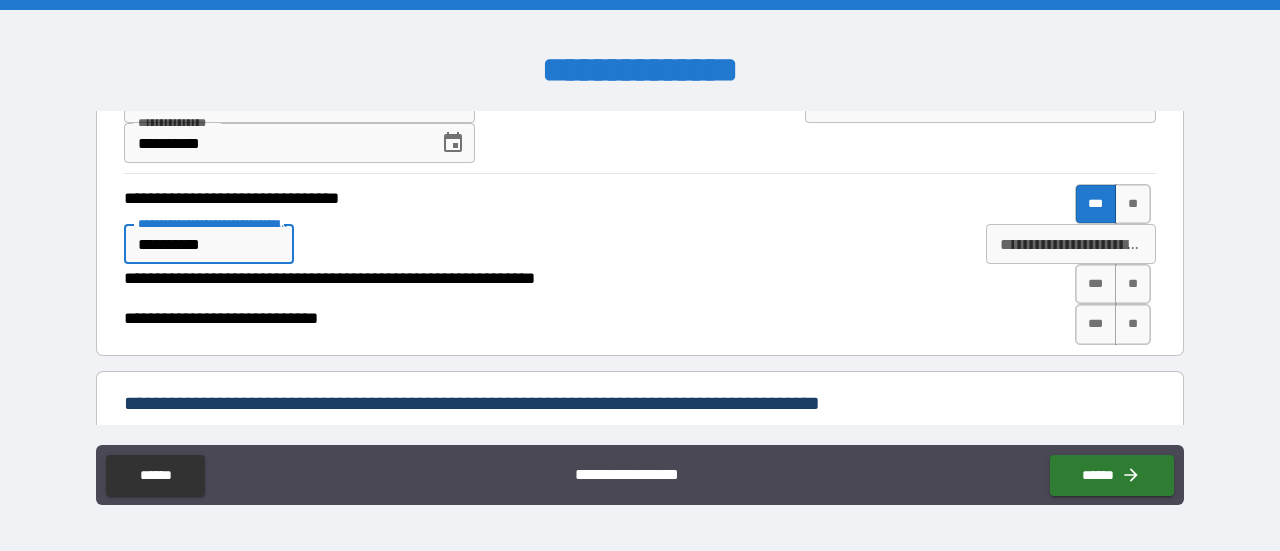 type on "*" 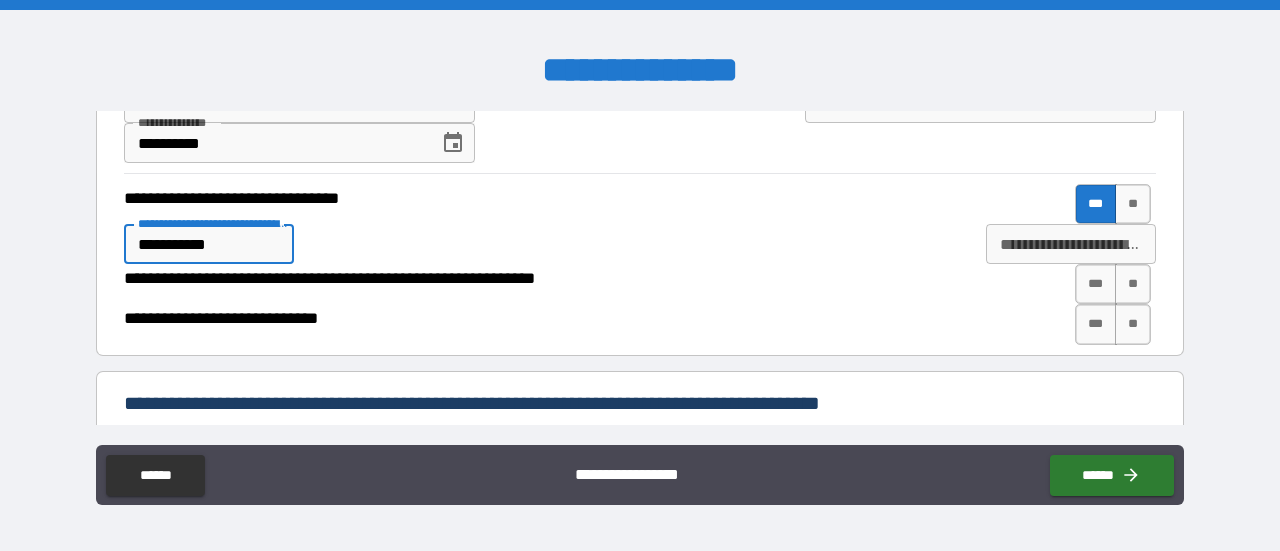 type on "*" 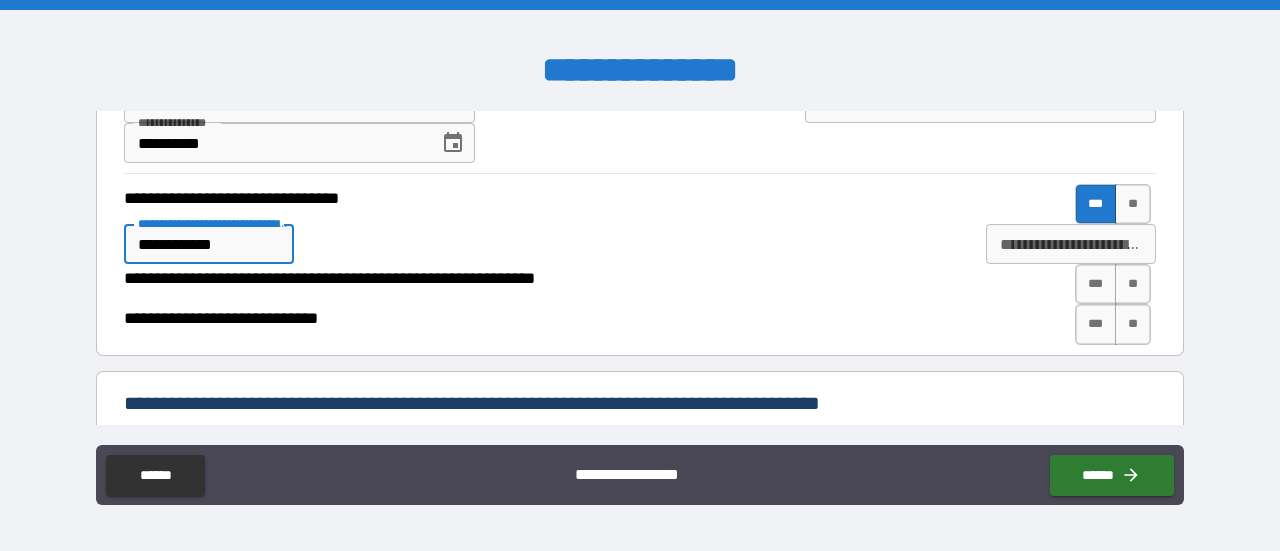 type on "*" 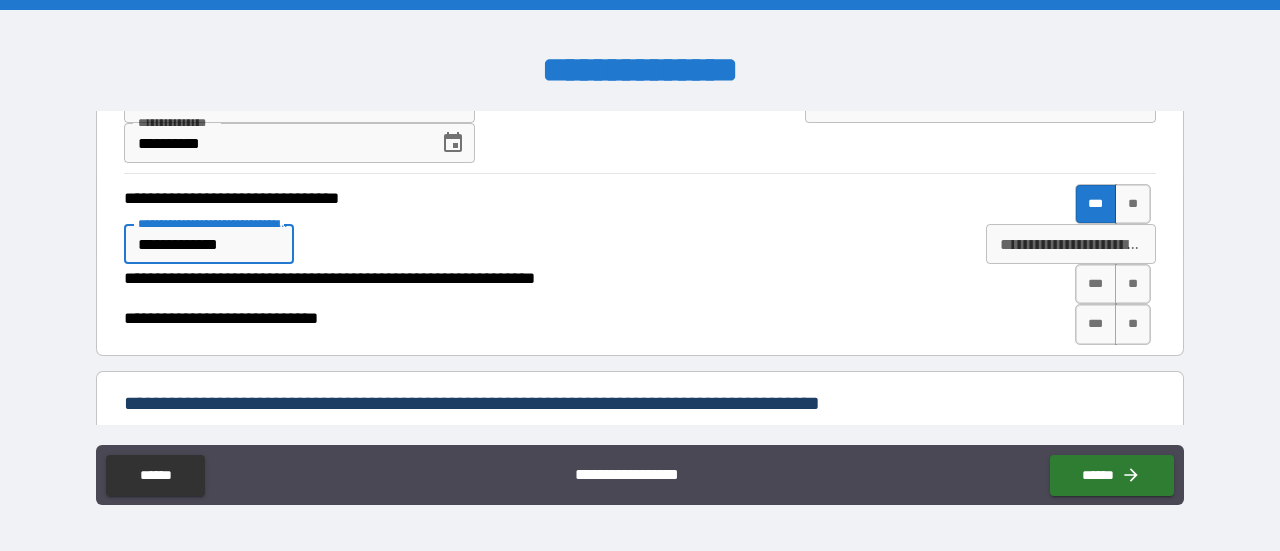 type on "*" 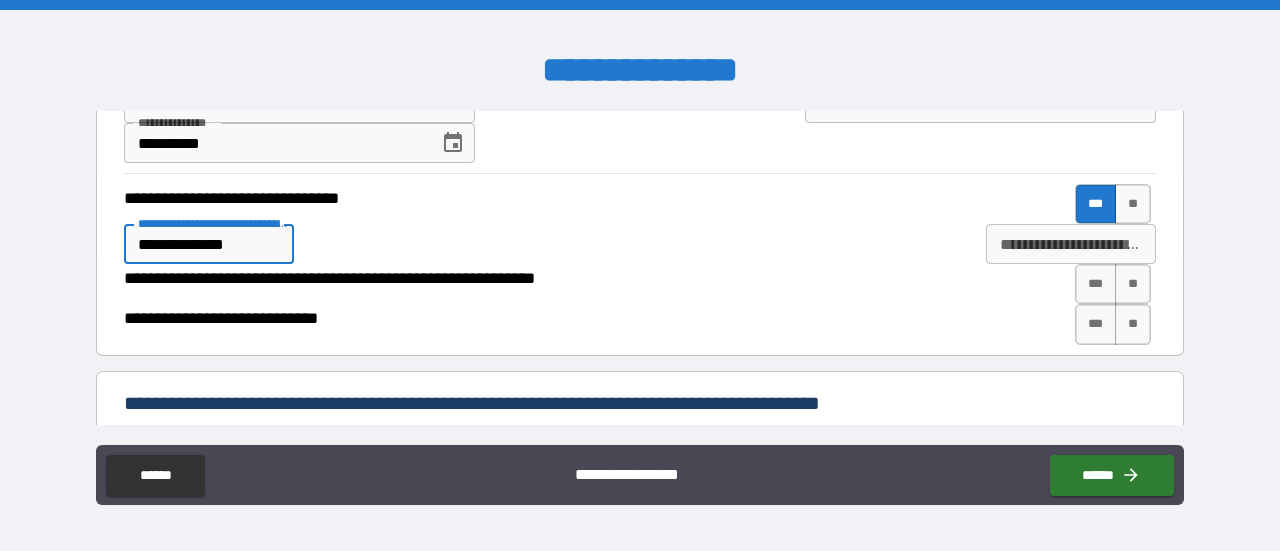 type on "*" 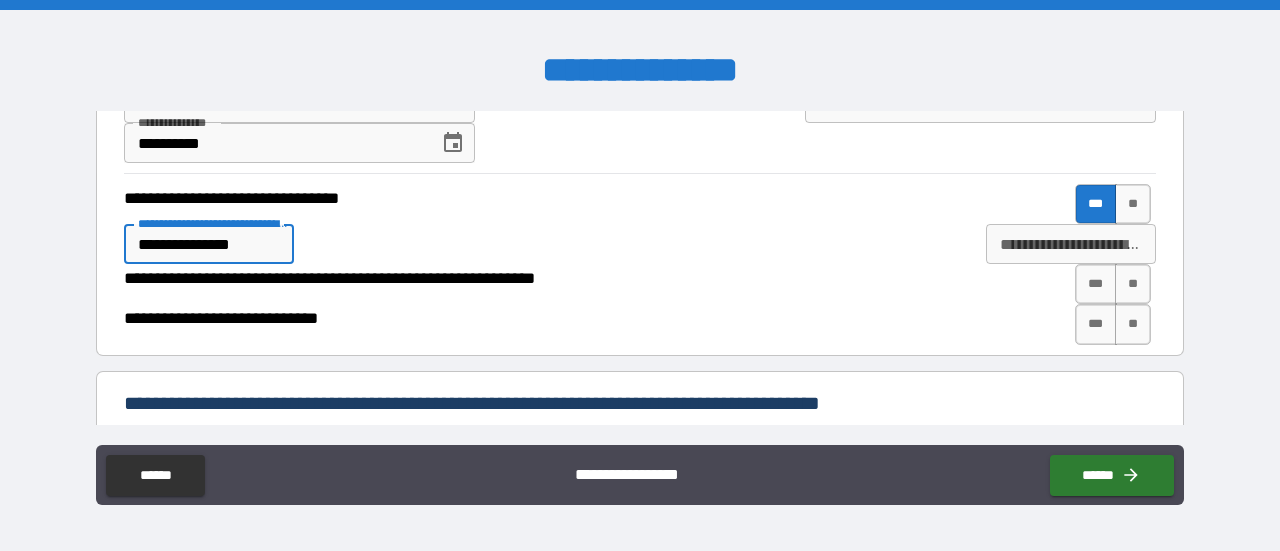 type on "*" 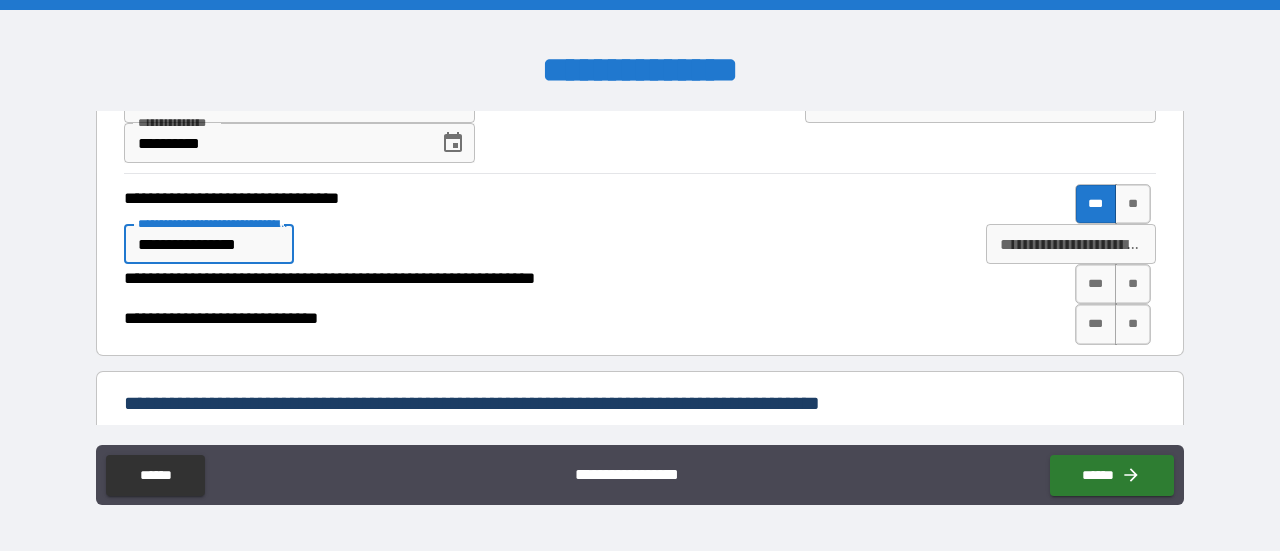 type on "*" 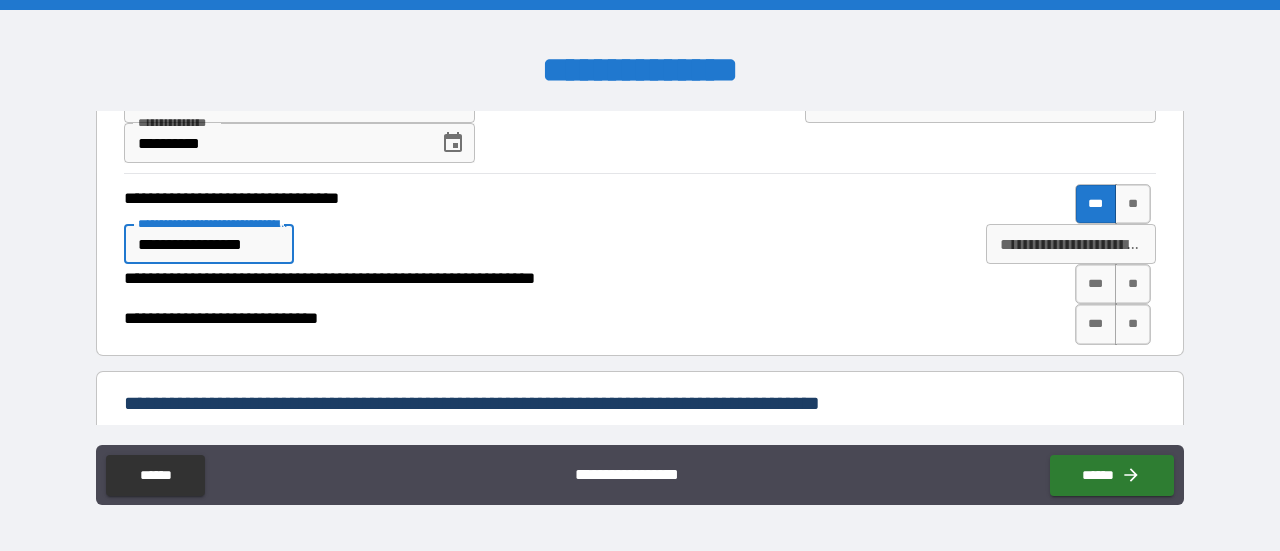 type on "*" 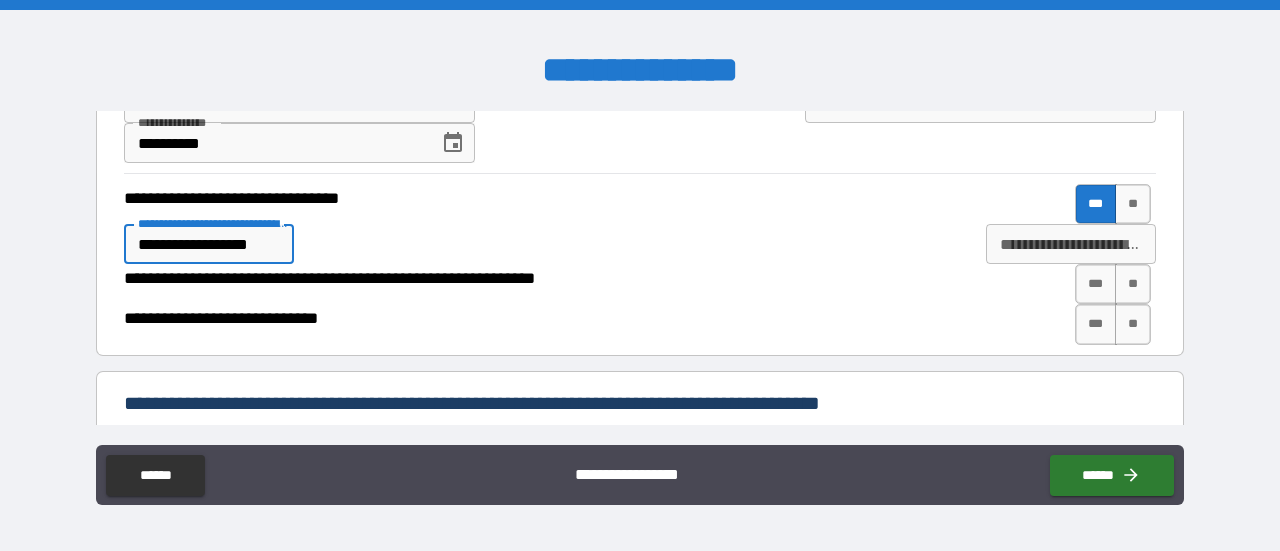 scroll, scrollTop: 0, scrollLeft: 4, axis: horizontal 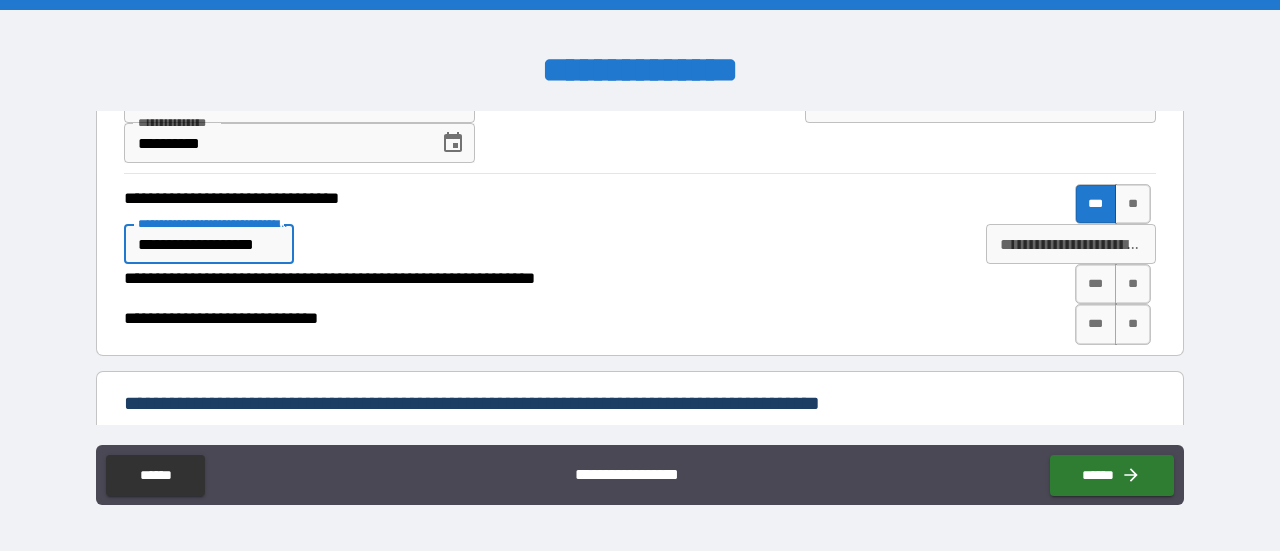 type on "*" 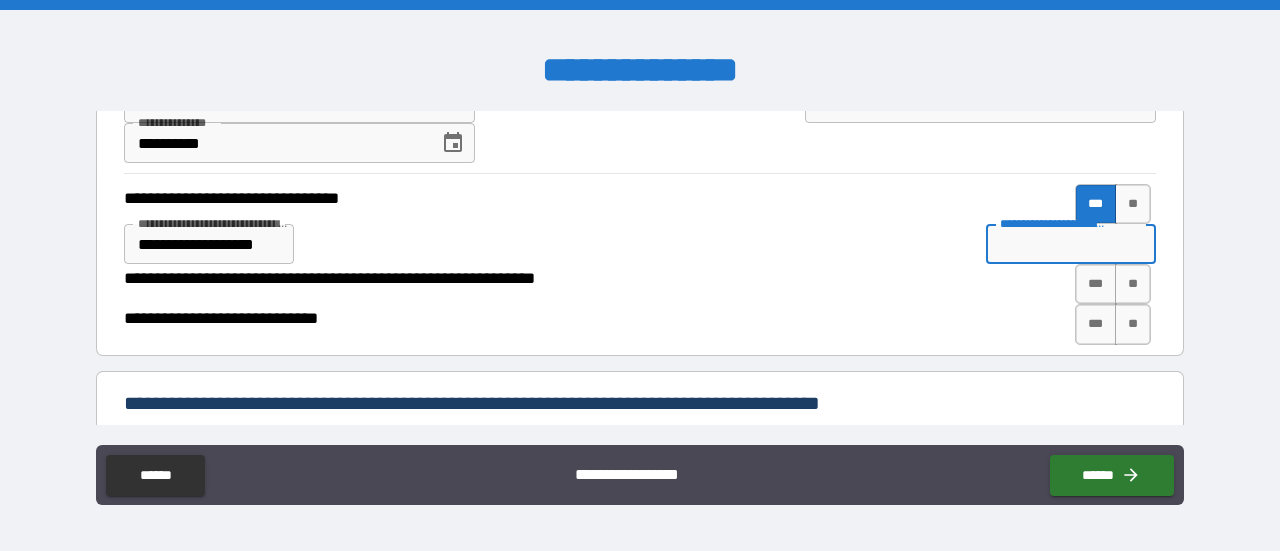 scroll, scrollTop: 0, scrollLeft: 0, axis: both 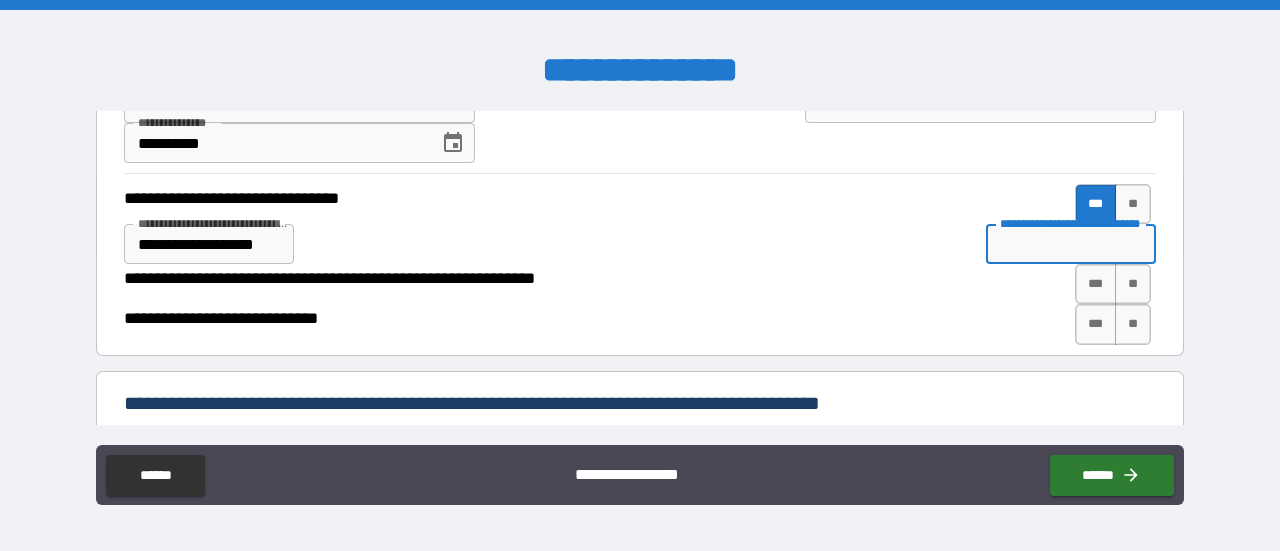 type on "*" 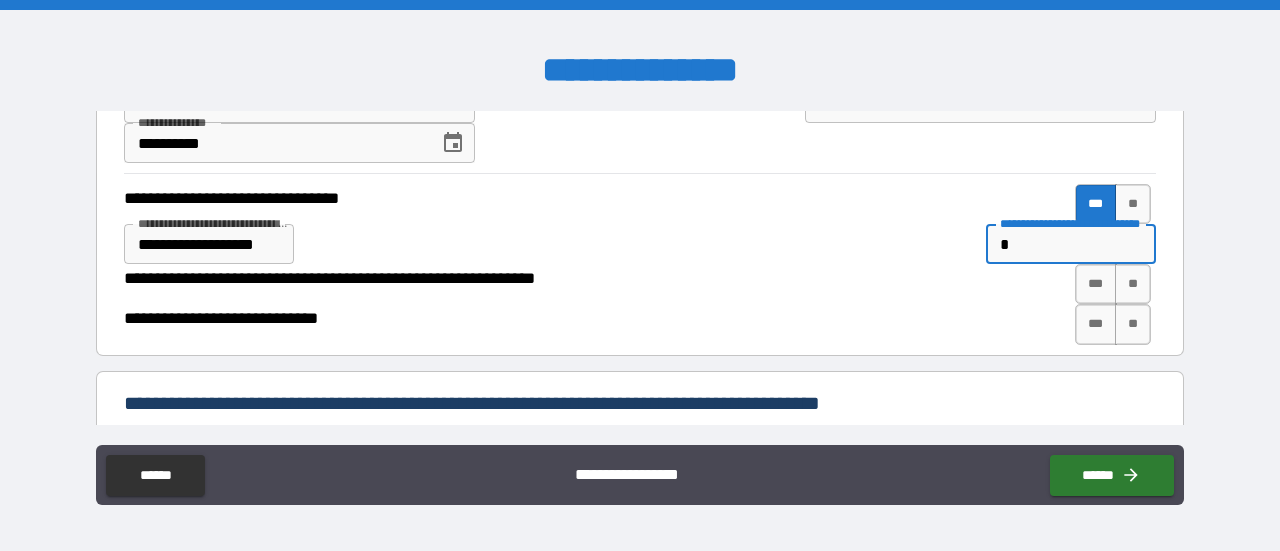 type on "*" 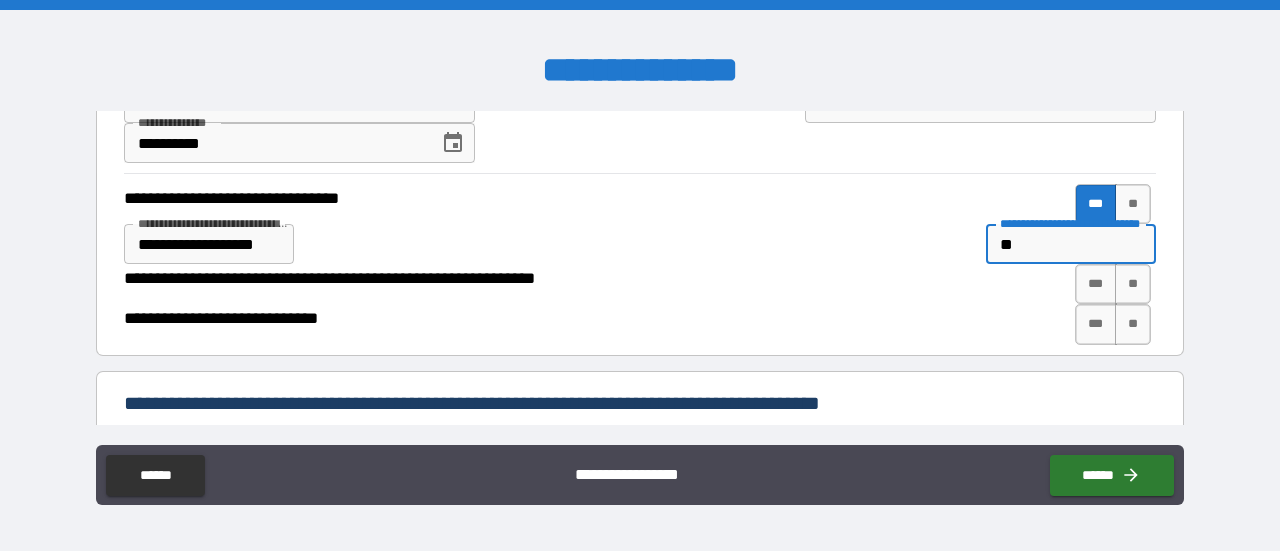 type on "*" 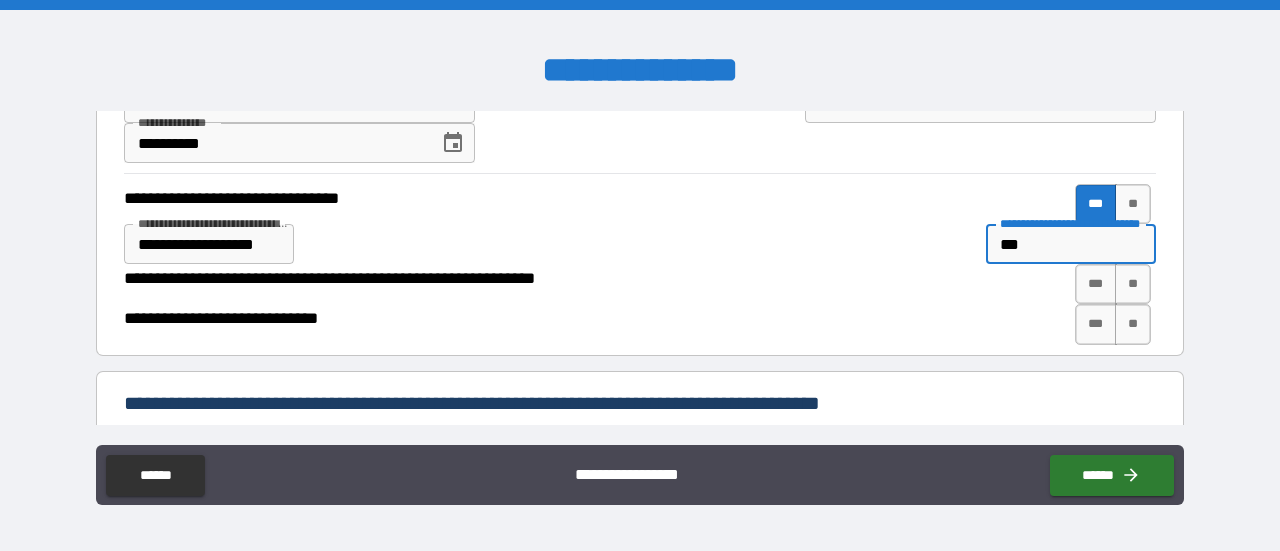 type on "*" 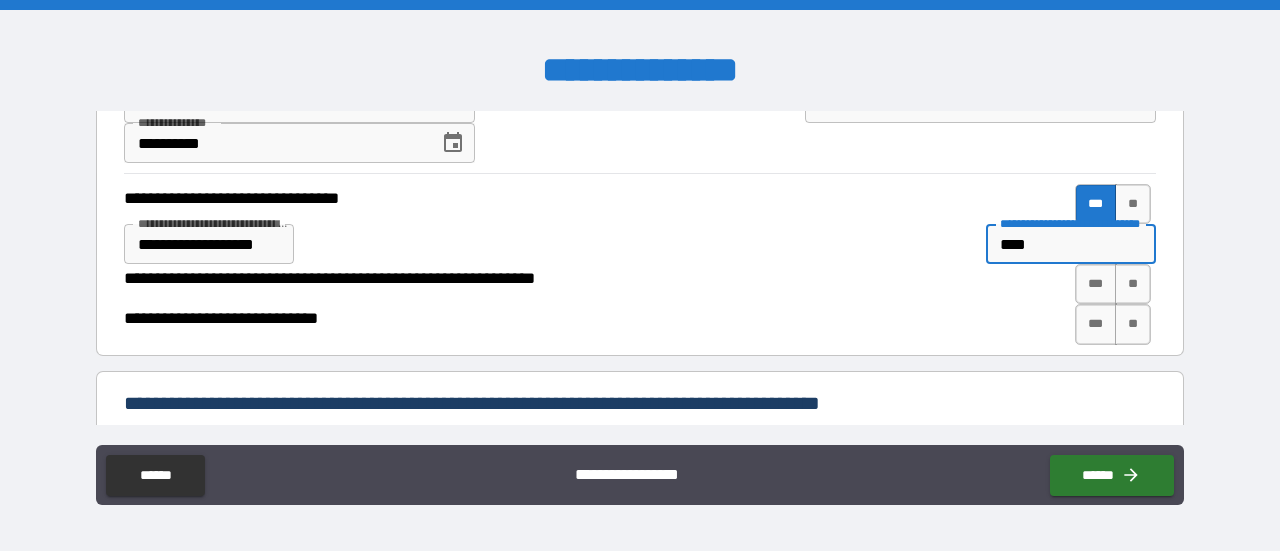 type on "*" 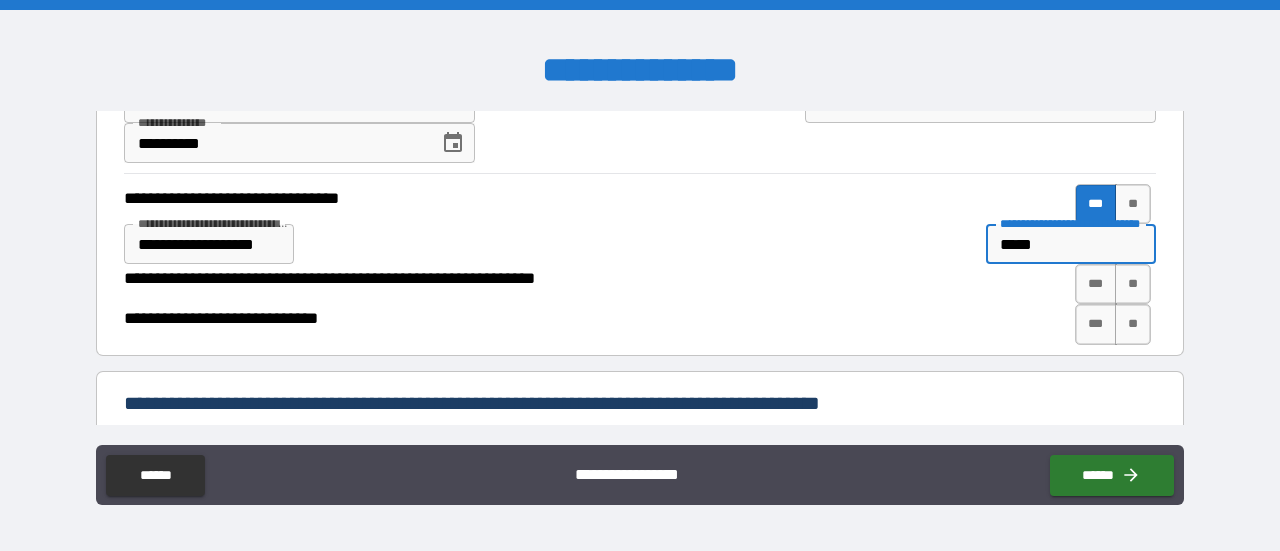 type on "*" 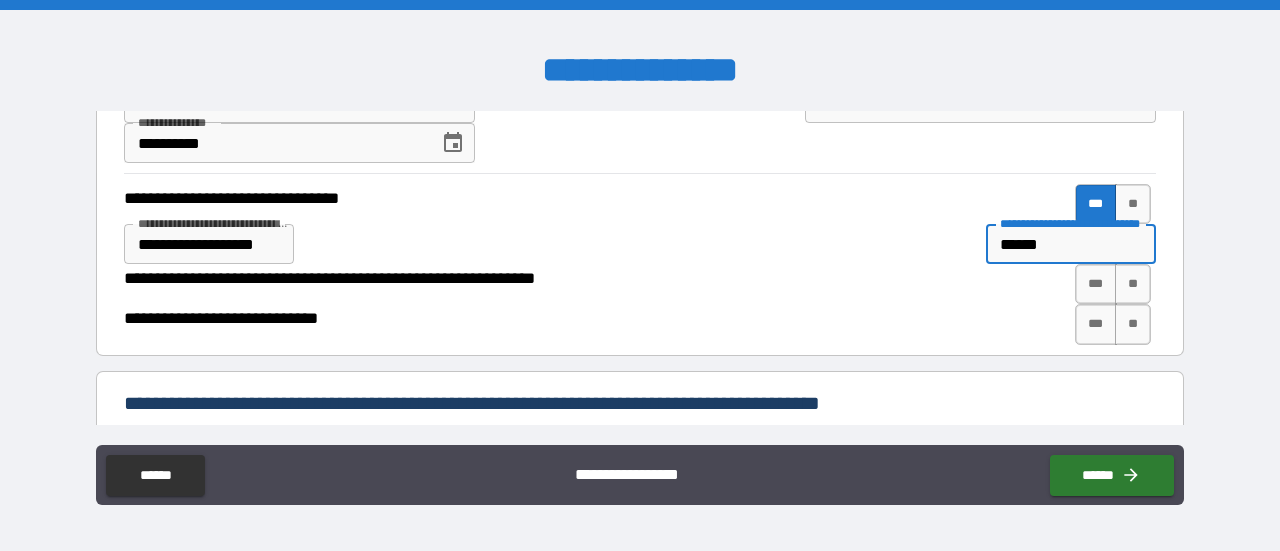 type on "*" 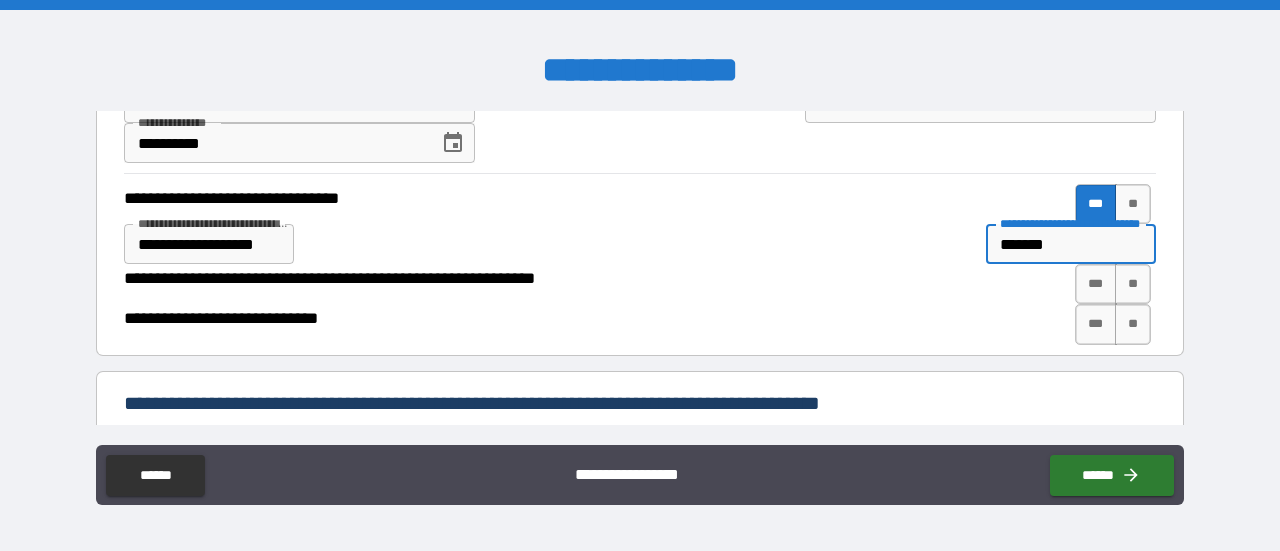 type on "*" 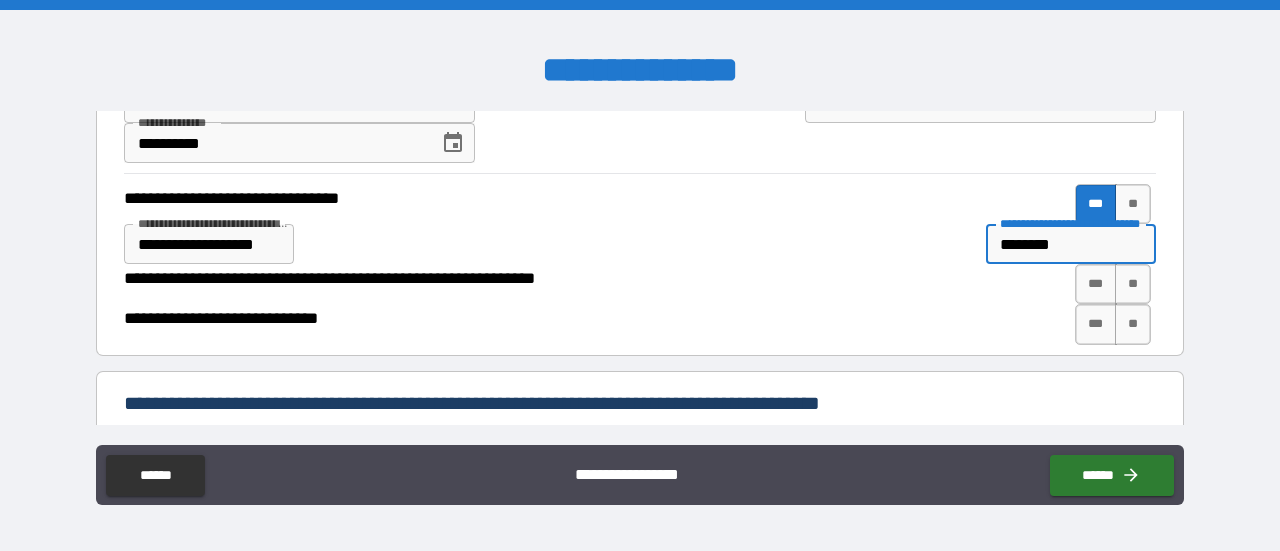 type on "*" 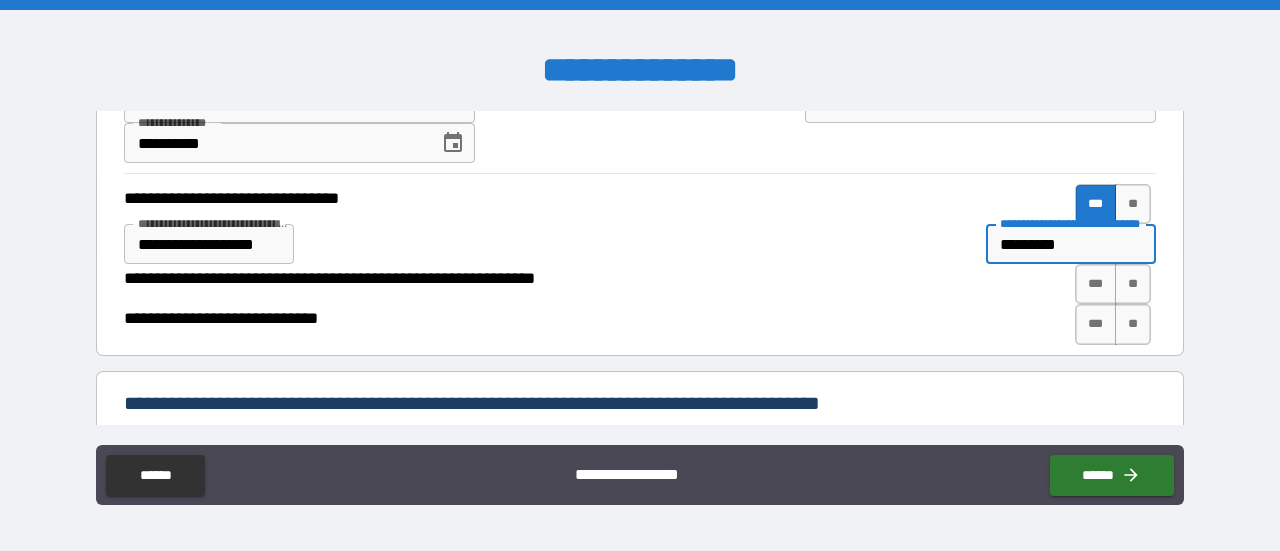 type on "*" 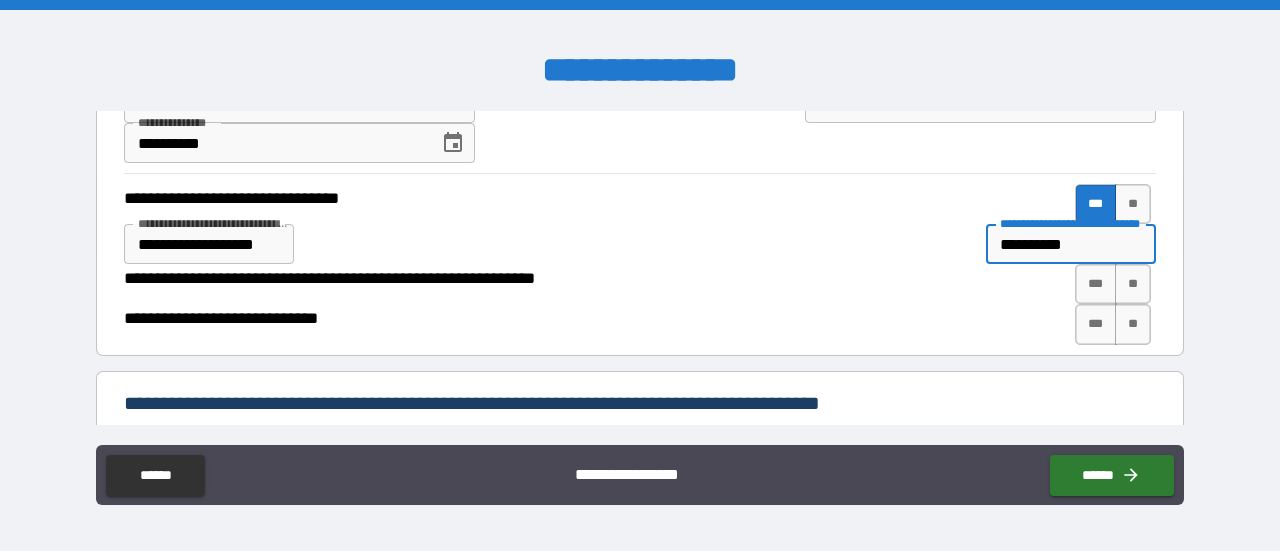 type on "*" 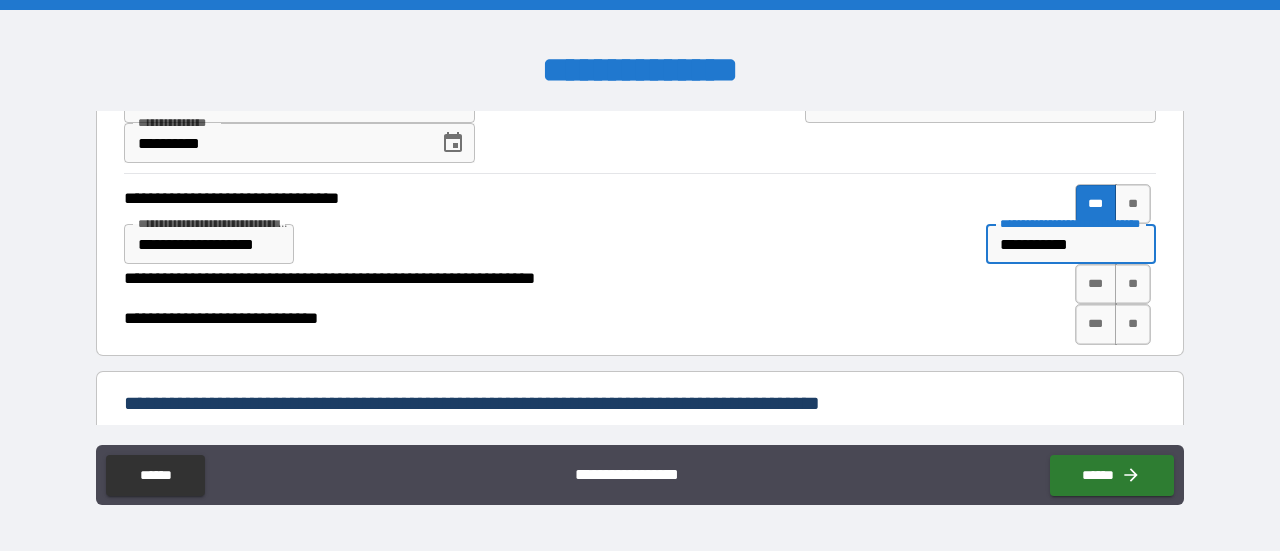 type on "*" 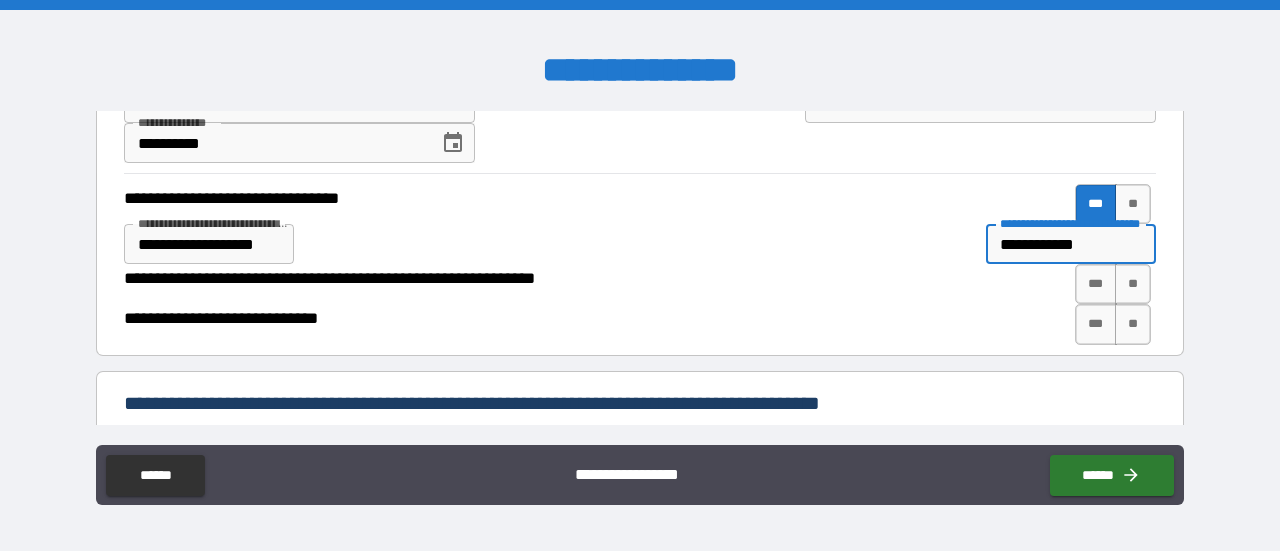 type on "*" 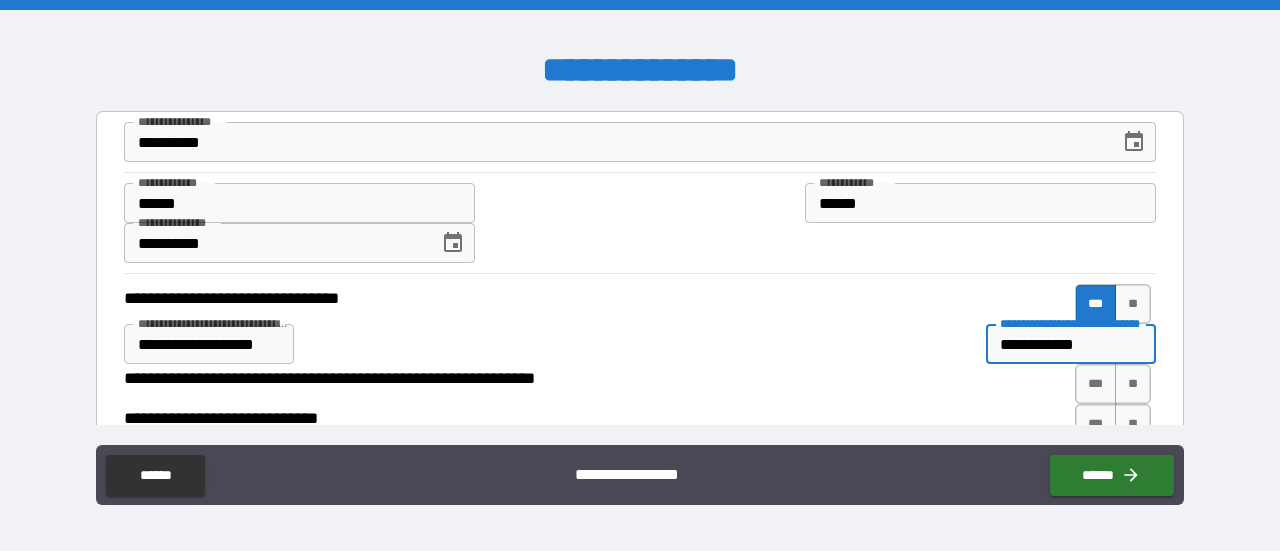 type on "**********" 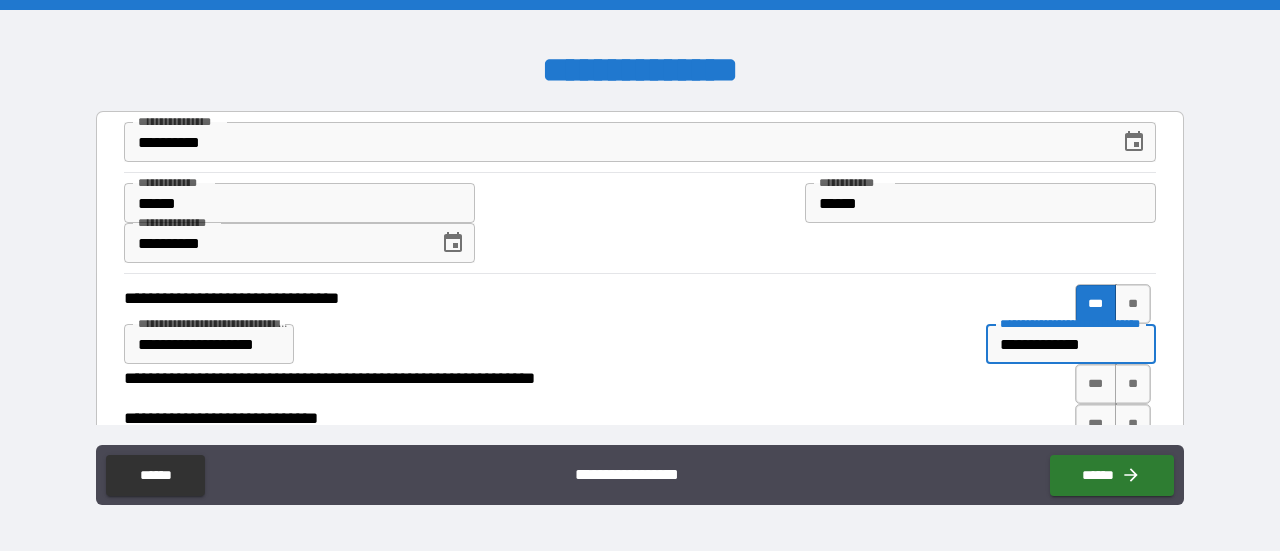 type on "*" 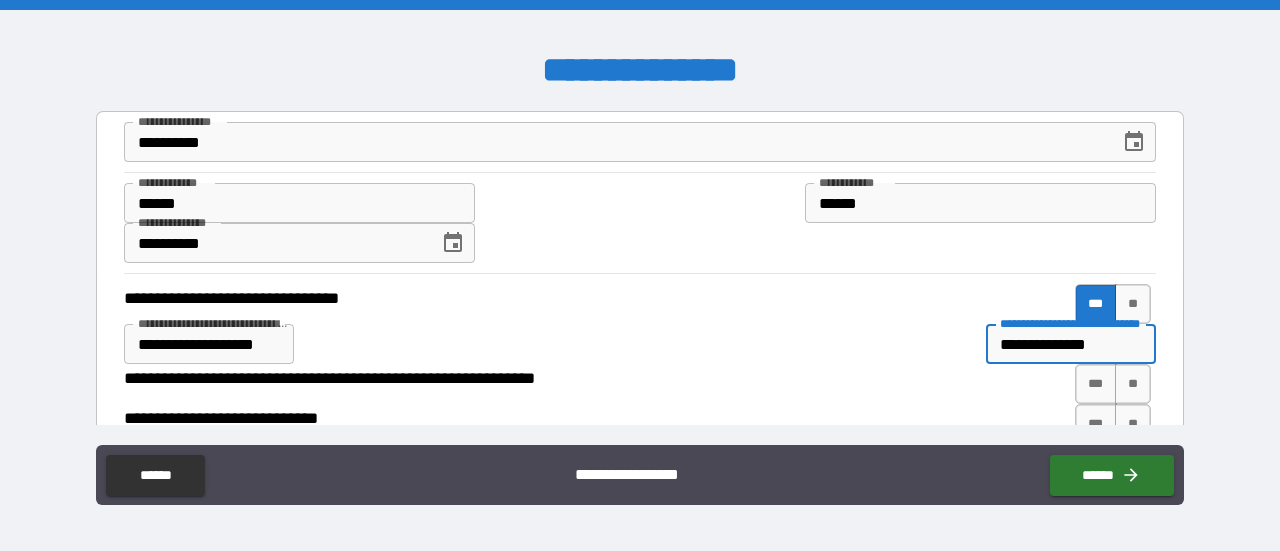 type on "*" 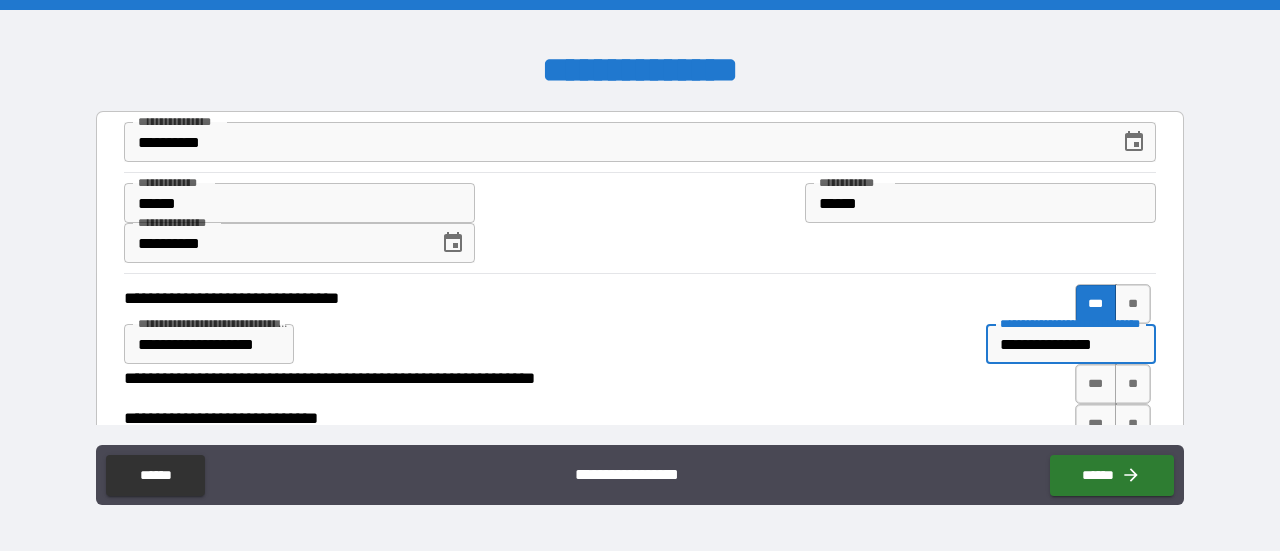type on "**********" 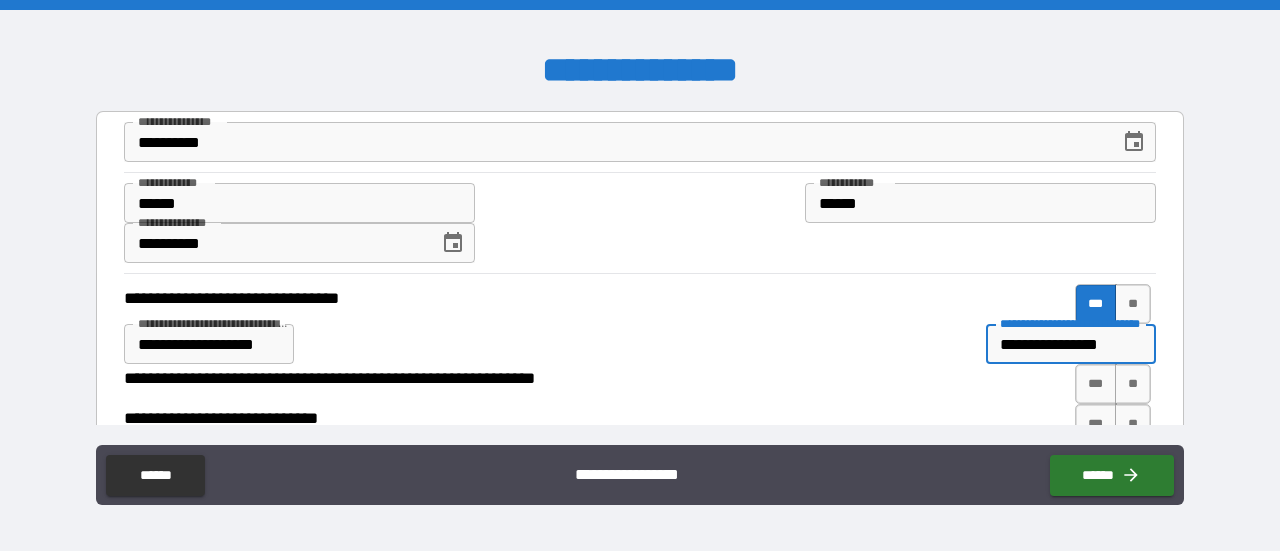 type on "*" 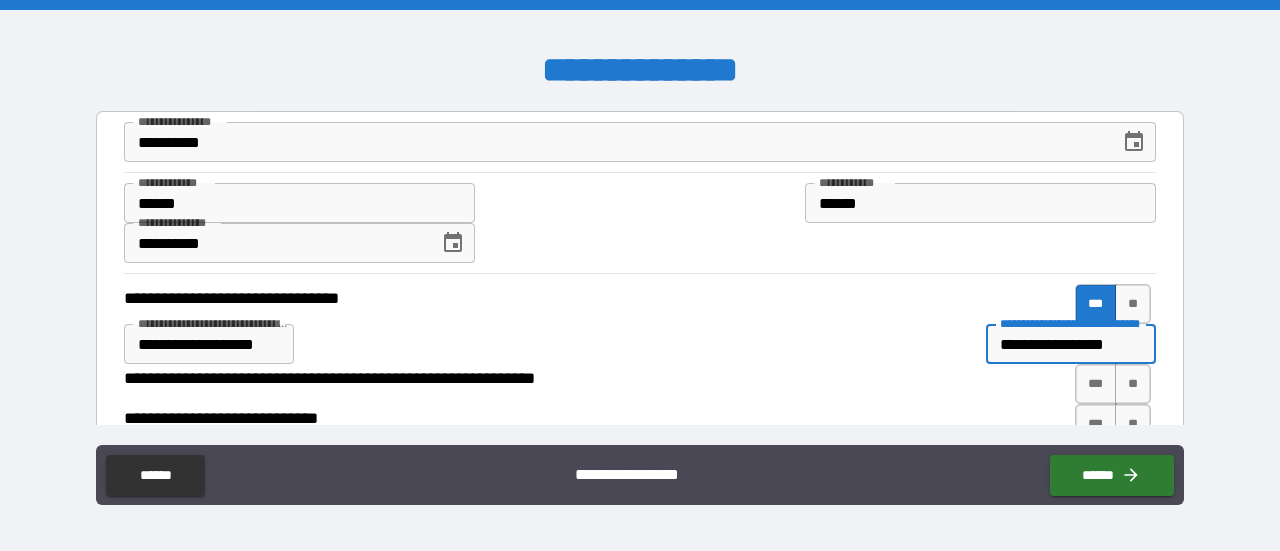type on "*" 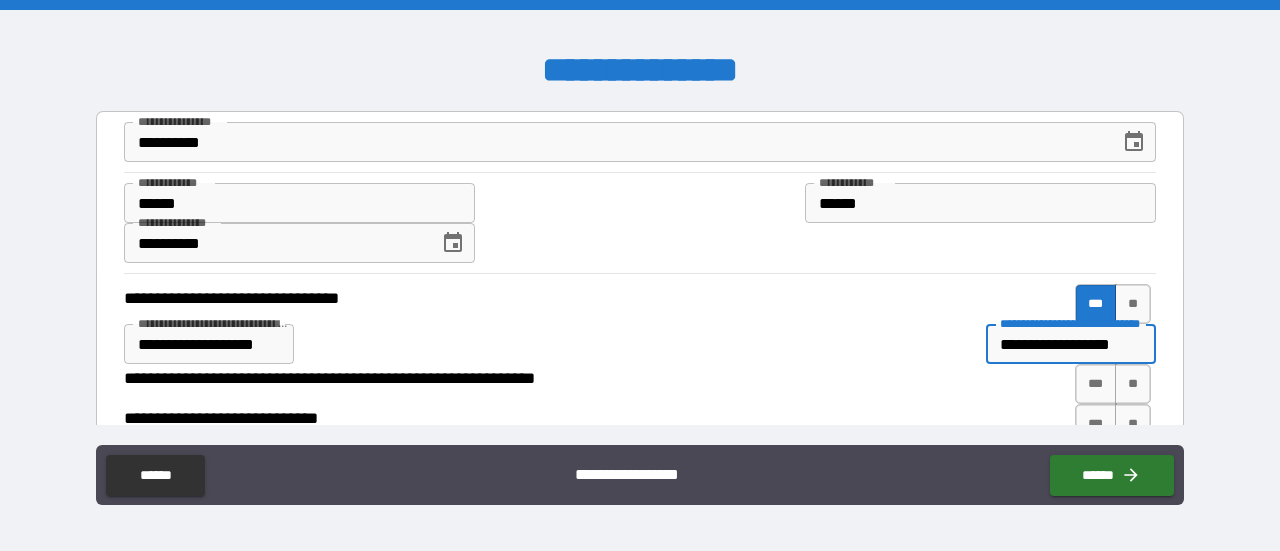type on "*" 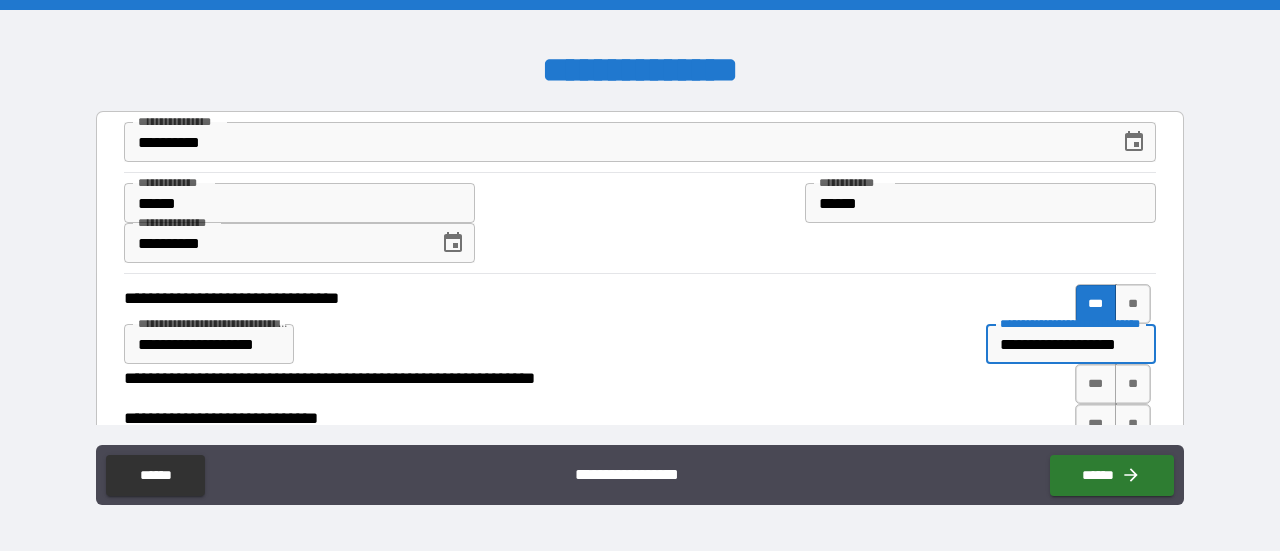 scroll, scrollTop: 0, scrollLeft: 1, axis: horizontal 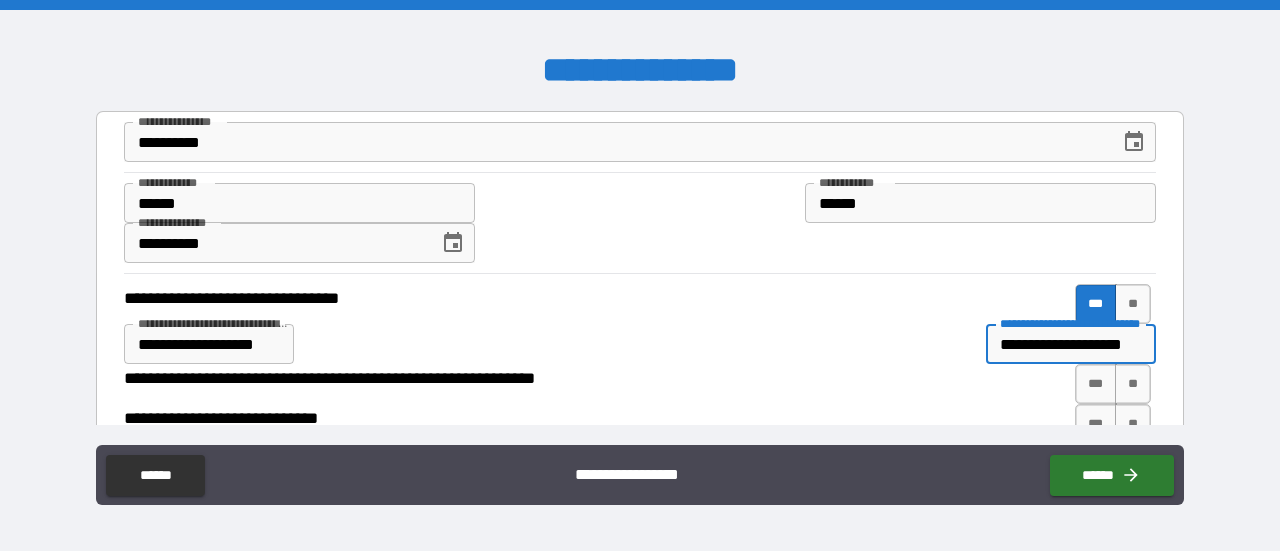 type on "*" 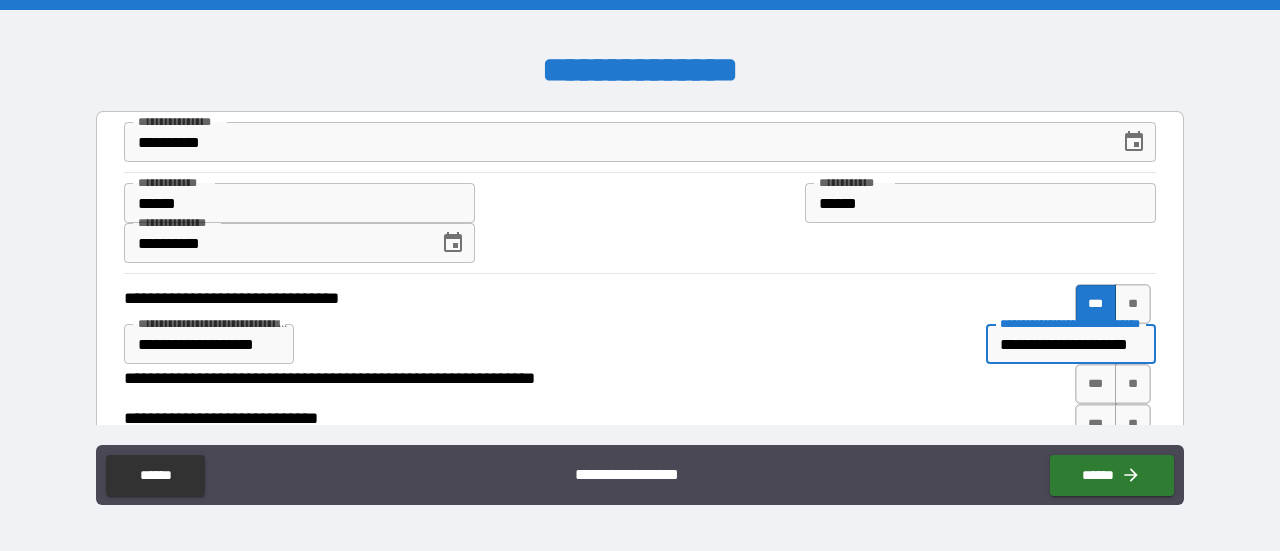 scroll, scrollTop: 0, scrollLeft: 19, axis: horizontal 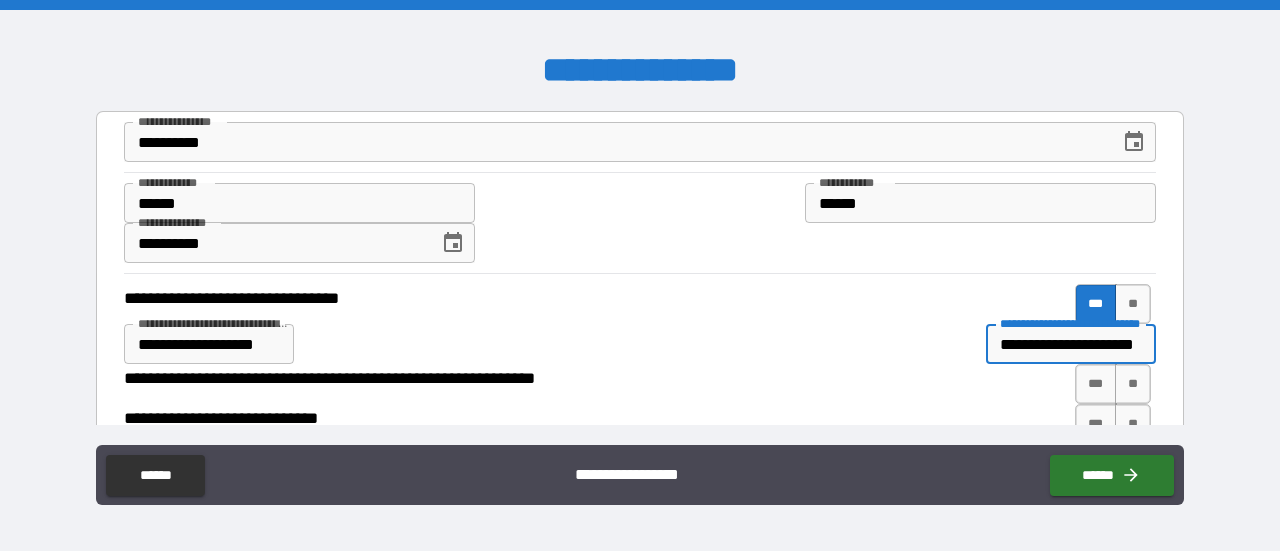 type on "*" 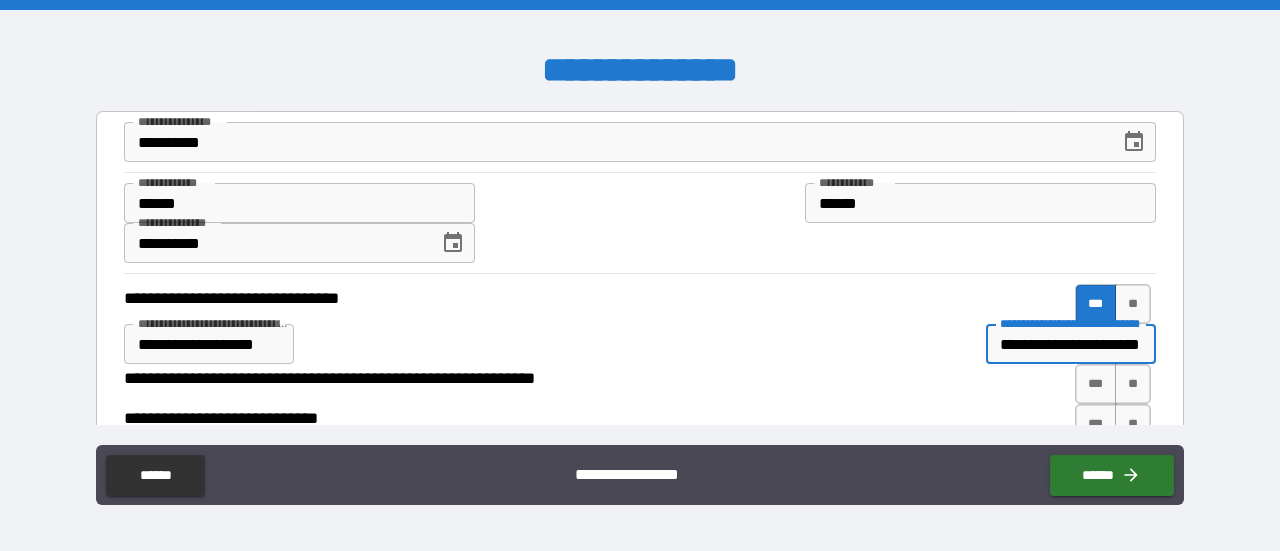 type on "**********" 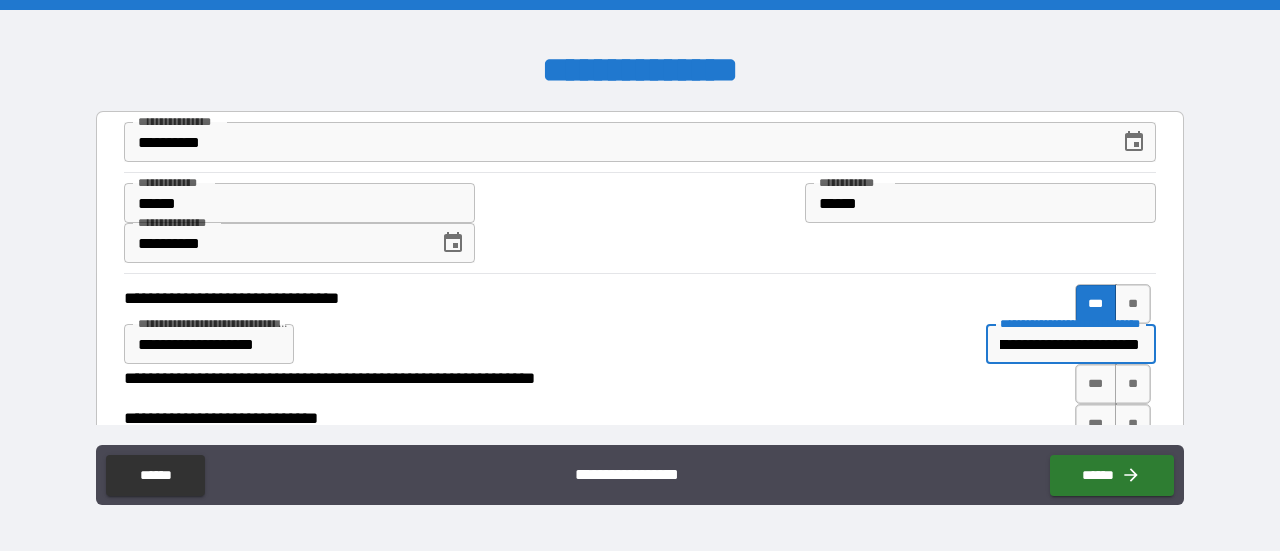 scroll, scrollTop: 0, scrollLeft: 42, axis: horizontal 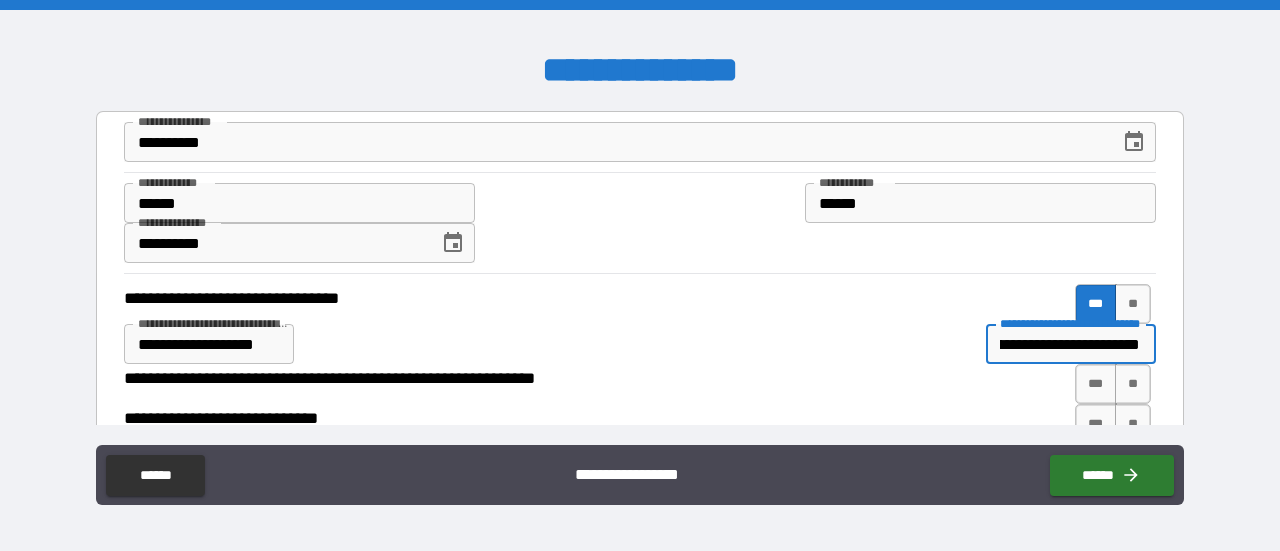 type on "**********" 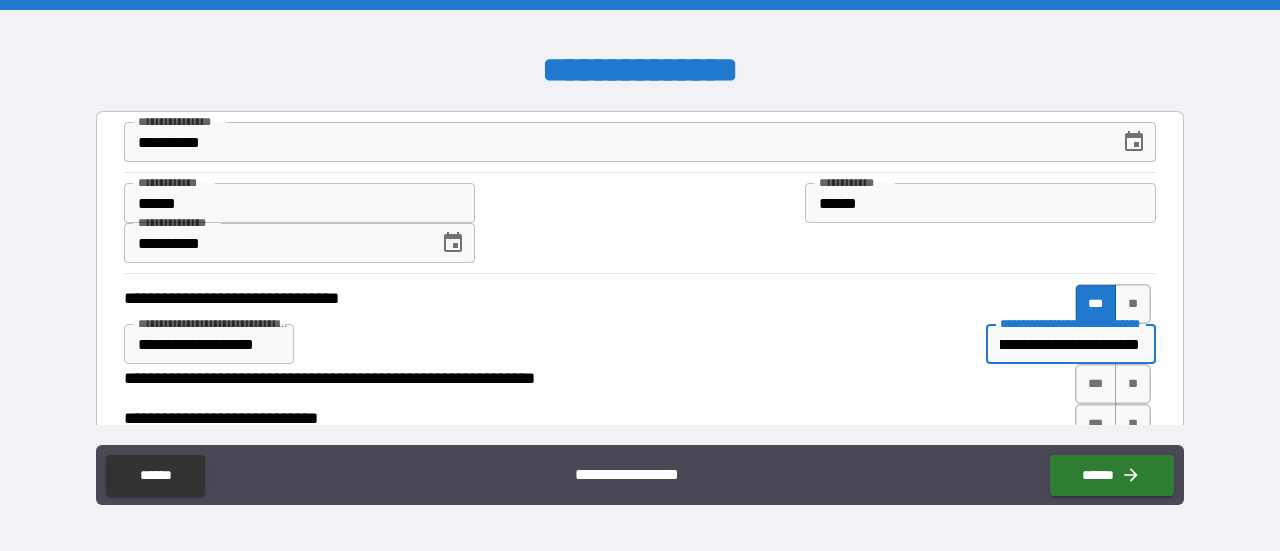 scroll, scrollTop: 0, scrollLeft: 60, axis: horizontal 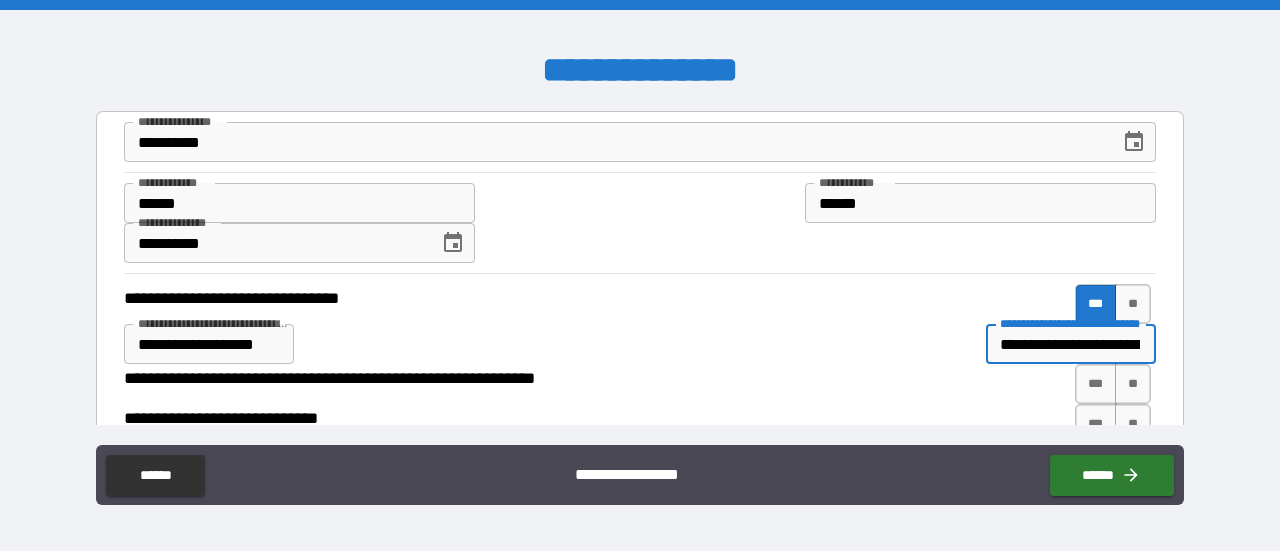 type on "****" 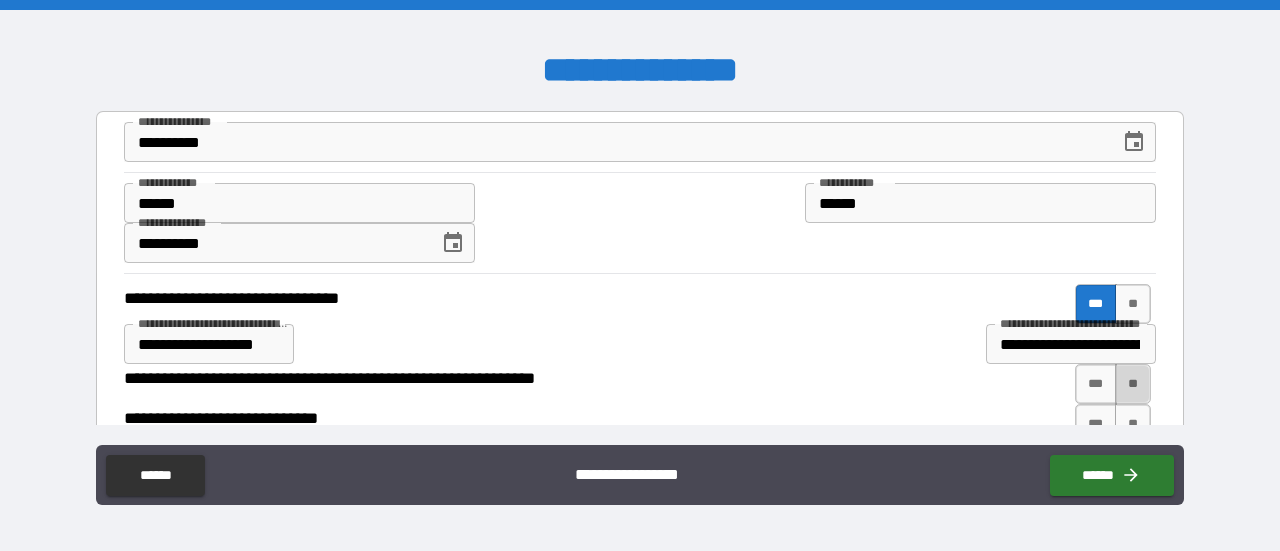 click on "**" at bounding box center (1133, 384) 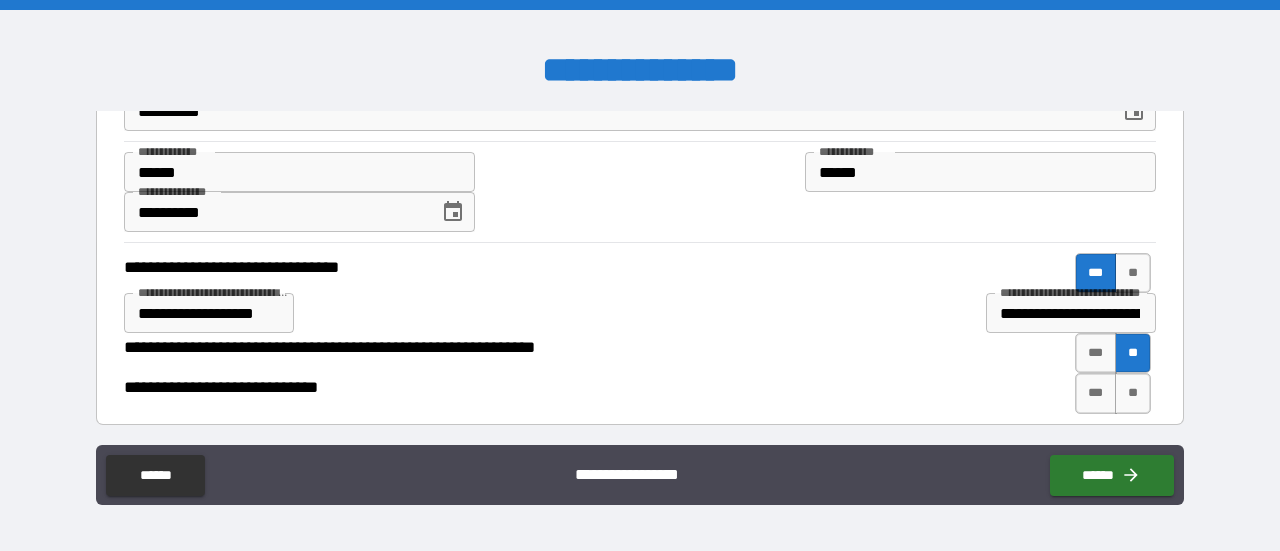 scroll, scrollTop: 100, scrollLeft: 0, axis: vertical 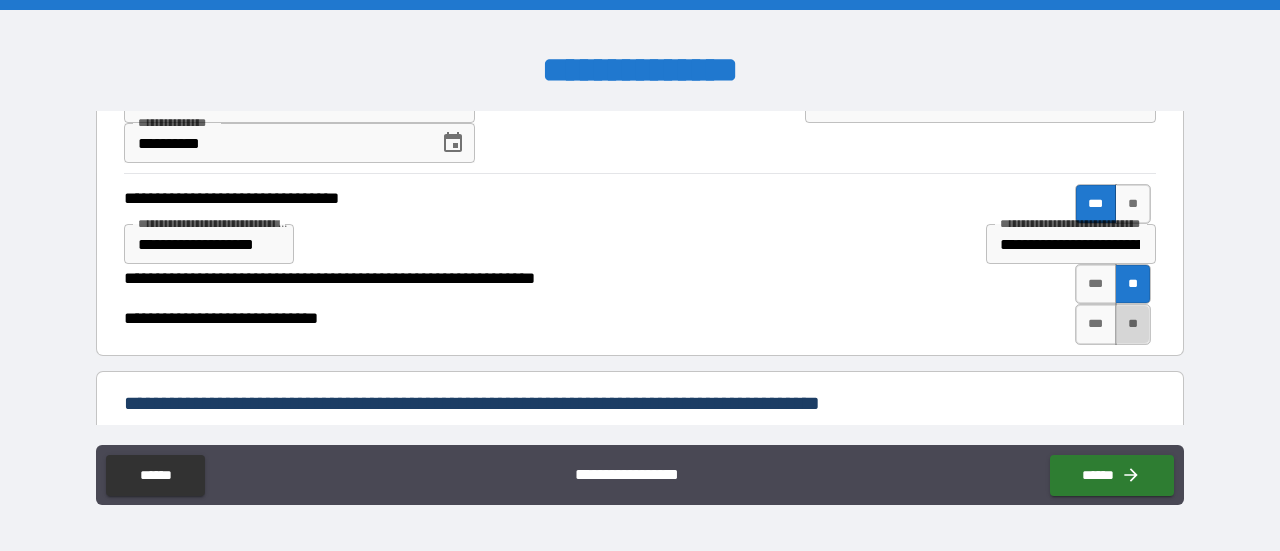 click on "**" at bounding box center (1133, 324) 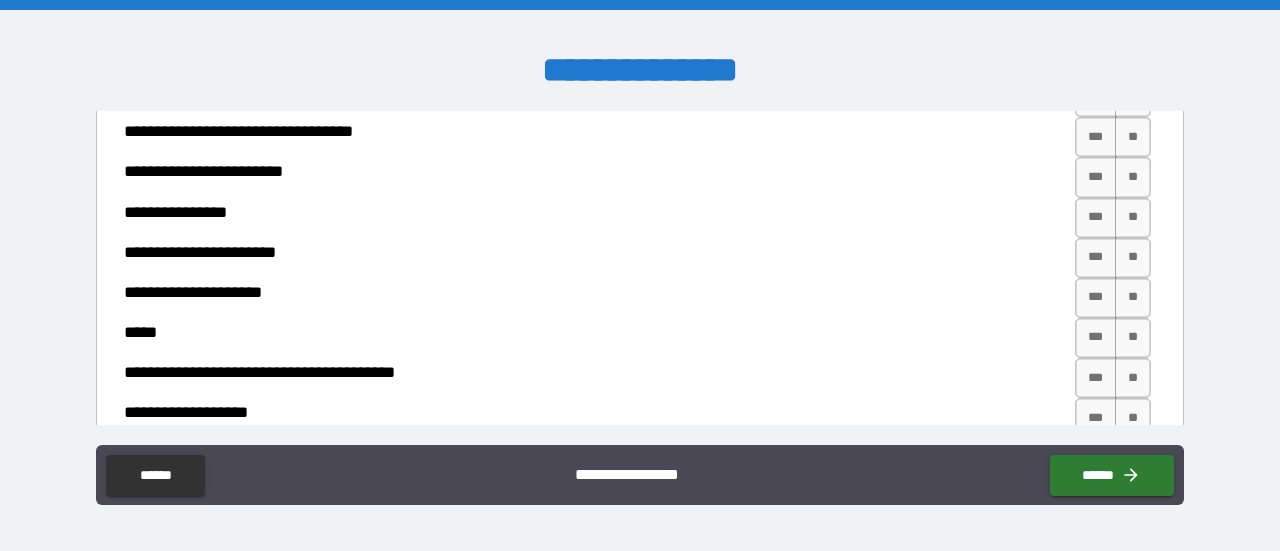 scroll, scrollTop: 1000, scrollLeft: 0, axis: vertical 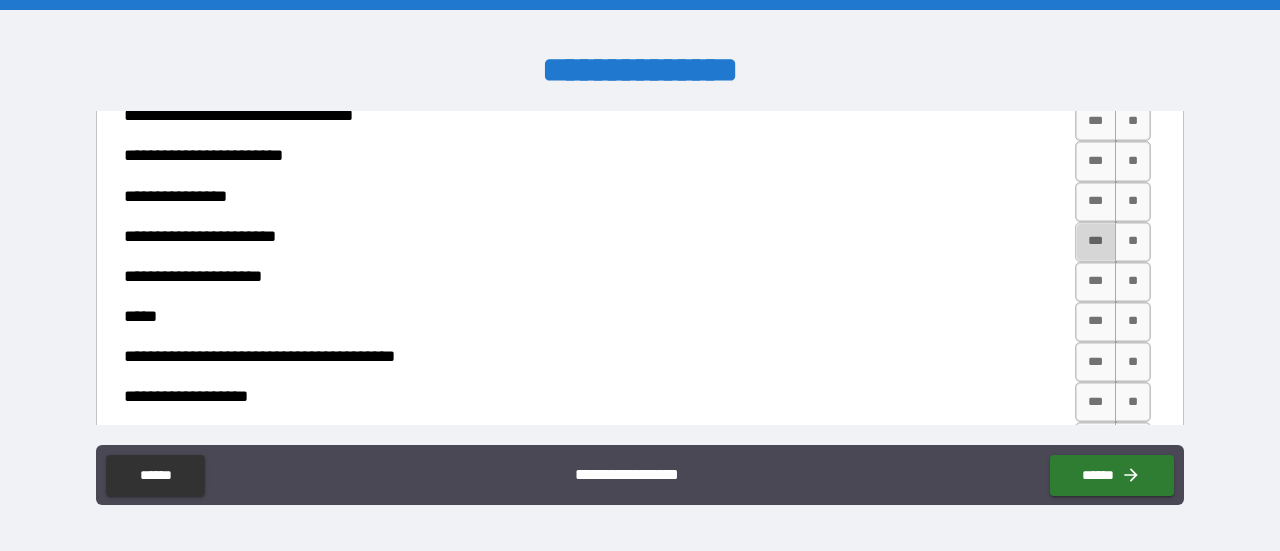click on "***" at bounding box center (1096, 242) 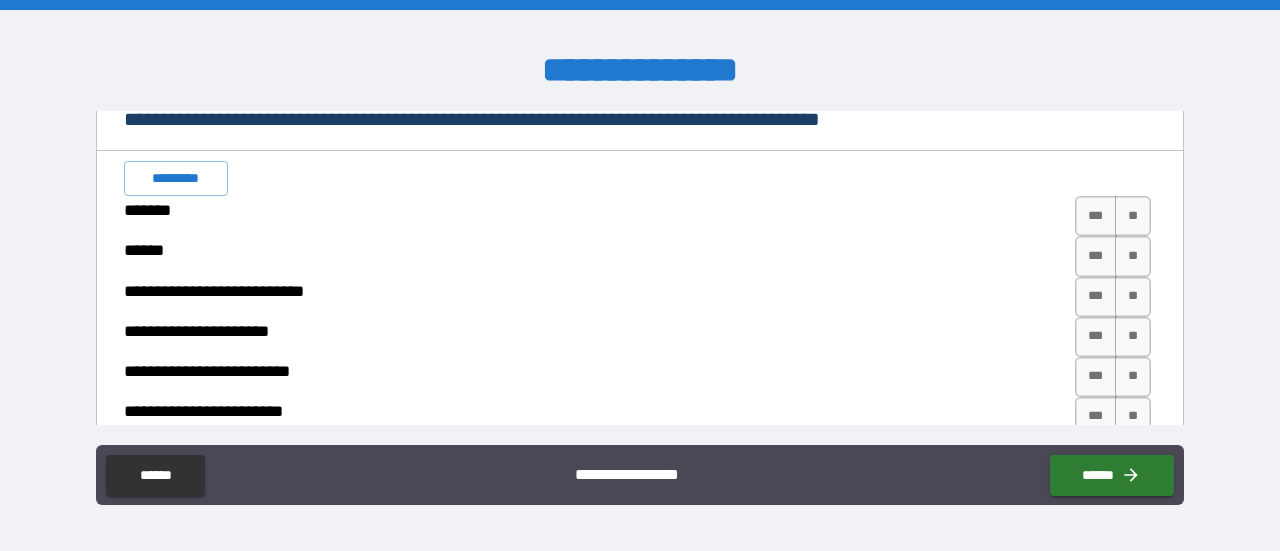 scroll, scrollTop: 400, scrollLeft: 0, axis: vertical 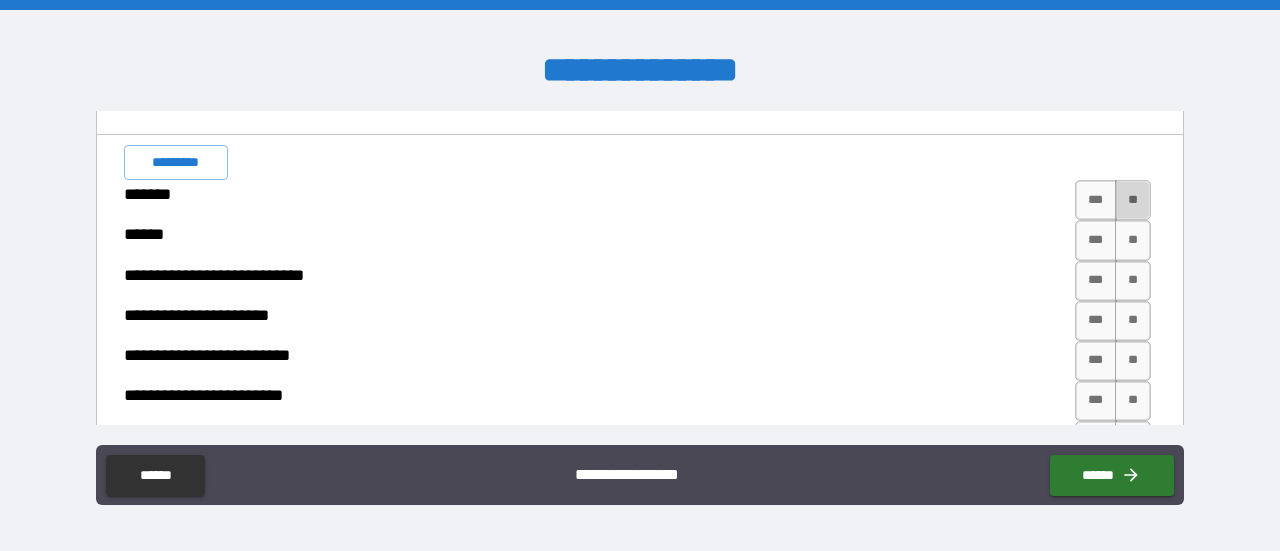 click on "**" at bounding box center [1133, 200] 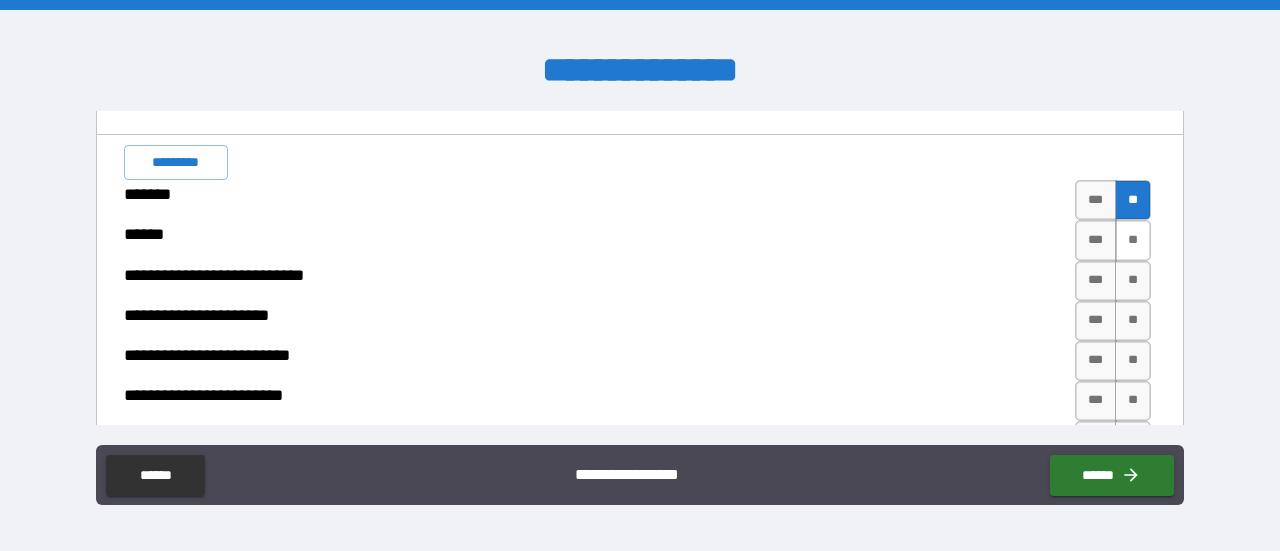 click on "**" at bounding box center [1133, 240] 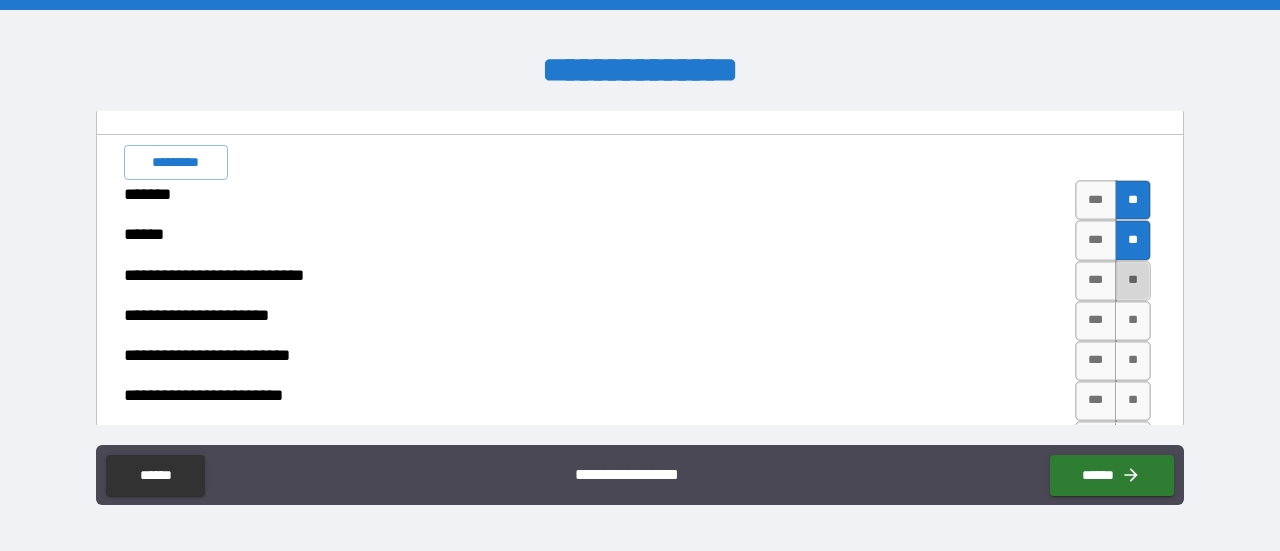 click on "**" at bounding box center (1133, 281) 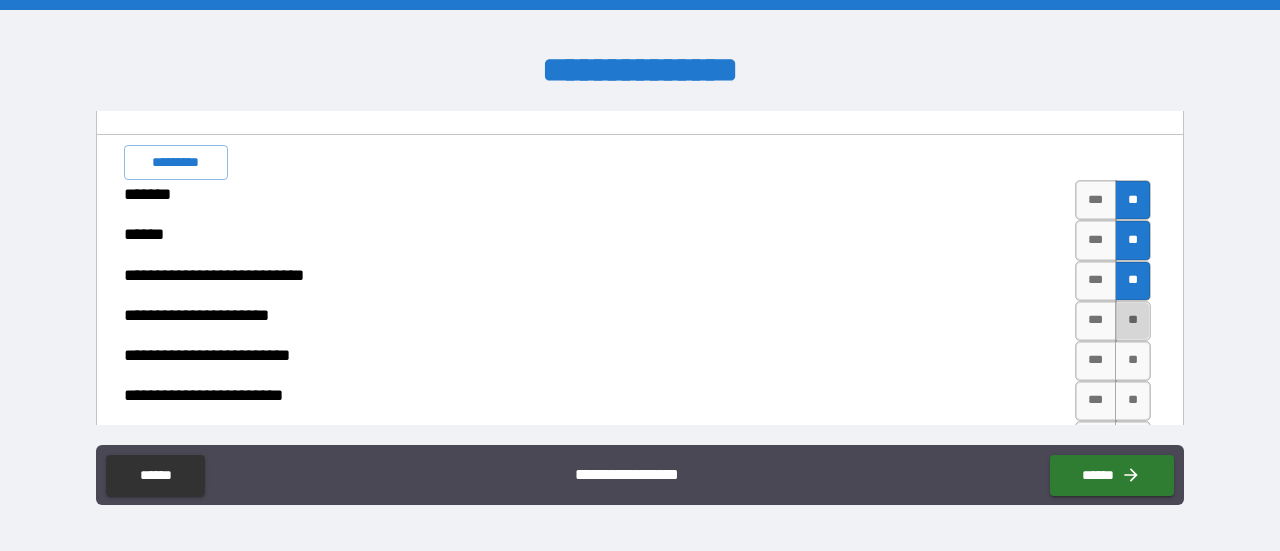 click on "**" at bounding box center (1133, 321) 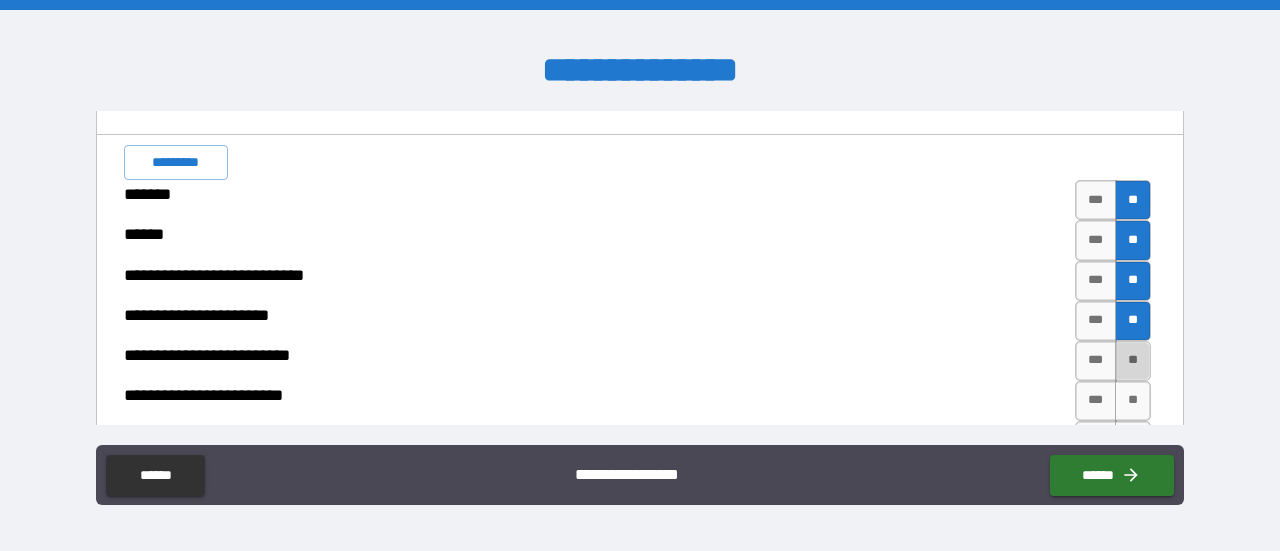 click on "**" at bounding box center [1133, 361] 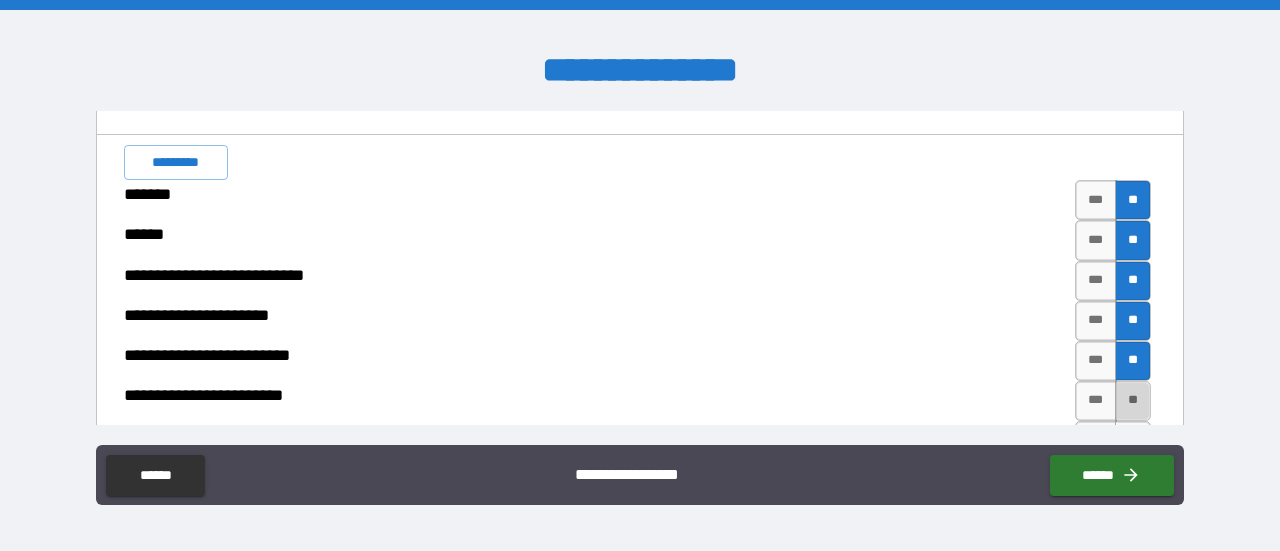 click on "**" at bounding box center [1133, 401] 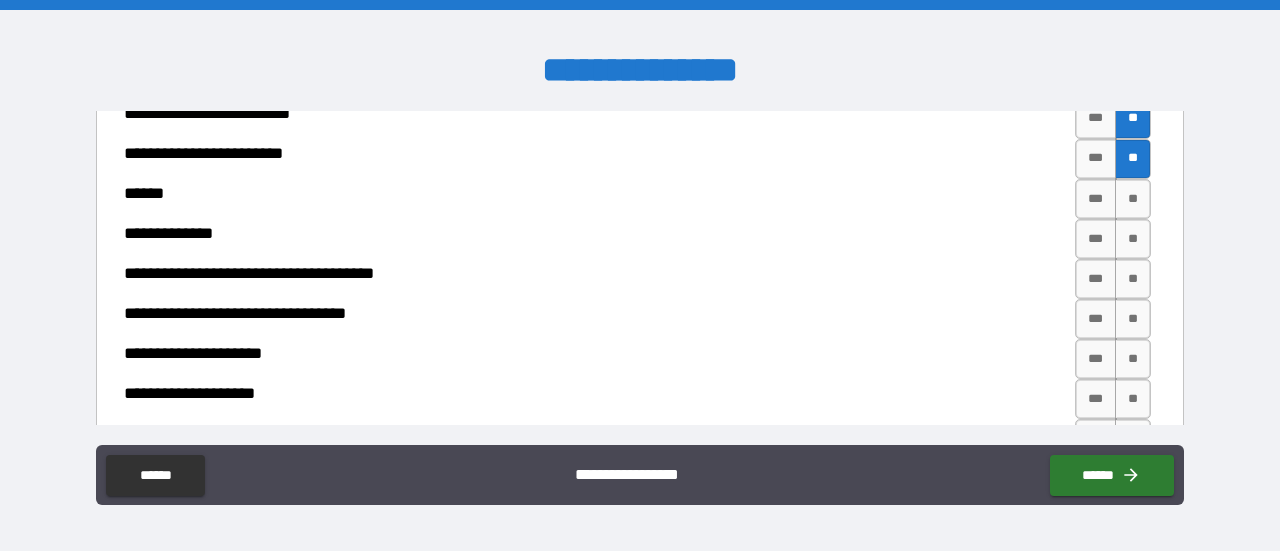 scroll, scrollTop: 700, scrollLeft: 0, axis: vertical 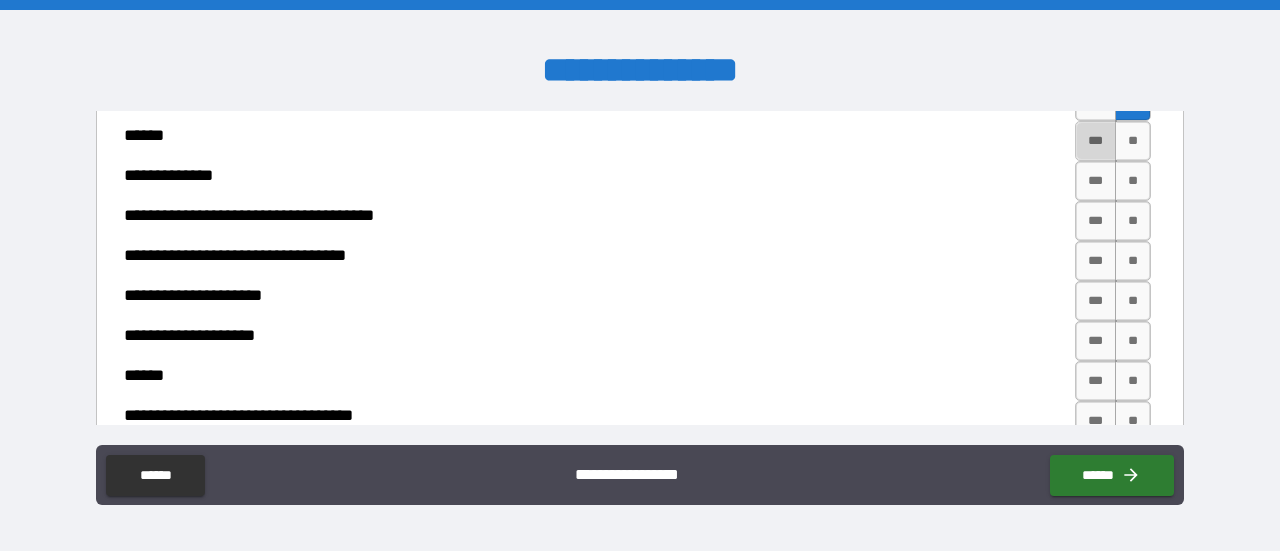 click on "***" at bounding box center [1096, 141] 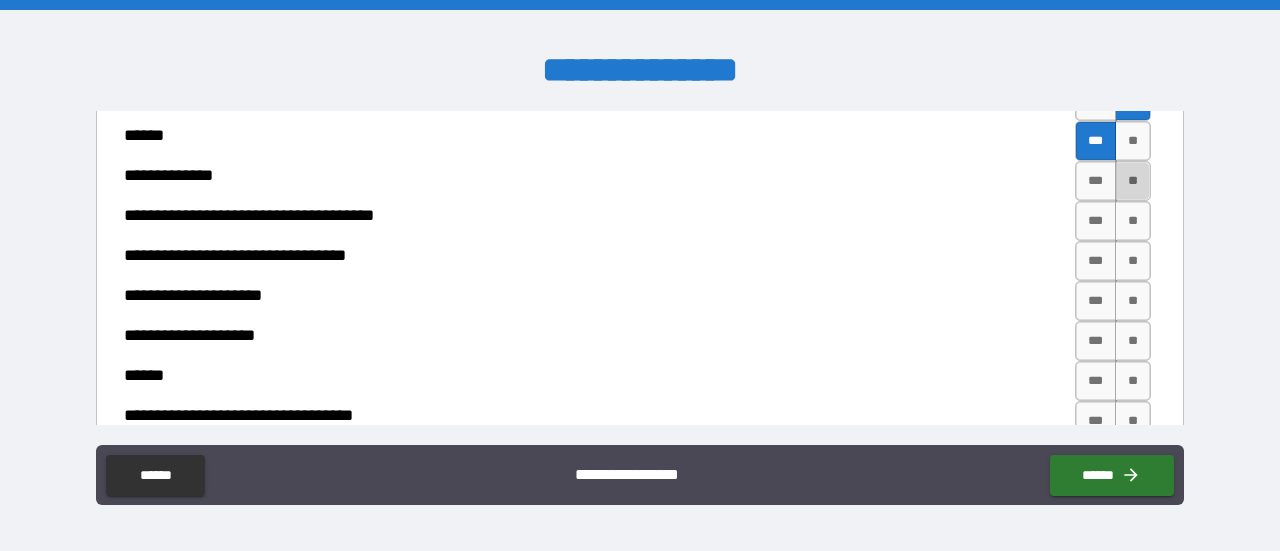 click on "**" at bounding box center [1133, 181] 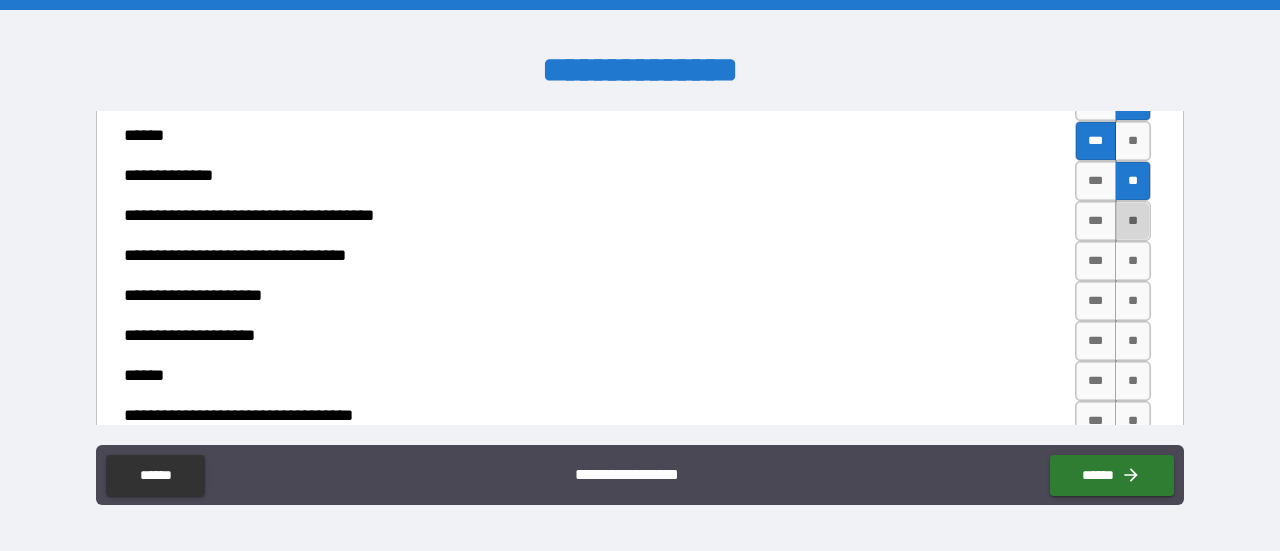 click on "**" at bounding box center (1133, 221) 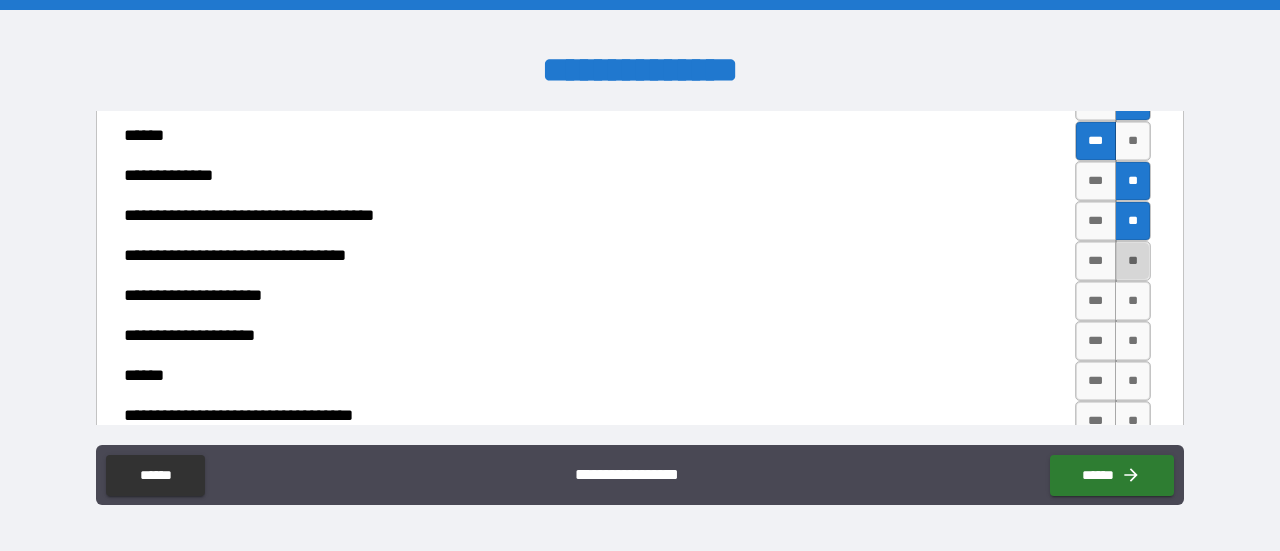click on "**" at bounding box center [1133, 261] 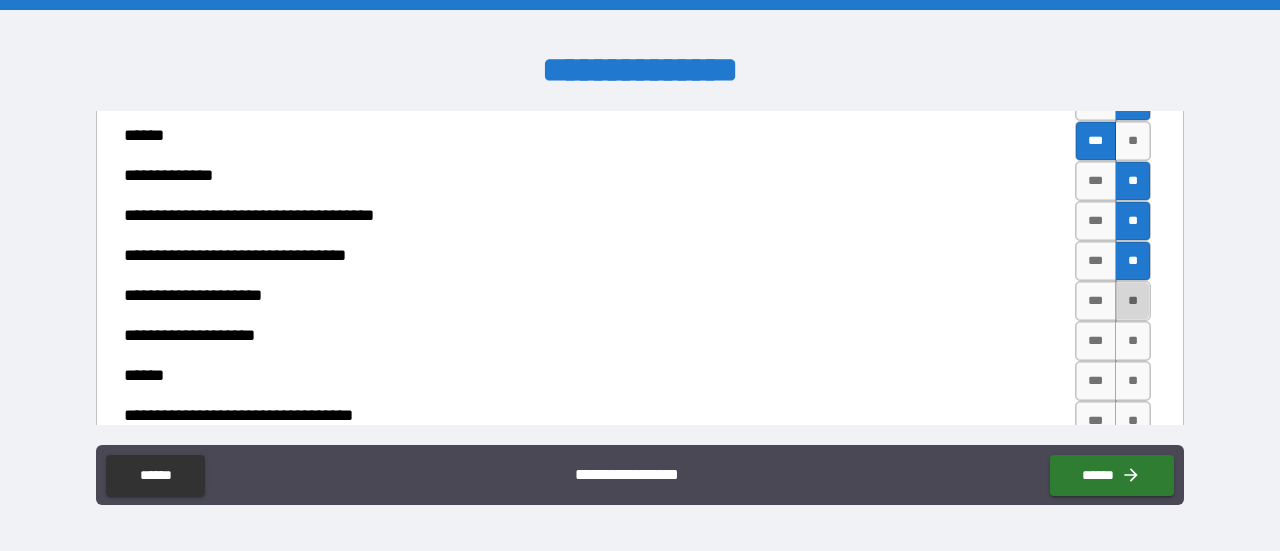click on "**" at bounding box center [1133, 301] 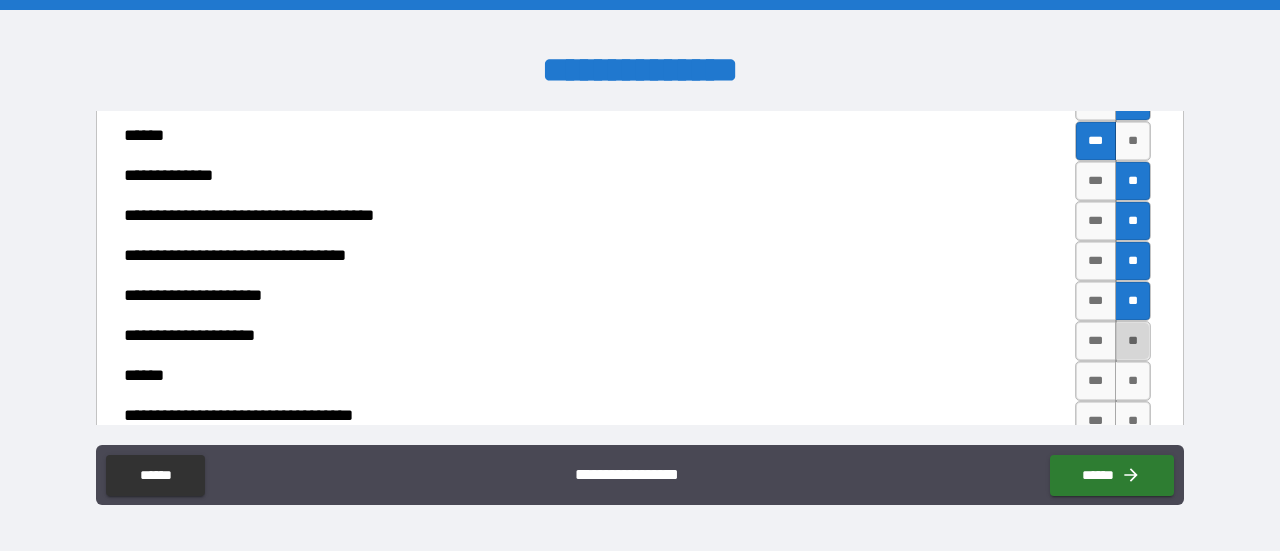 click on "**" at bounding box center (1133, 341) 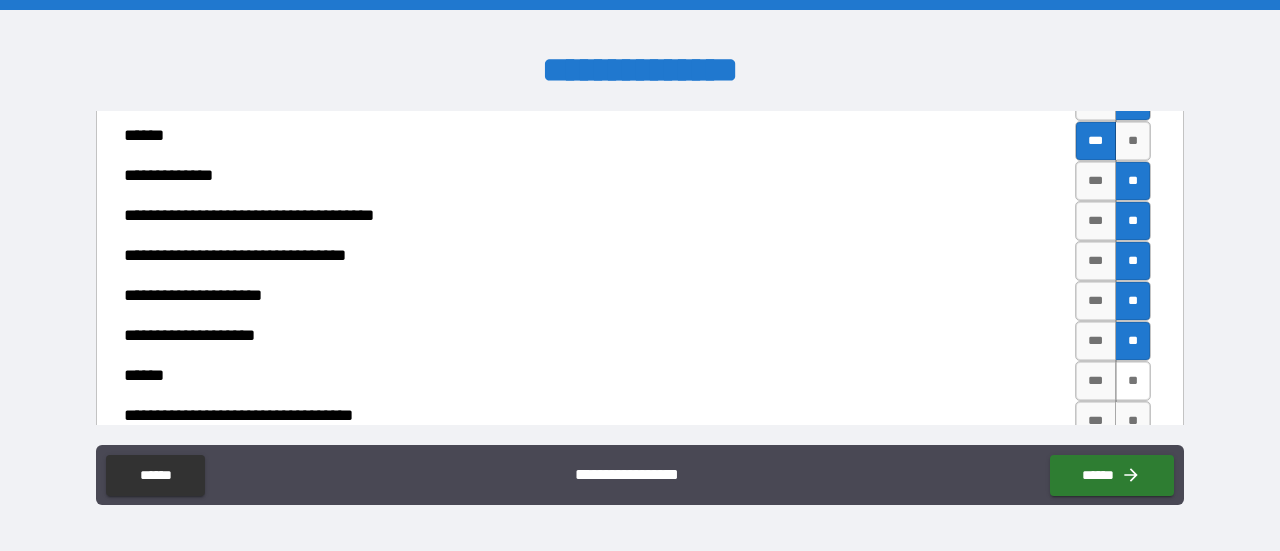 click on "**" at bounding box center [1133, 381] 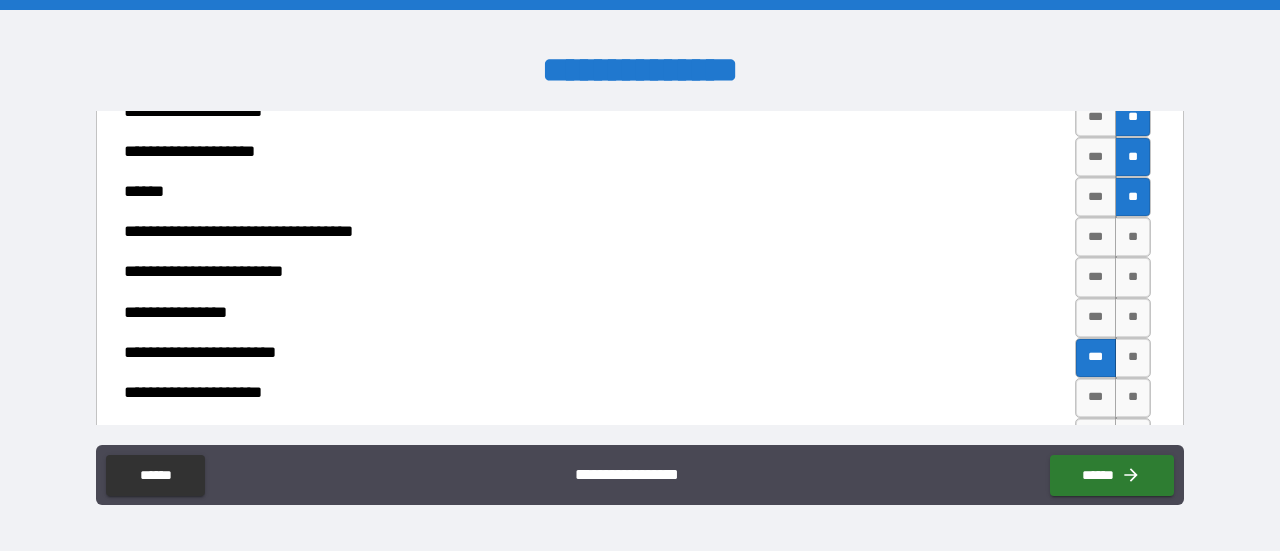 scroll, scrollTop: 900, scrollLeft: 0, axis: vertical 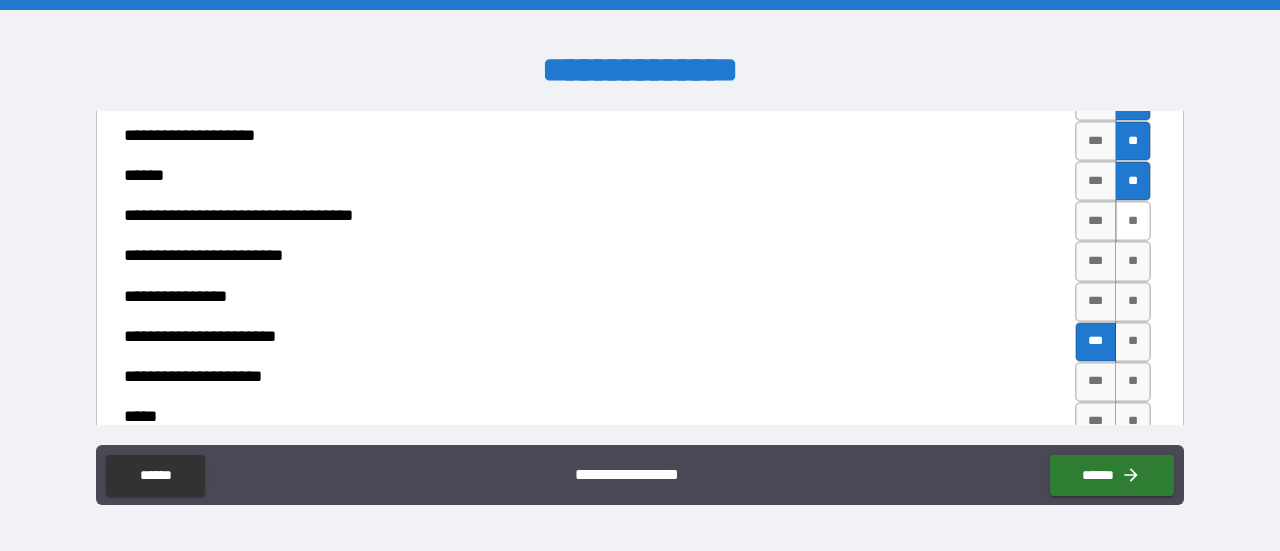 click on "**" at bounding box center (1133, 221) 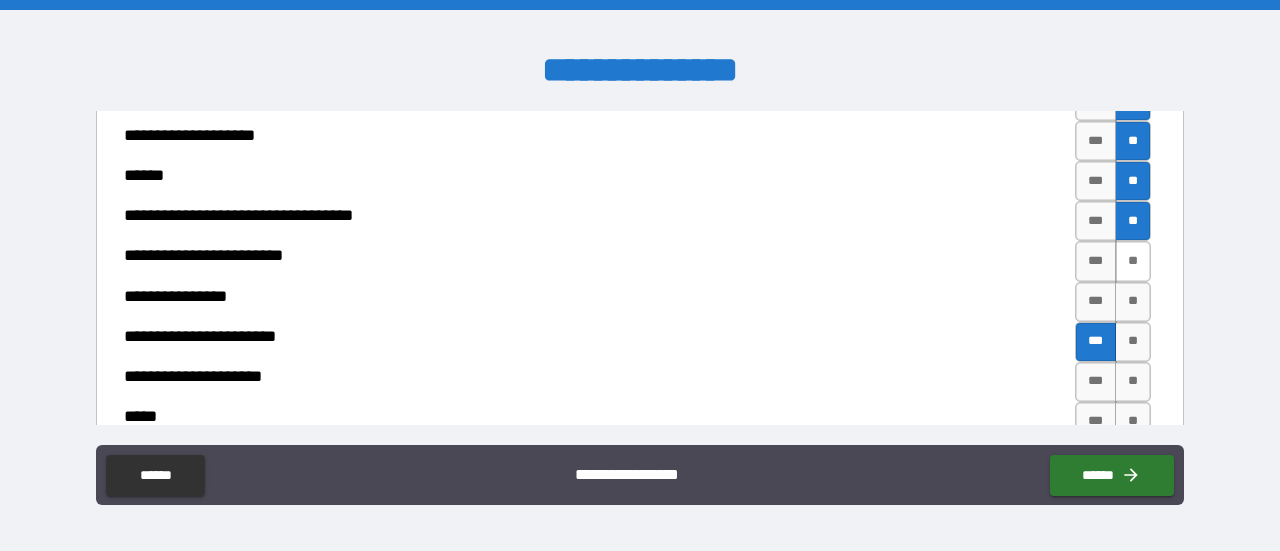 click on "**" at bounding box center (1133, 261) 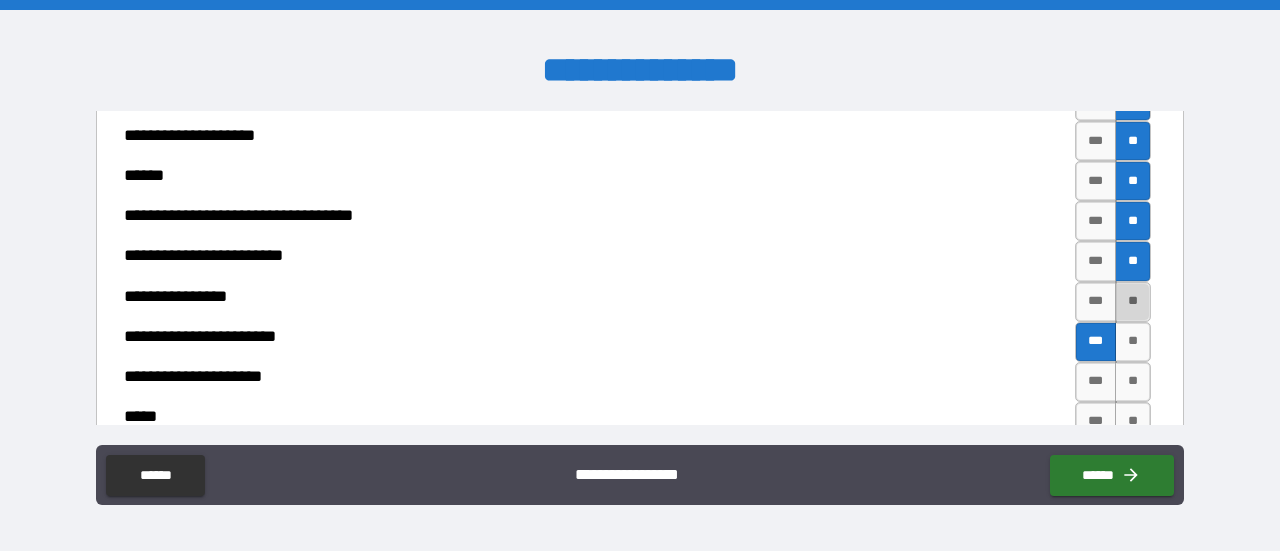 click on "**" at bounding box center (1133, 302) 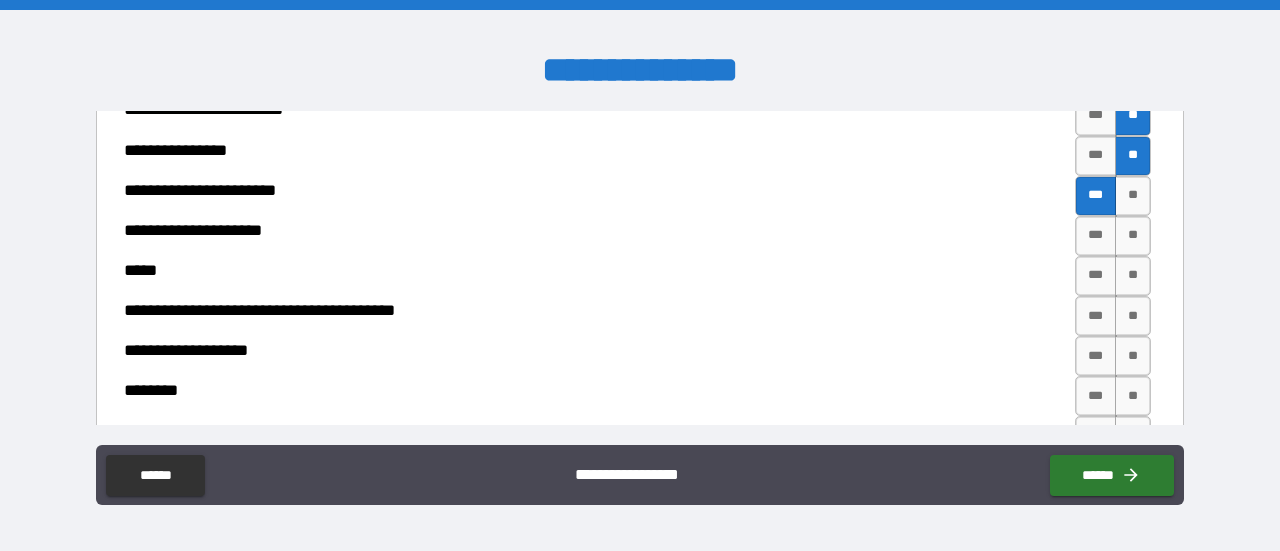 scroll, scrollTop: 1100, scrollLeft: 0, axis: vertical 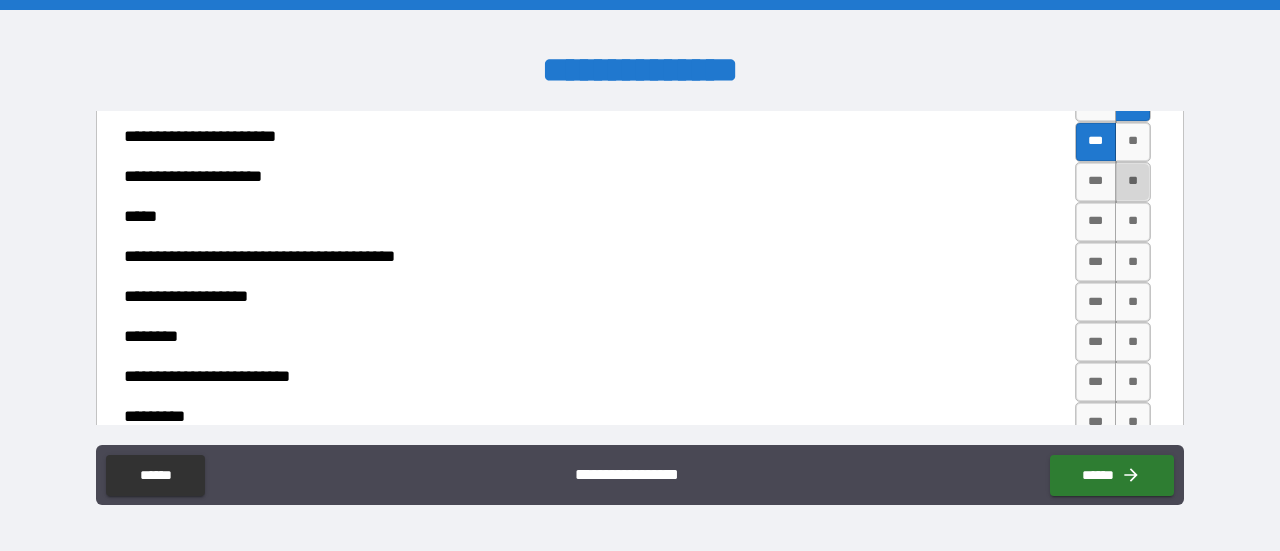 click on "**" at bounding box center (1133, 182) 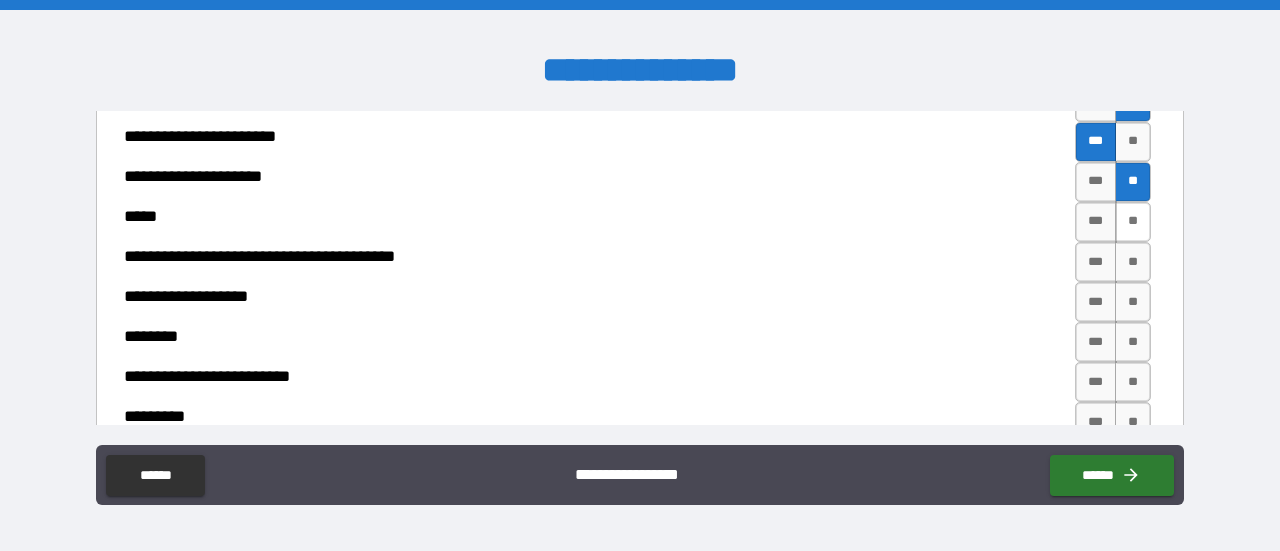 click on "**" at bounding box center [1133, 222] 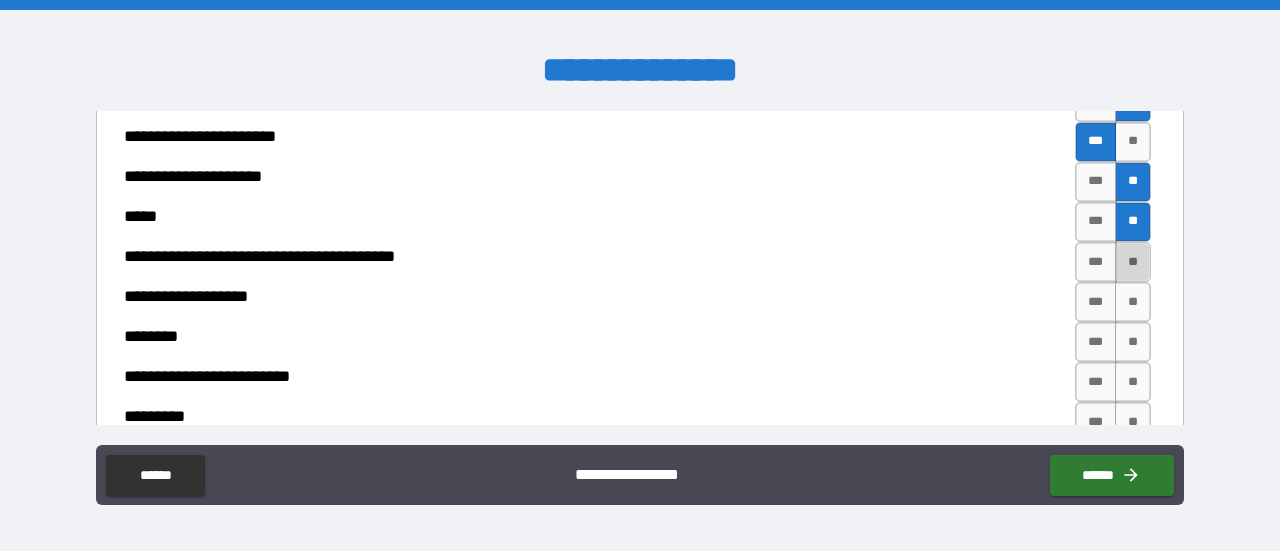 click on "**" at bounding box center (1133, 262) 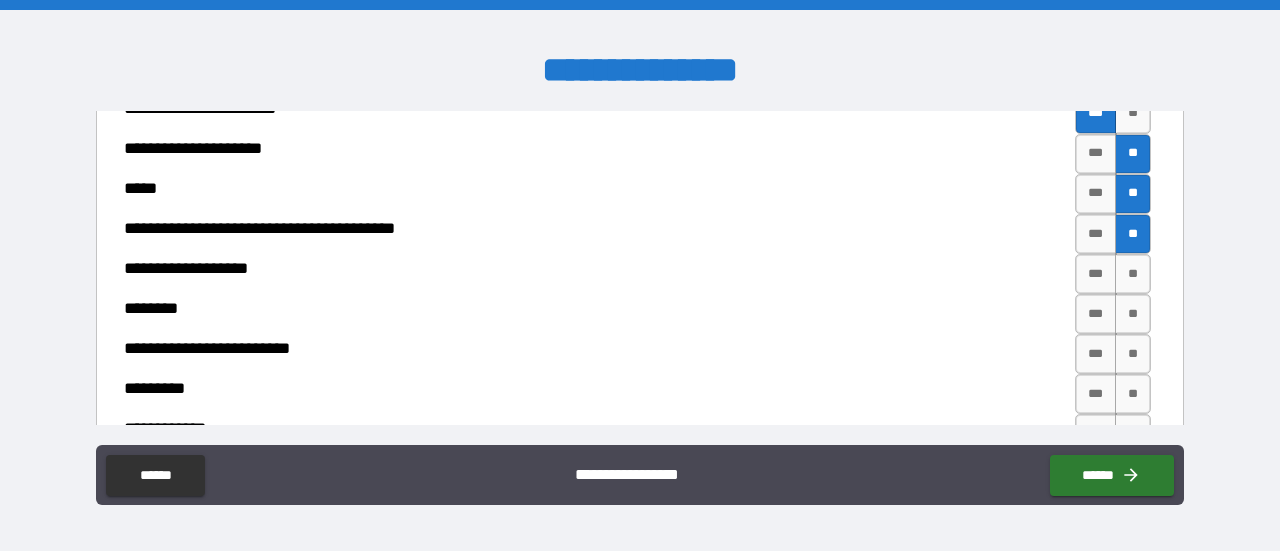 scroll, scrollTop: 1200, scrollLeft: 0, axis: vertical 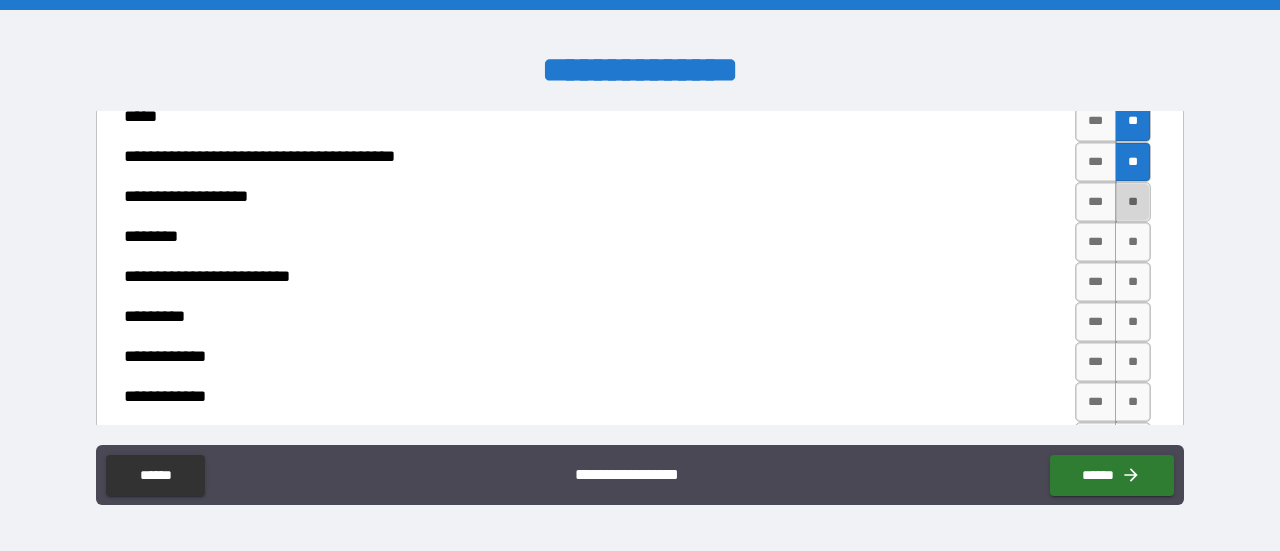 click on "**" at bounding box center (1133, 202) 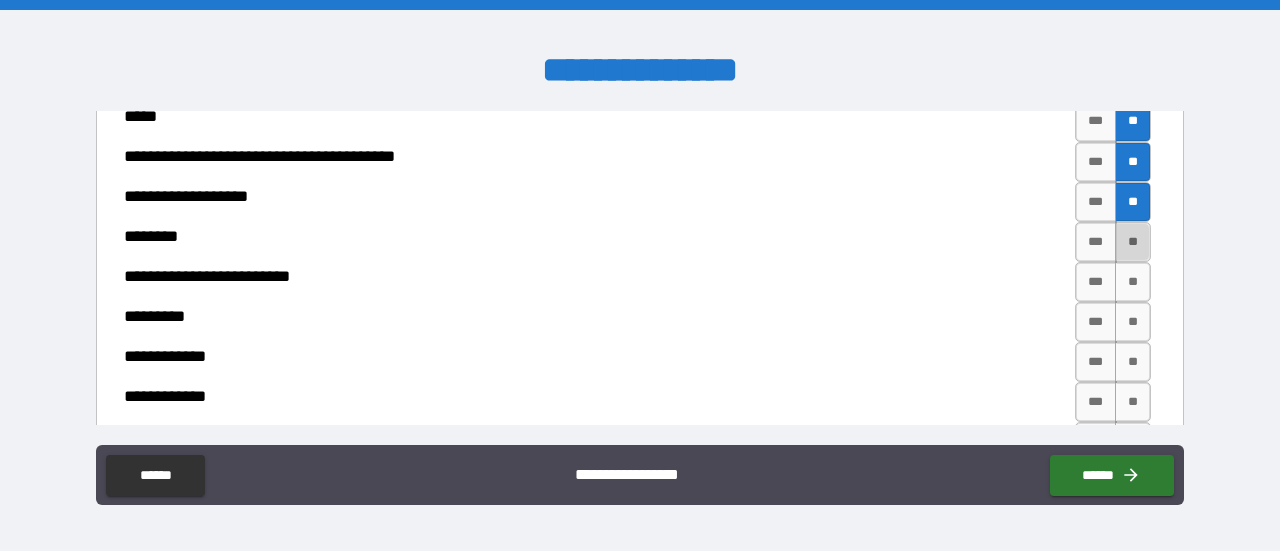 click on "**" at bounding box center [1133, 242] 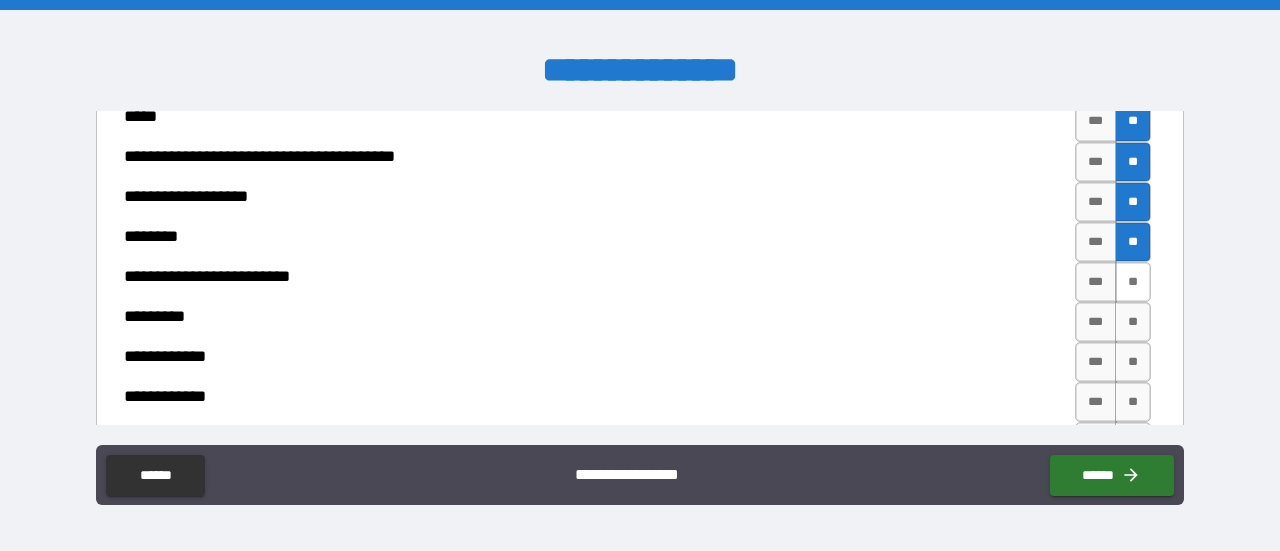 click on "**" at bounding box center (1133, 282) 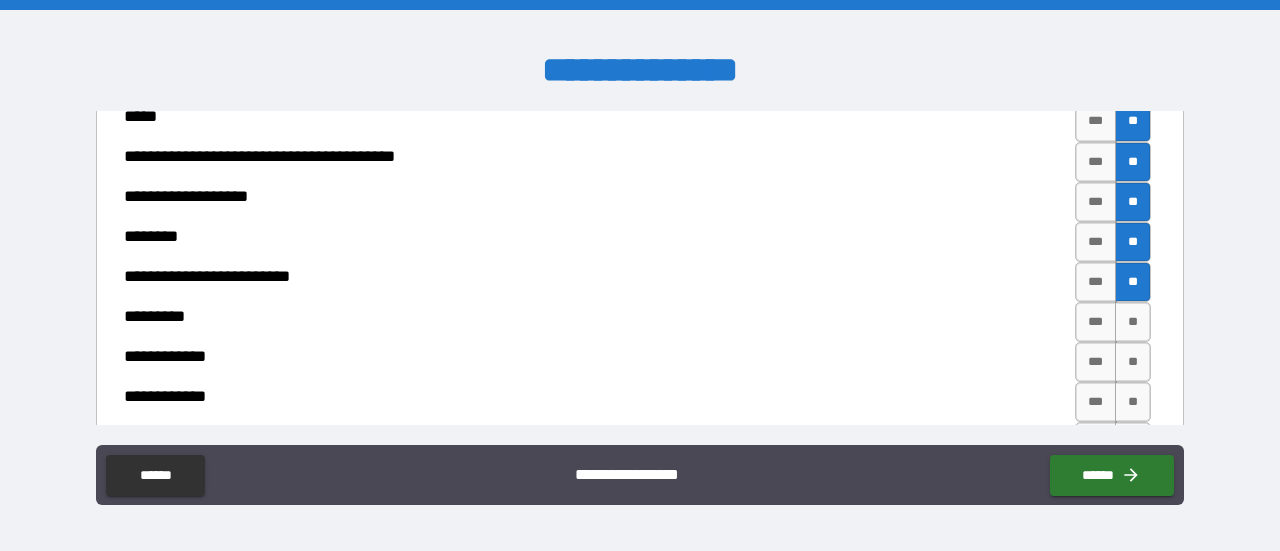 scroll, scrollTop: 1300, scrollLeft: 0, axis: vertical 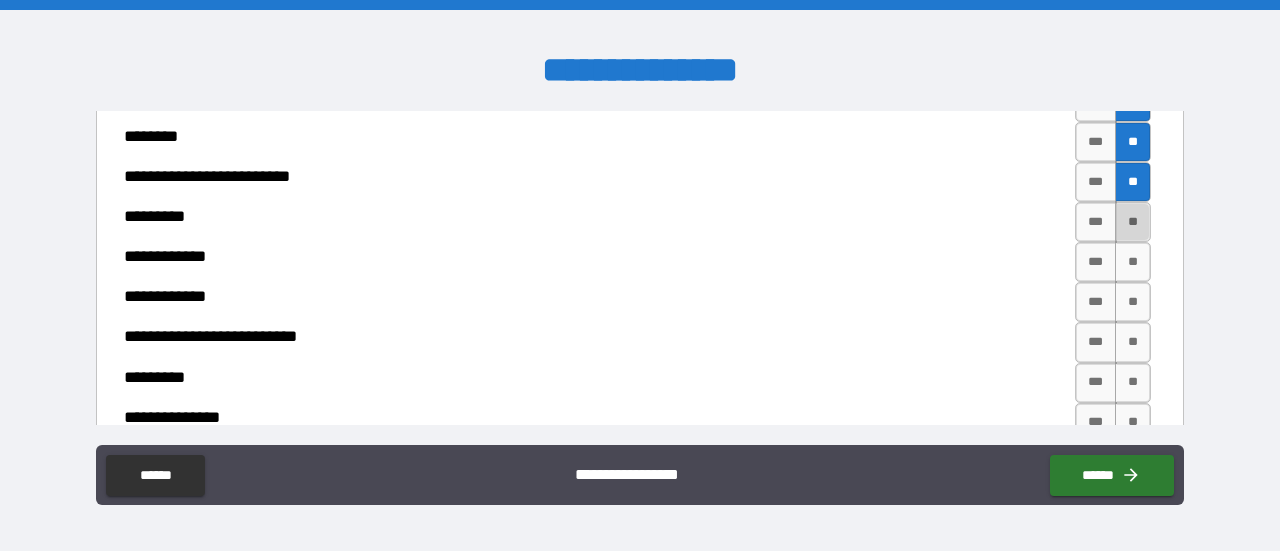 click on "**" at bounding box center (1133, 222) 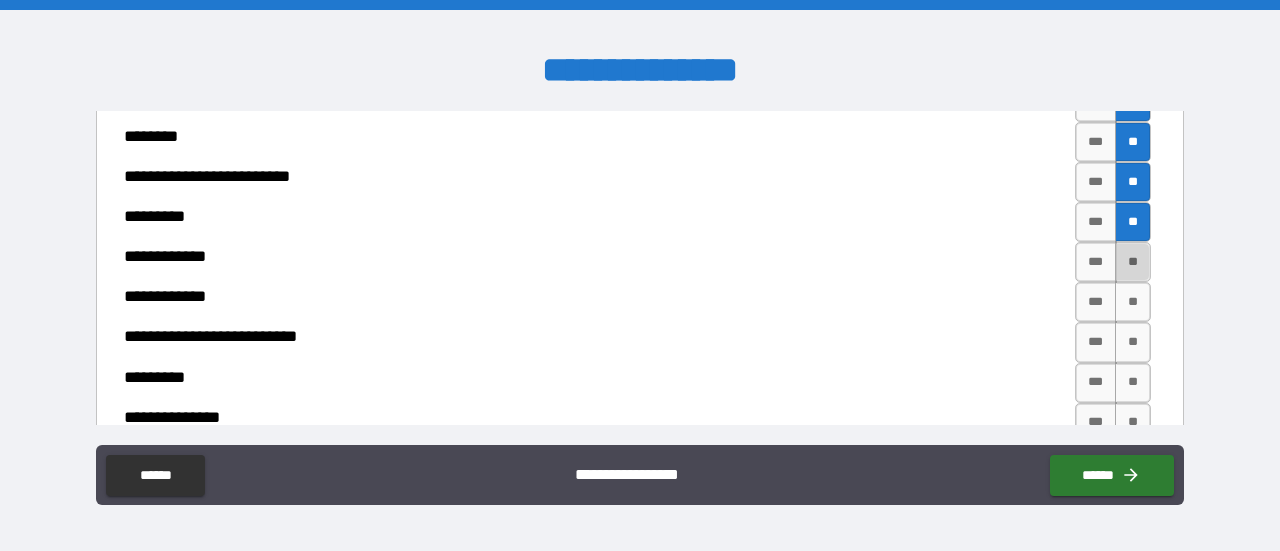 click on "**" at bounding box center [1133, 262] 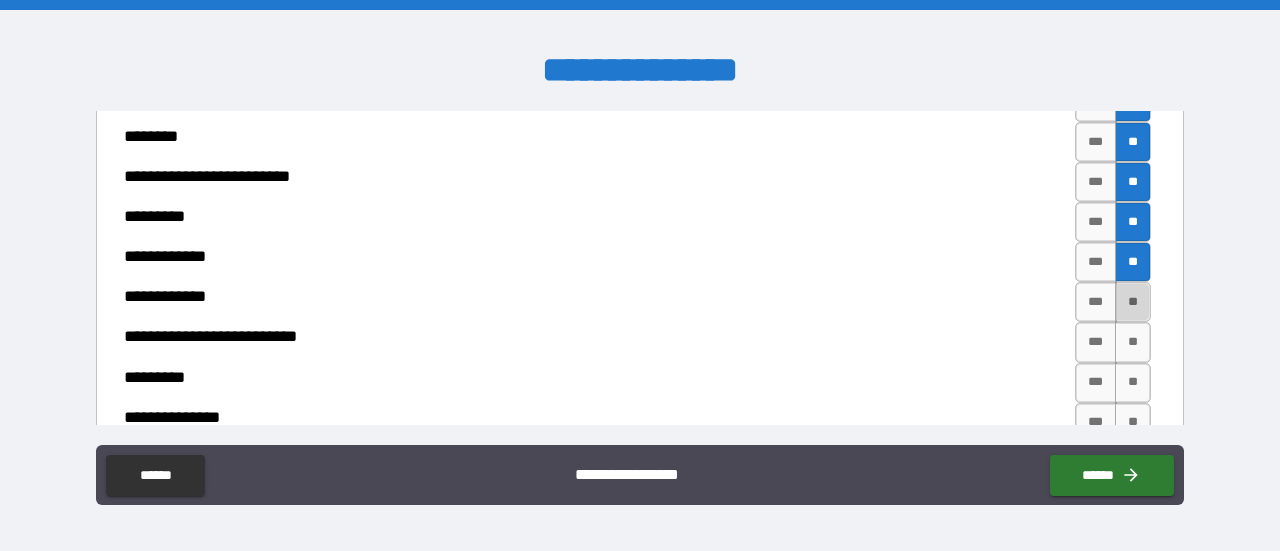 click on "**" at bounding box center [1133, 302] 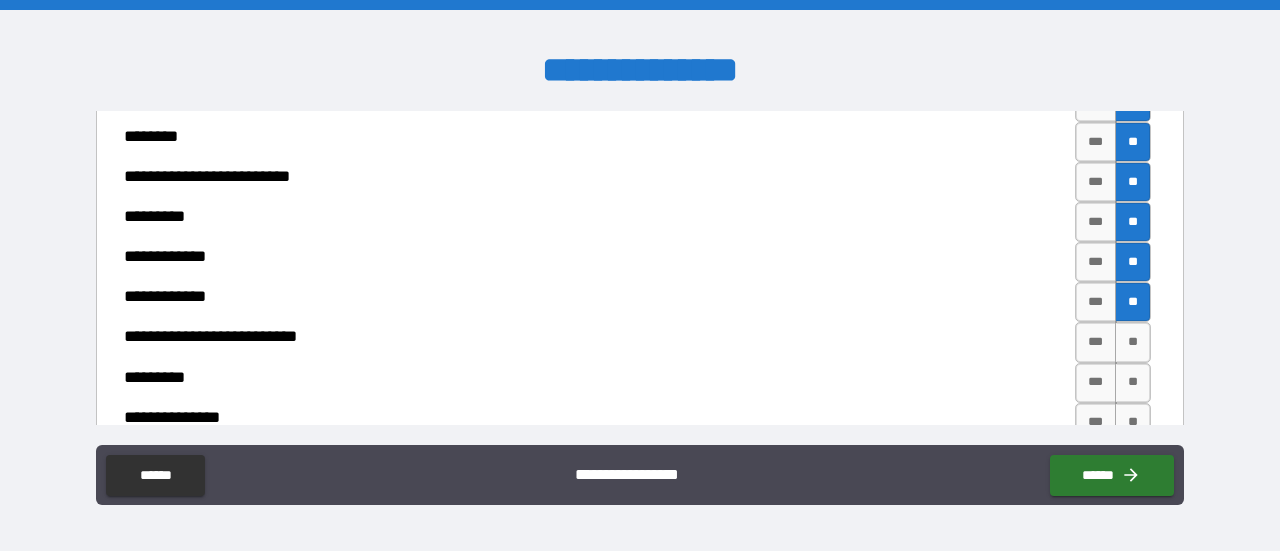 scroll, scrollTop: 1400, scrollLeft: 0, axis: vertical 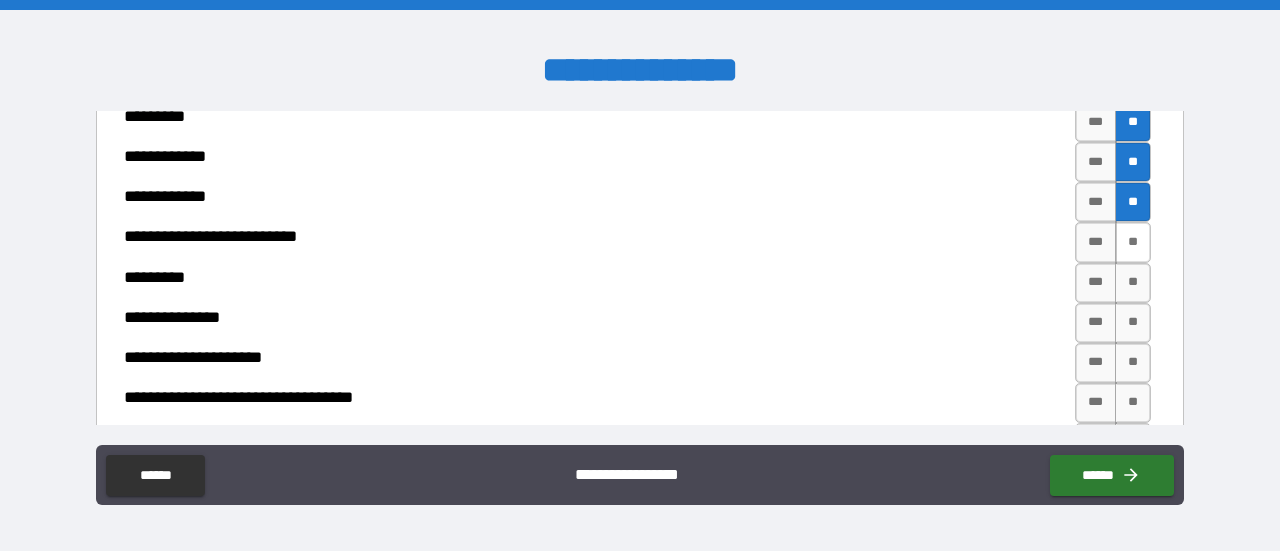 click on "**" at bounding box center (1133, 242) 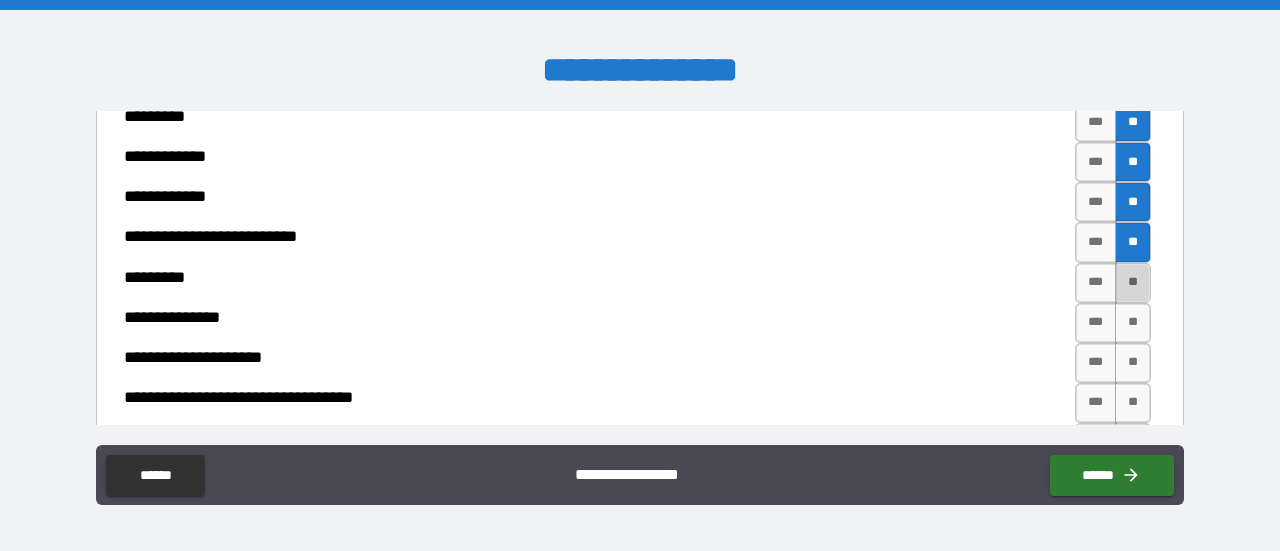 click on "**" at bounding box center [1133, 283] 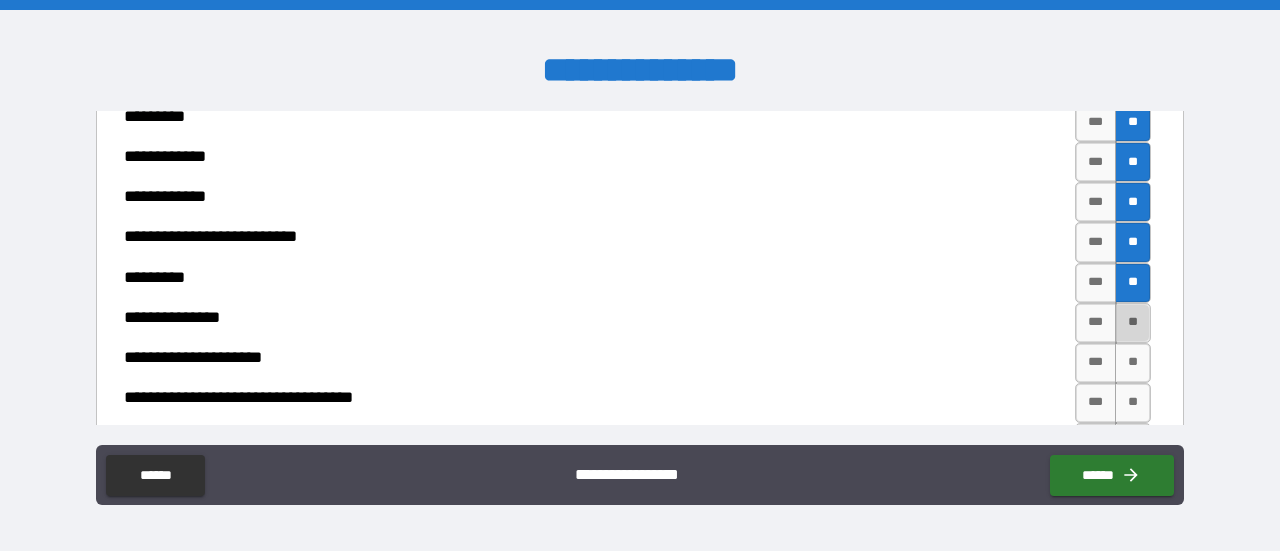 click on "**" at bounding box center (1133, 323) 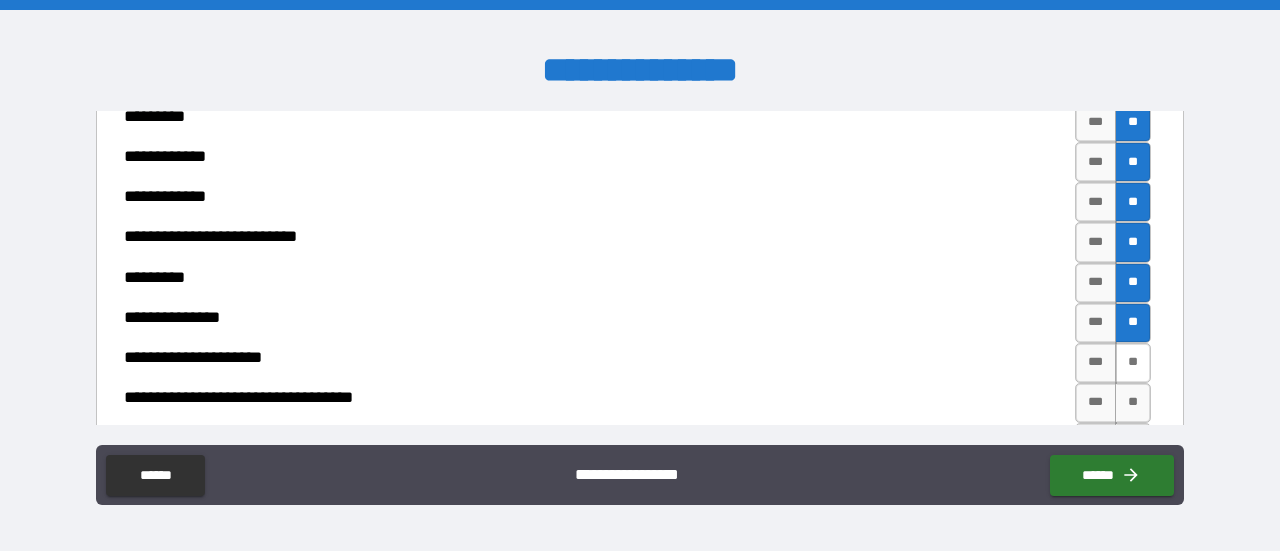 click on "**" at bounding box center [1133, 363] 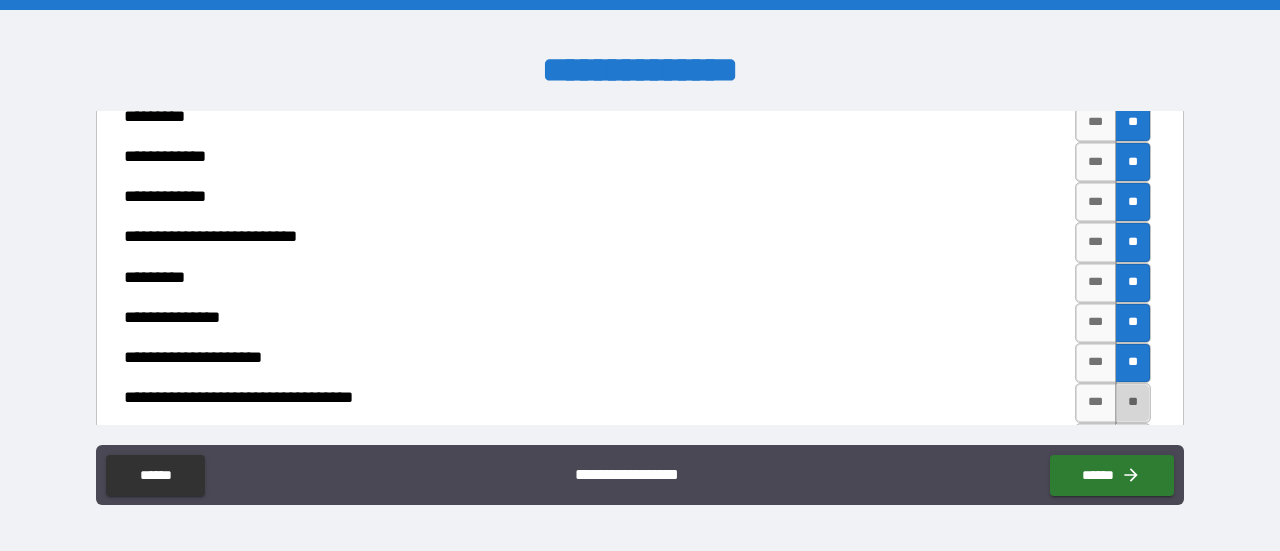 click on "**" at bounding box center [1133, 403] 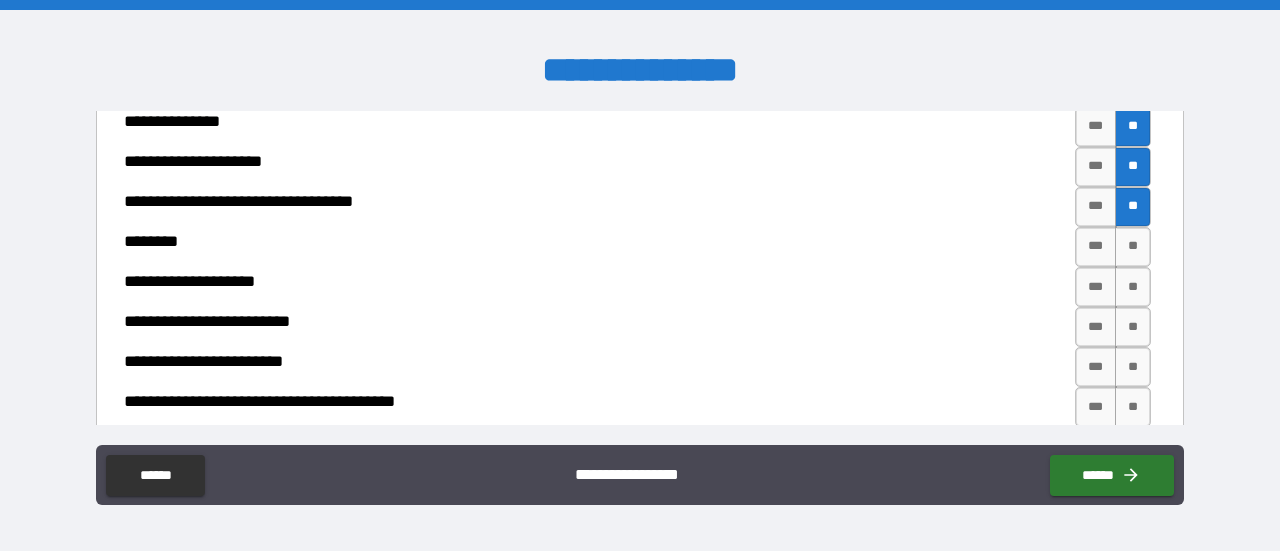 scroll, scrollTop: 1600, scrollLeft: 0, axis: vertical 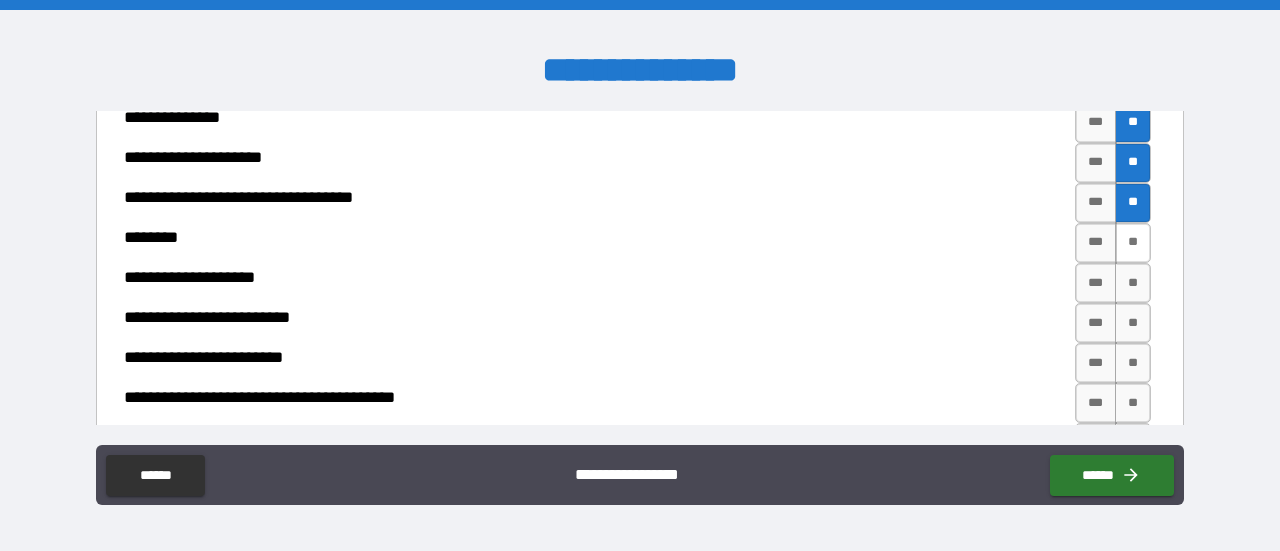 click on "**" at bounding box center [1133, 243] 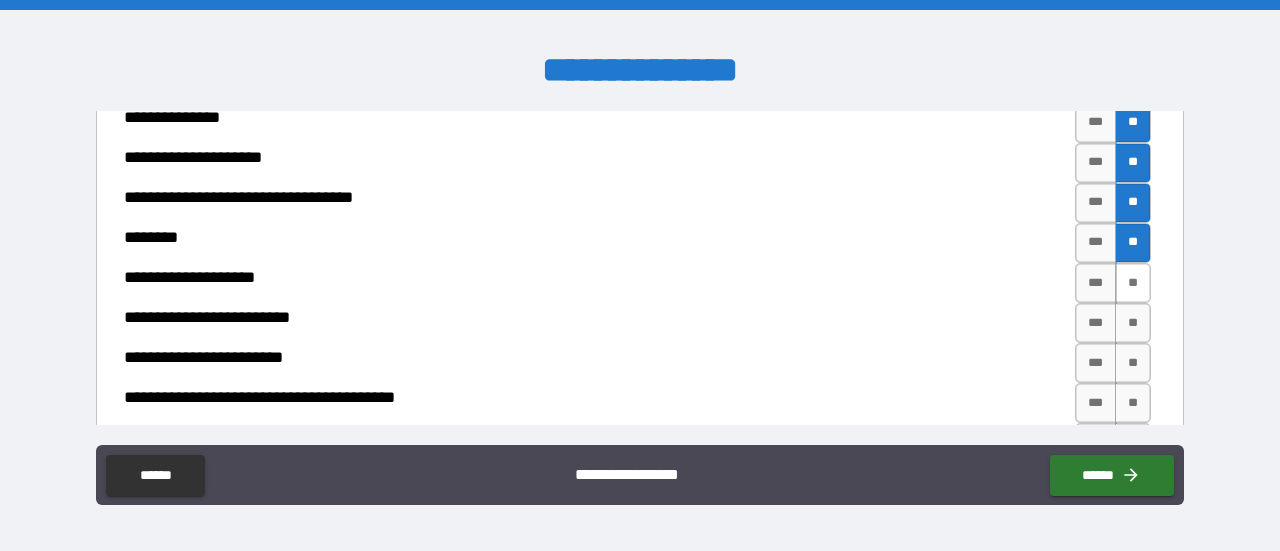 click on "**" at bounding box center (1133, 283) 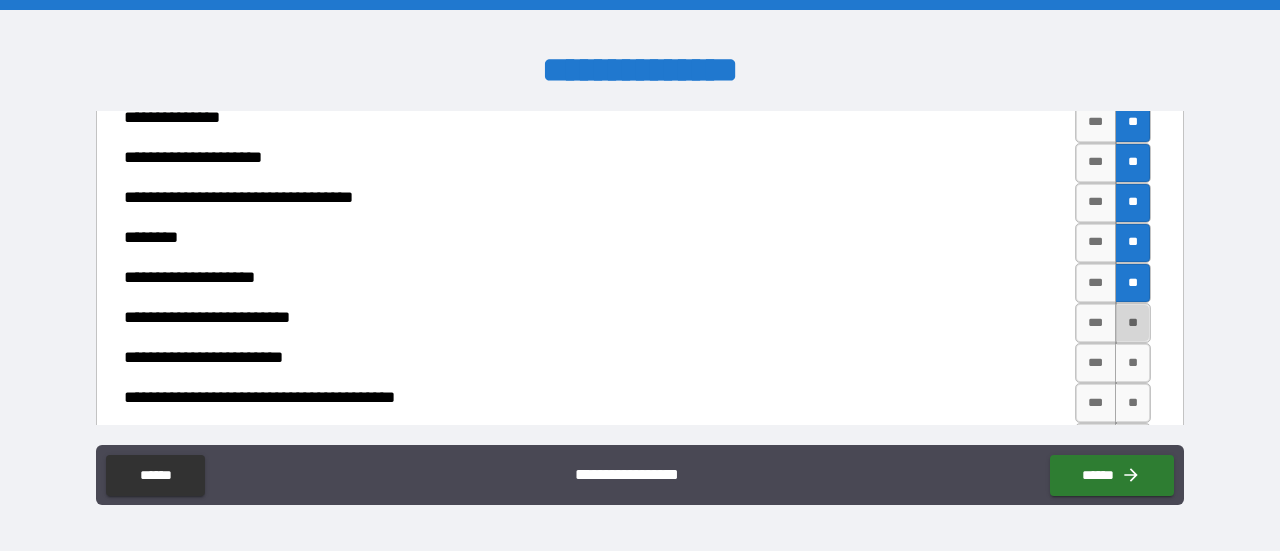 click on "**" at bounding box center (1133, 323) 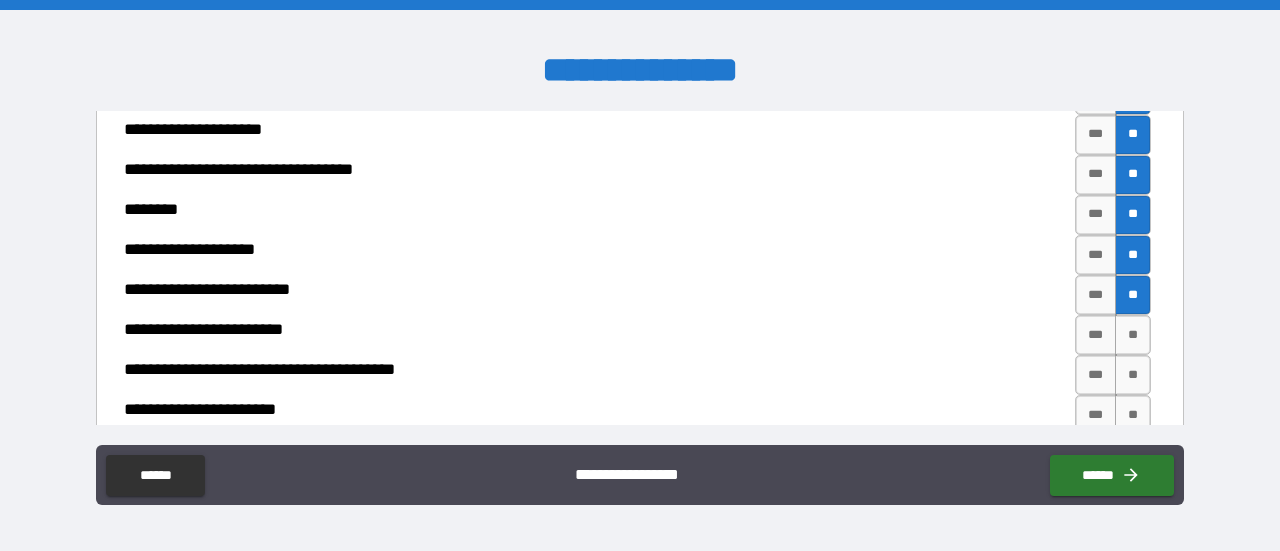 scroll, scrollTop: 1700, scrollLeft: 0, axis: vertical 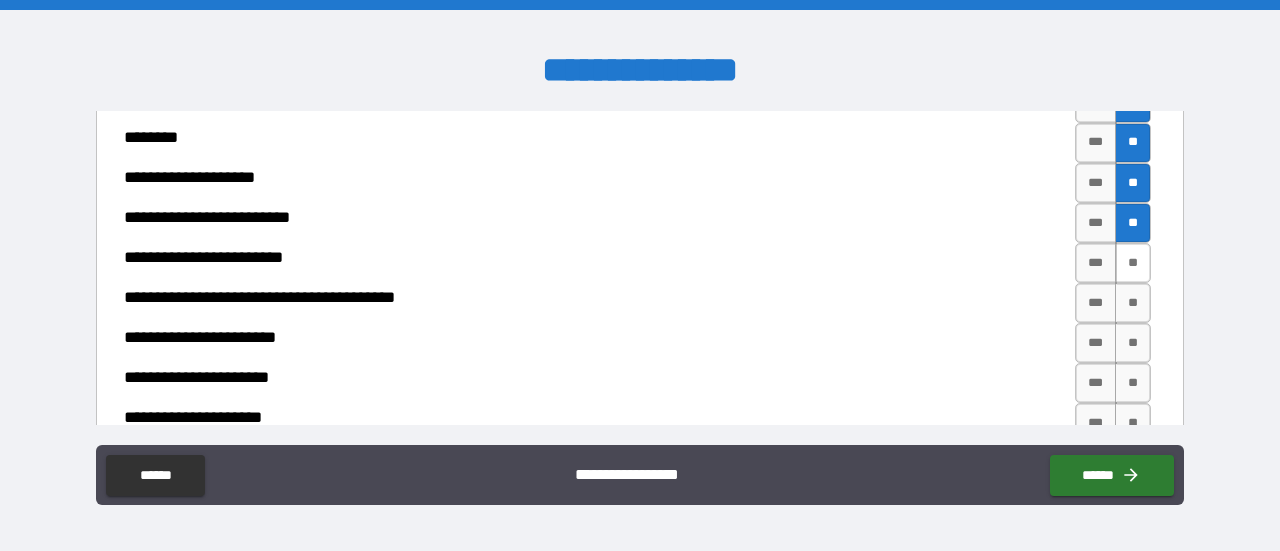 click on "**" at bounding box center (1133, 263) 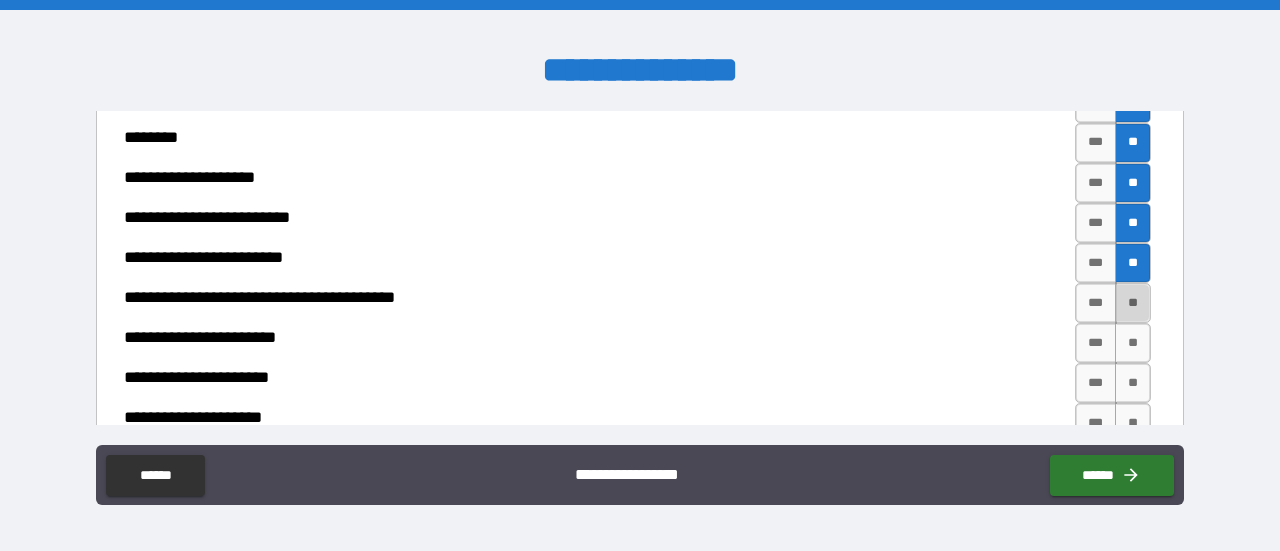 click on "**" at bounding box center (1133, 303) 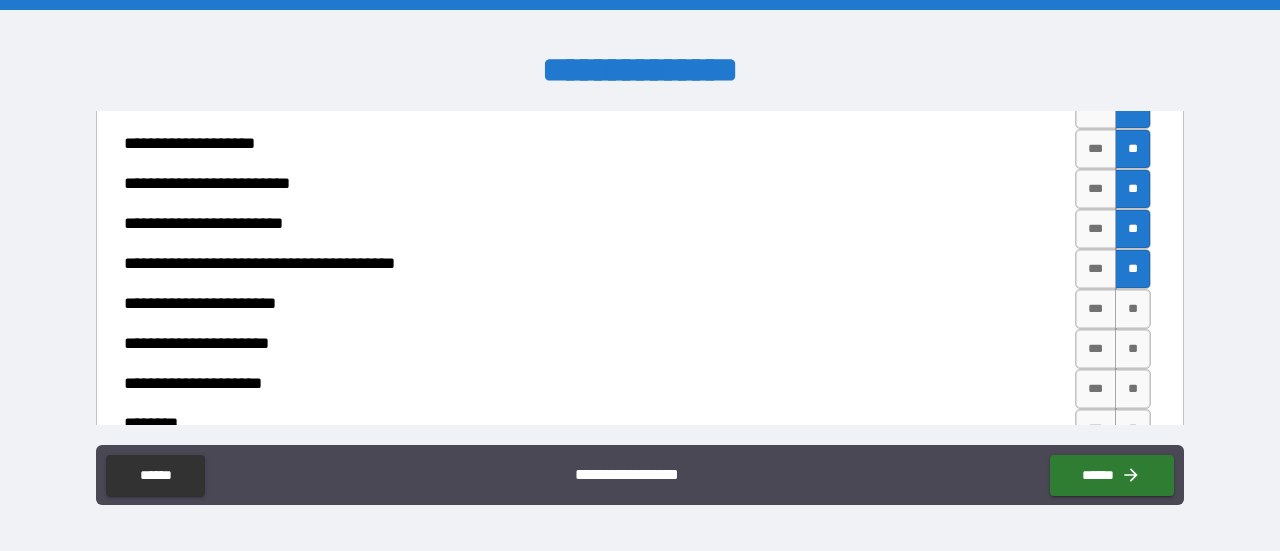 scroll, scrollTop: 1800, scrollLeft: 0, axis: vertical 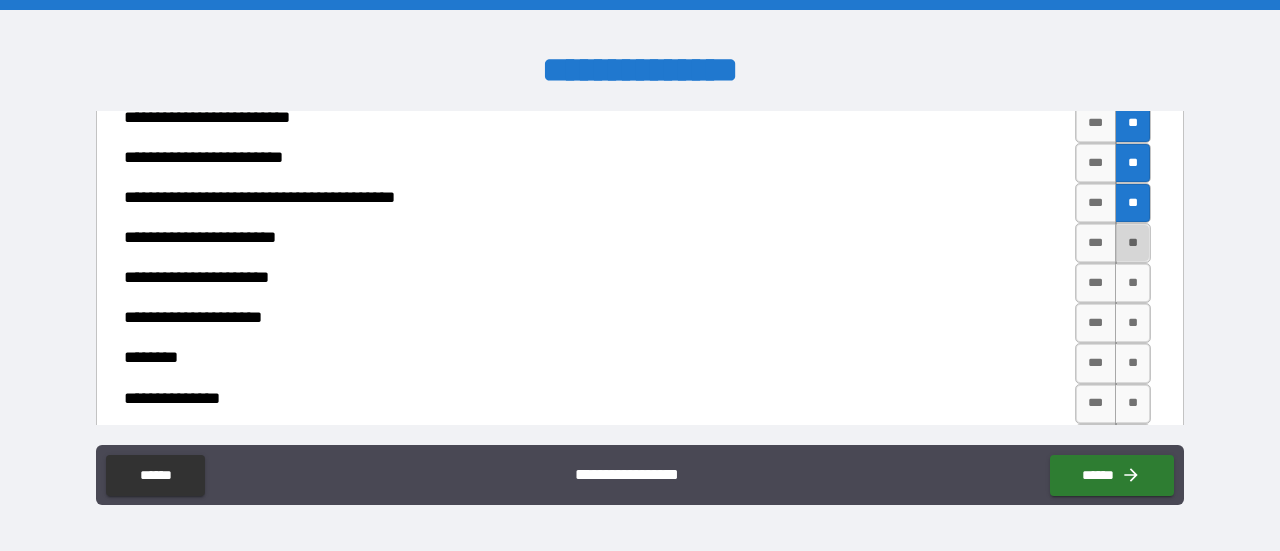click on "**" at bounding box center (1133, 243) 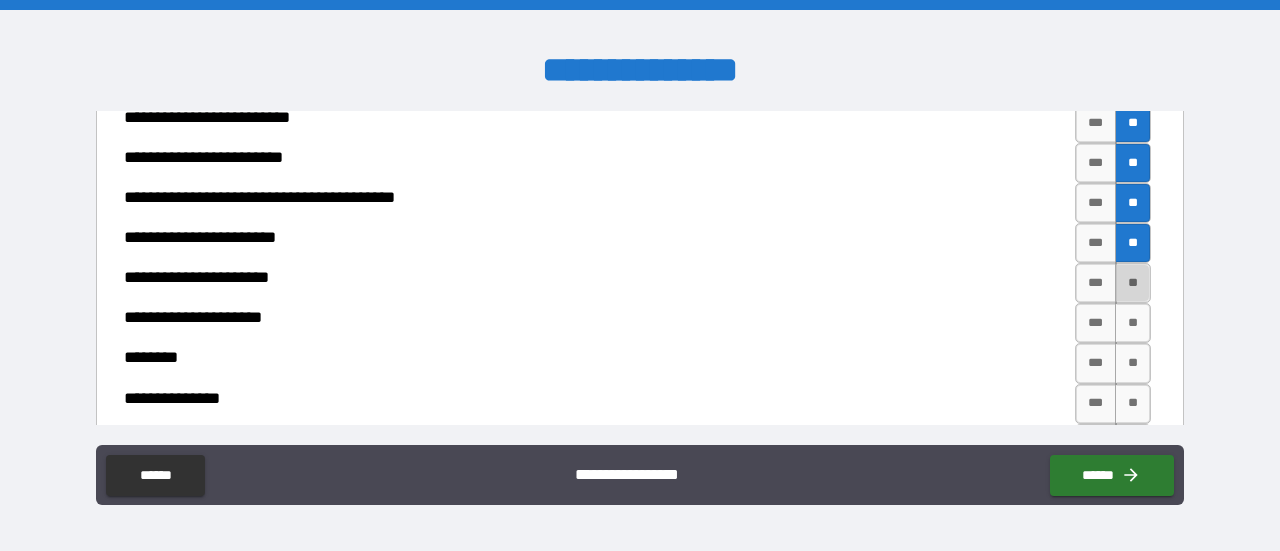 click on "**" at bounding box center [1133, 283] 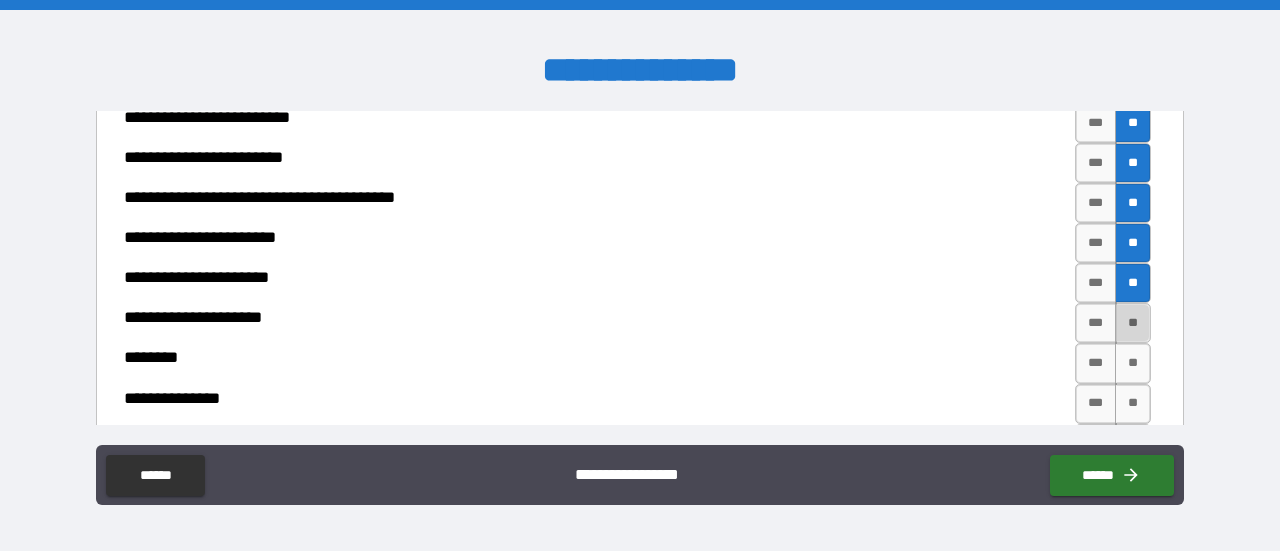 click on "**" at bounding box center (1133, 323) 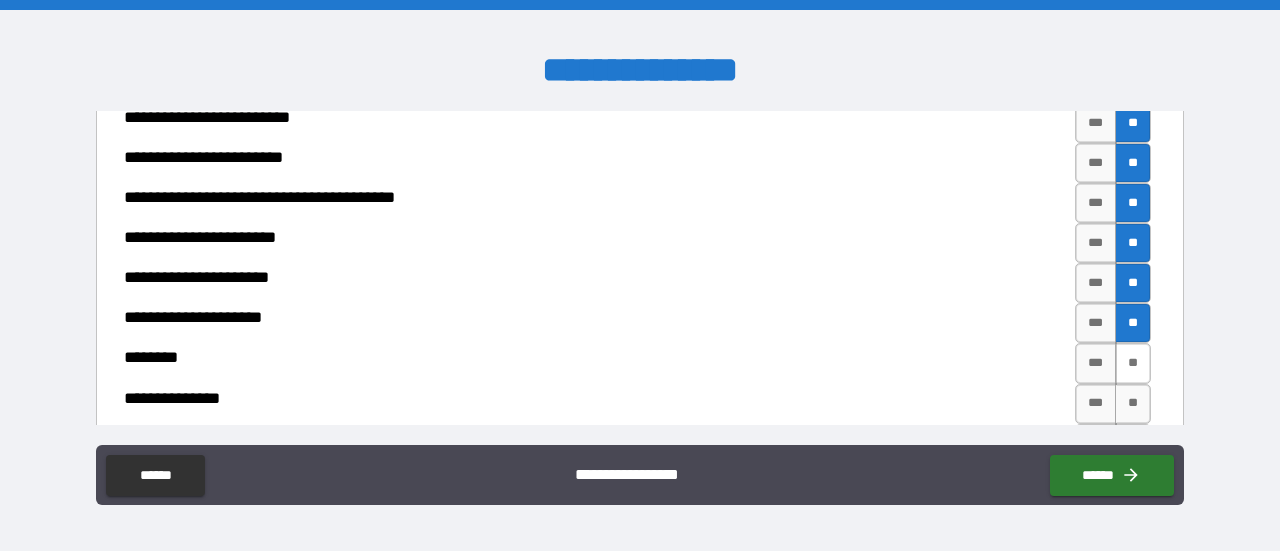 click on "**" at bounding box center [1133, 363] 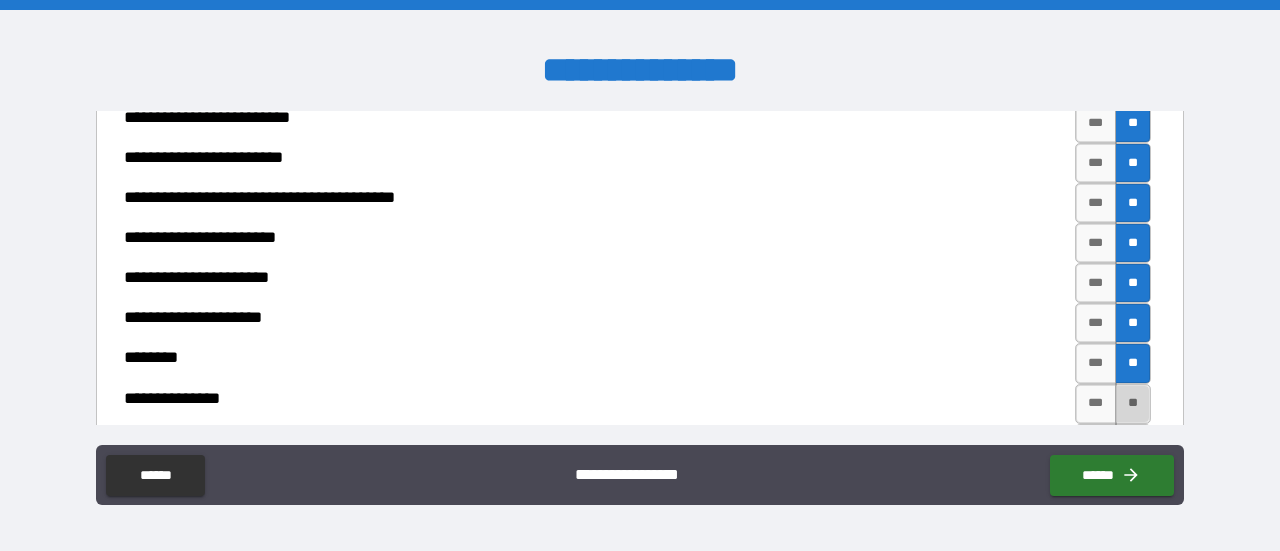 click on "**" at bounding box center [1133, 404] 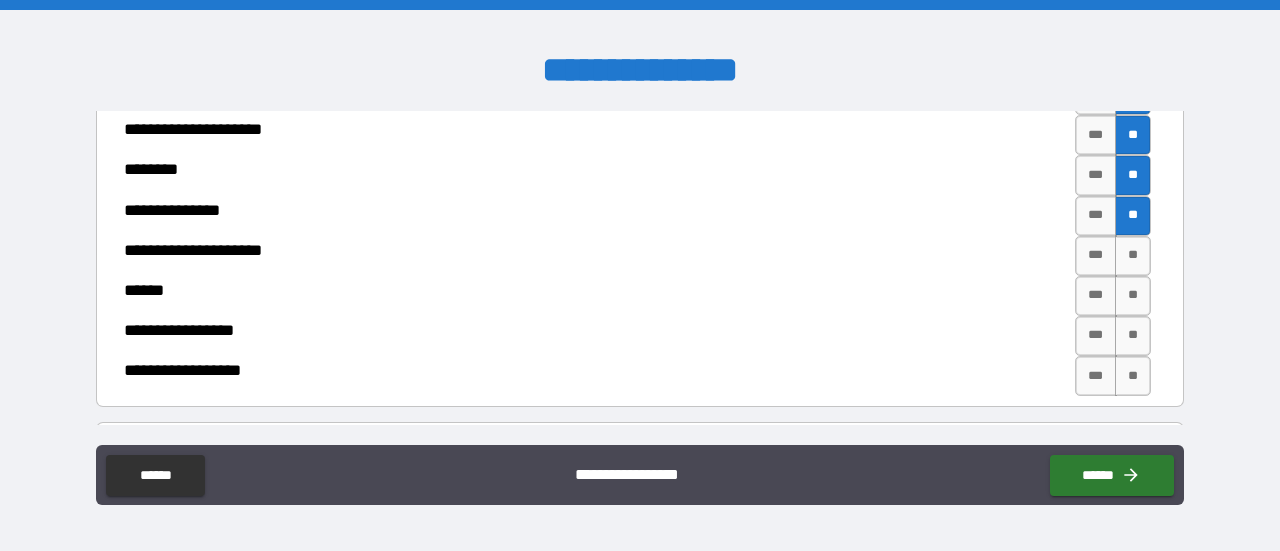 scroll, scrollTop: 2000, scrollLeft: 0, axis: vertical 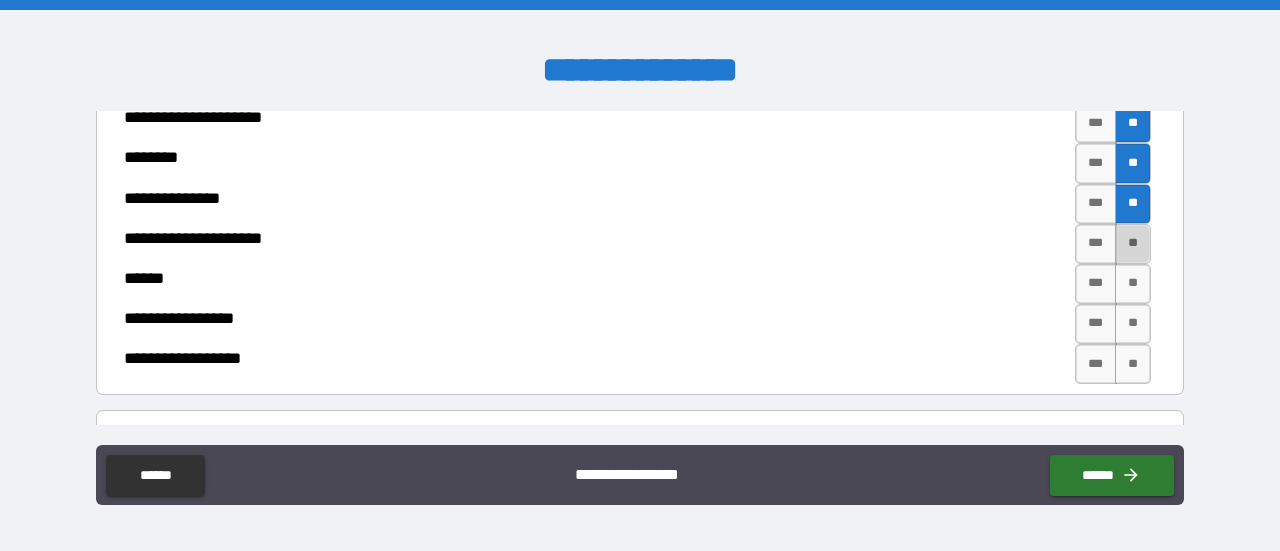 click on "**" at bounding box center [1133, 244] 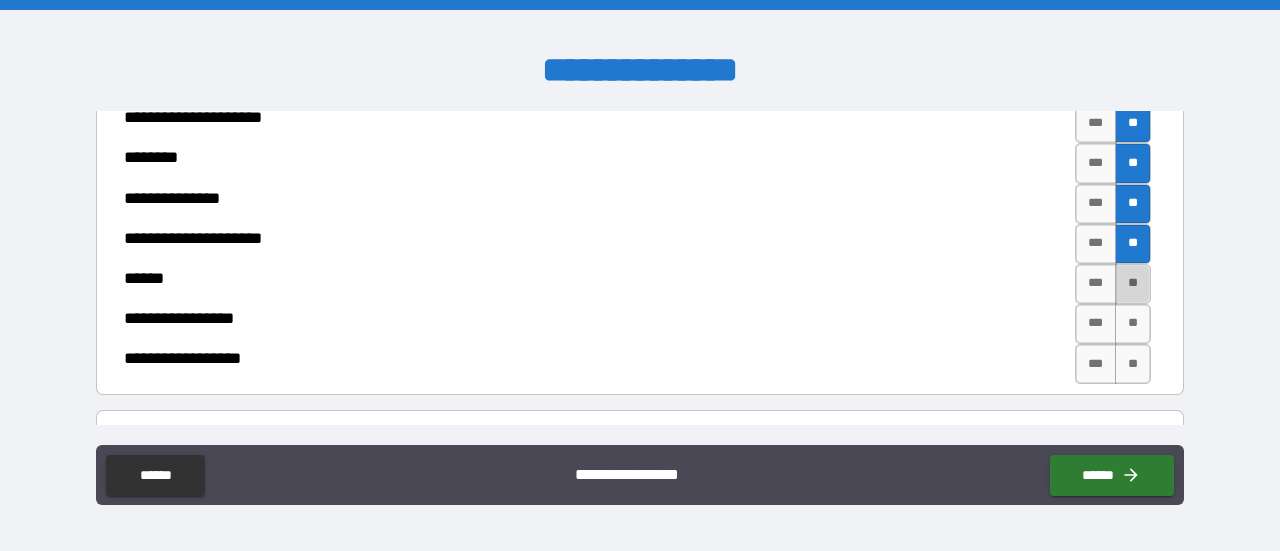 click on "**" at bounding box center (1133, 284) 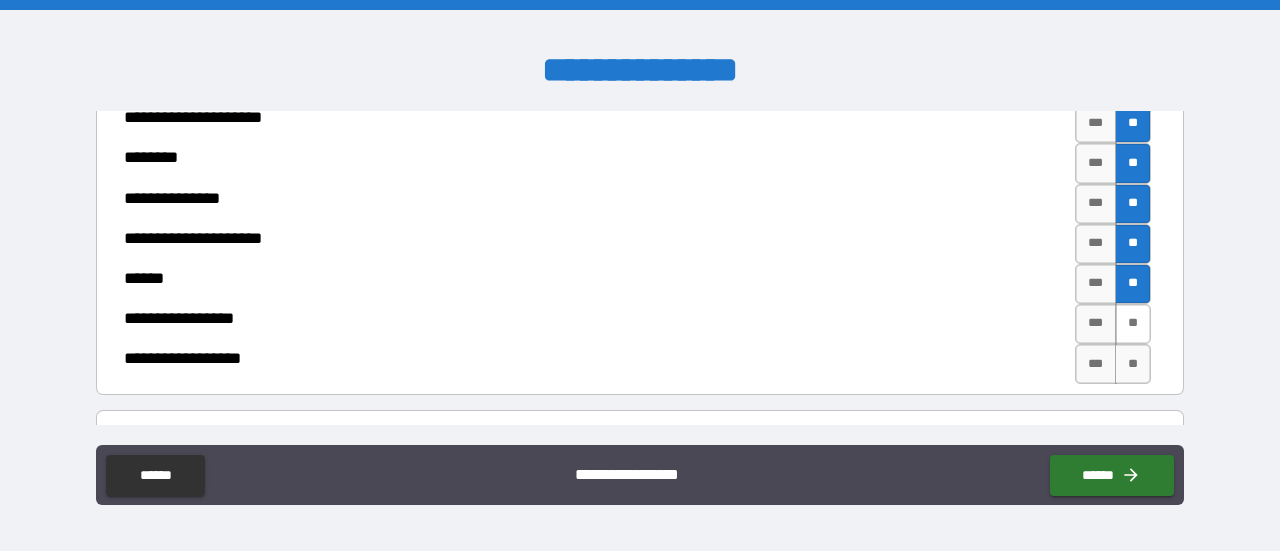 click on "**" at bounding box center [1133, 324] 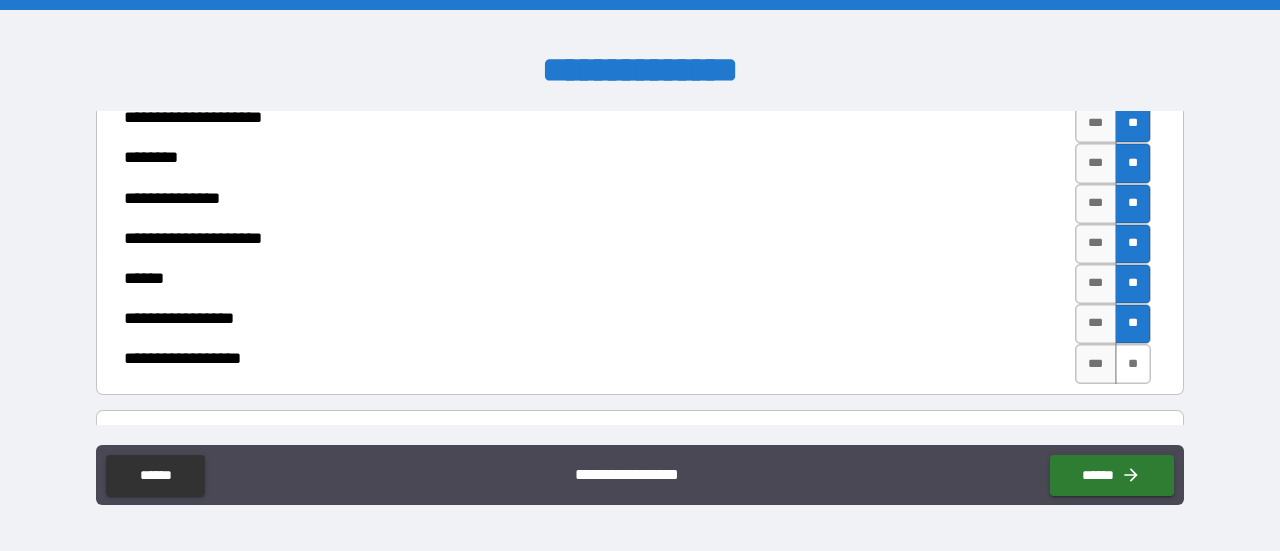 click on "**" at bounding box center [1133, 364] 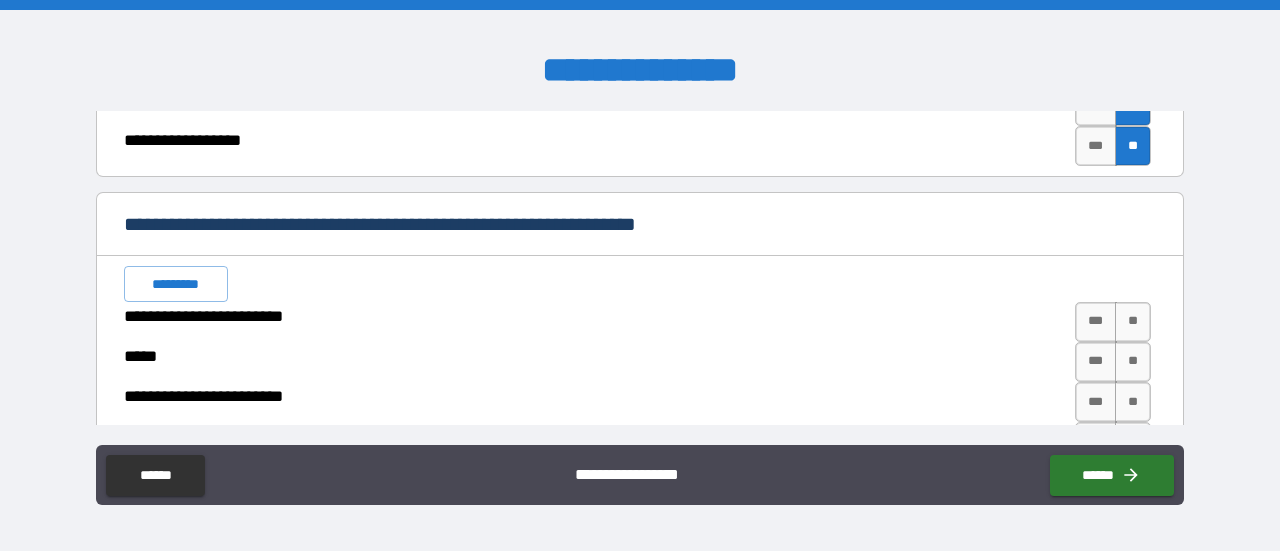 scroll, scrollTop: 2200, scrollLeft: 0, axis: vertical 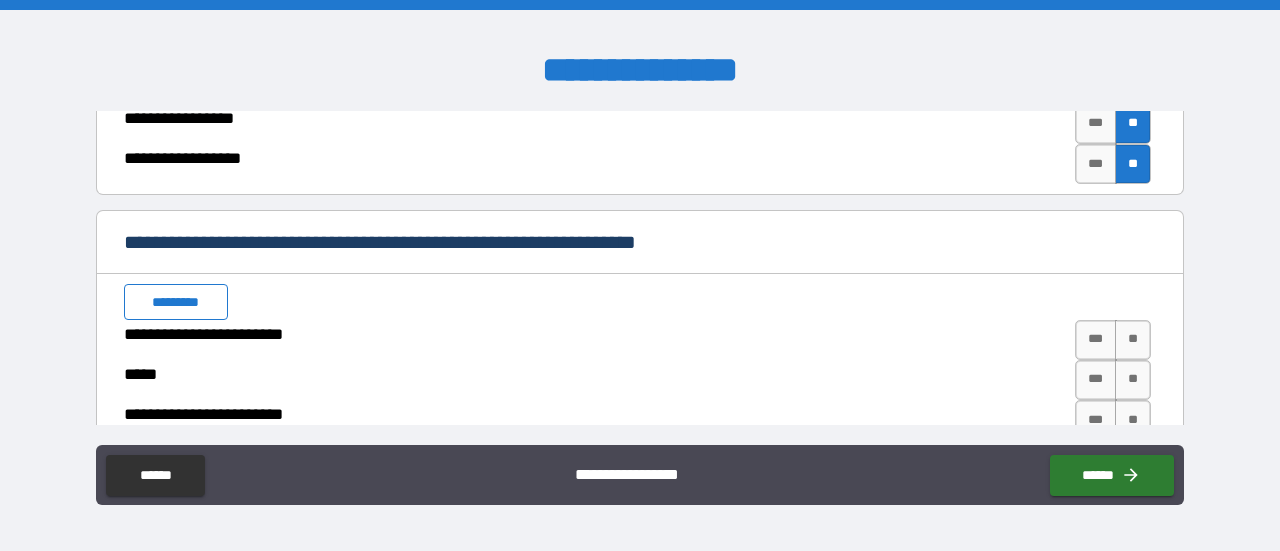 click on "*********" at bounding box center (176, 302) 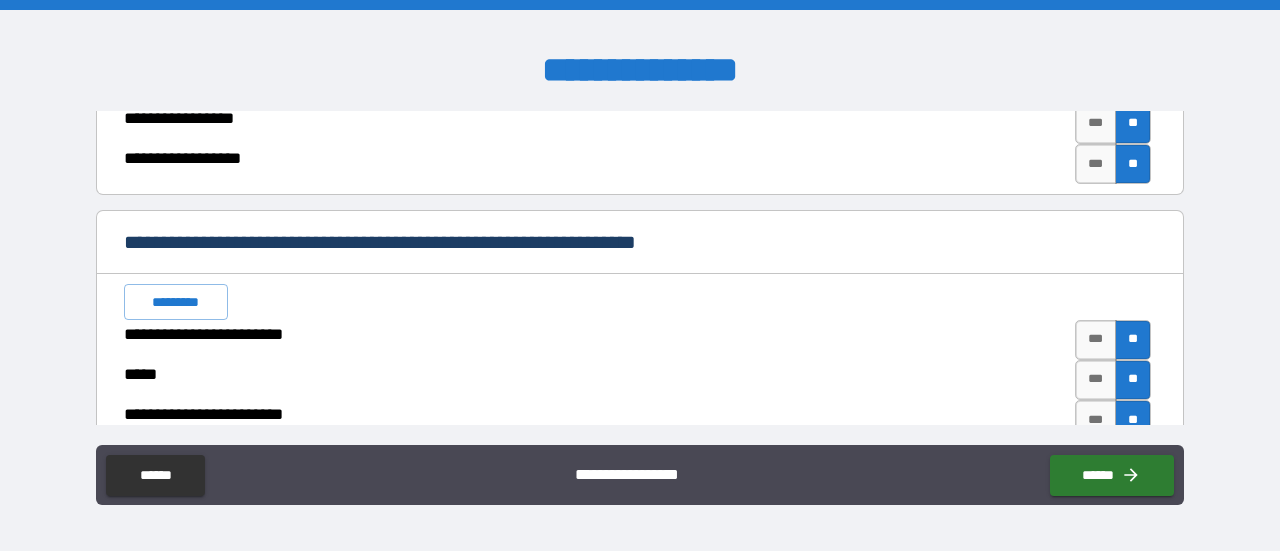 type on "*" 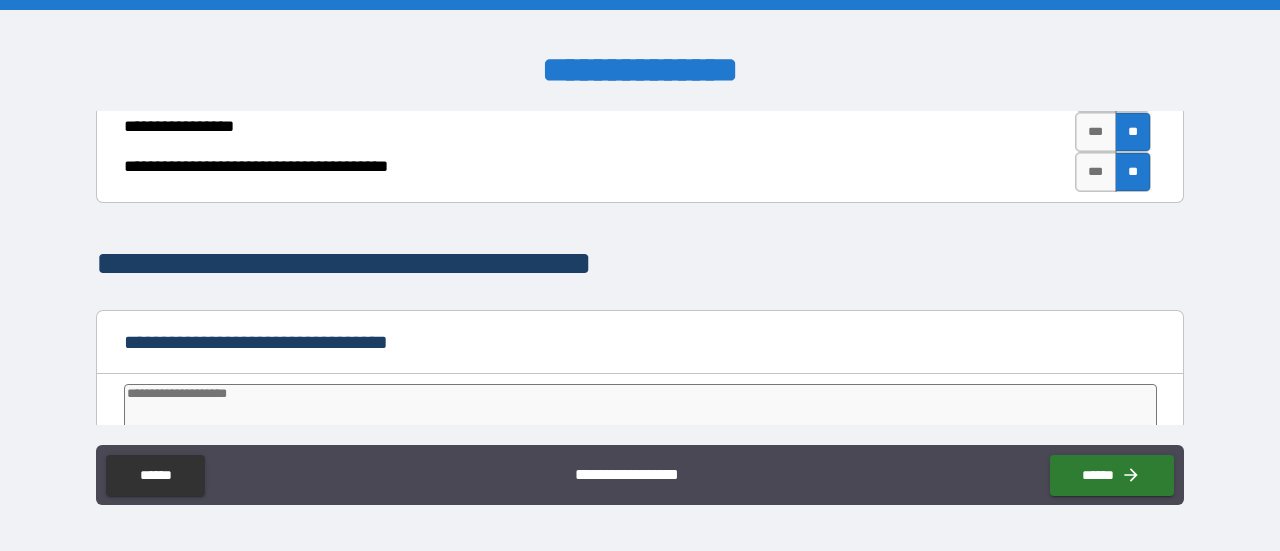 scroll, scrollTop: 2600, scrollLeft: 0, axis: vertical 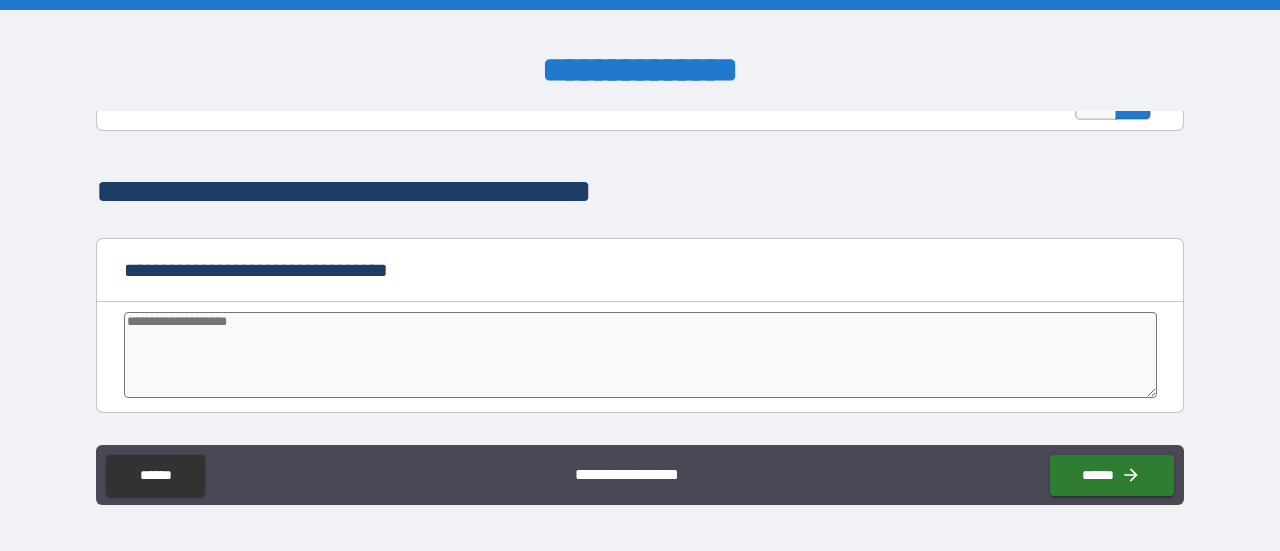 click at bounding box center (640, 355) 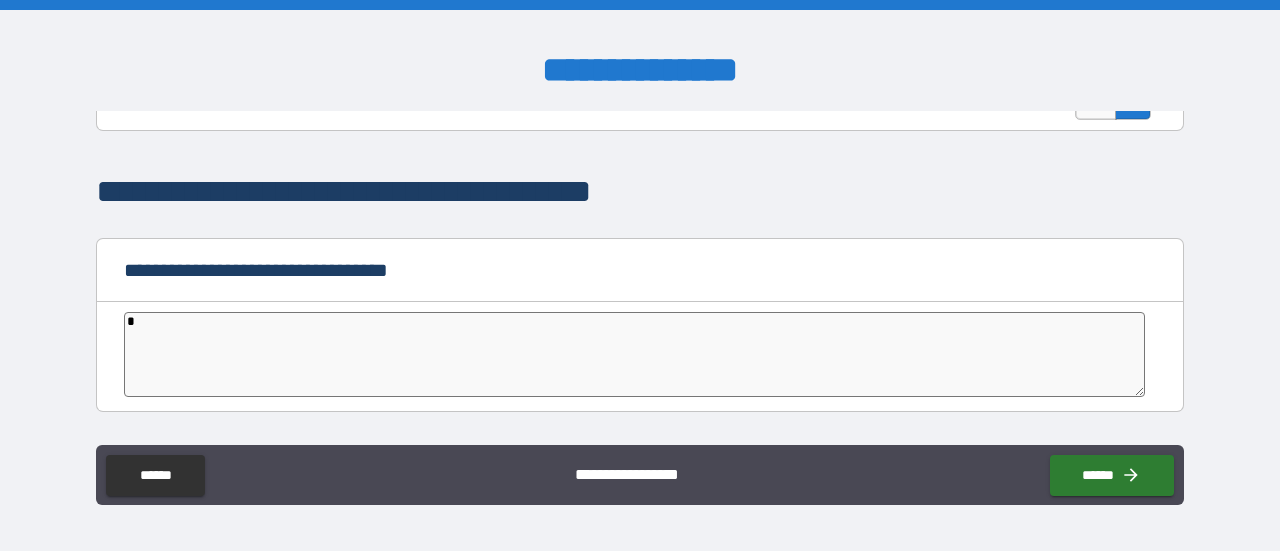 type on "*" 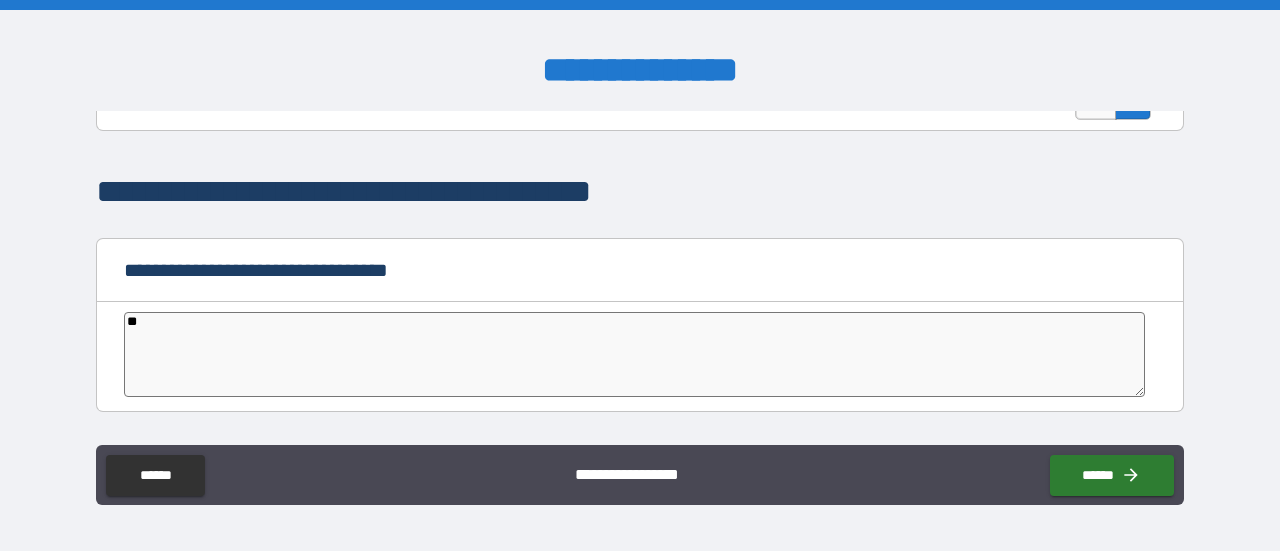 type on "*" 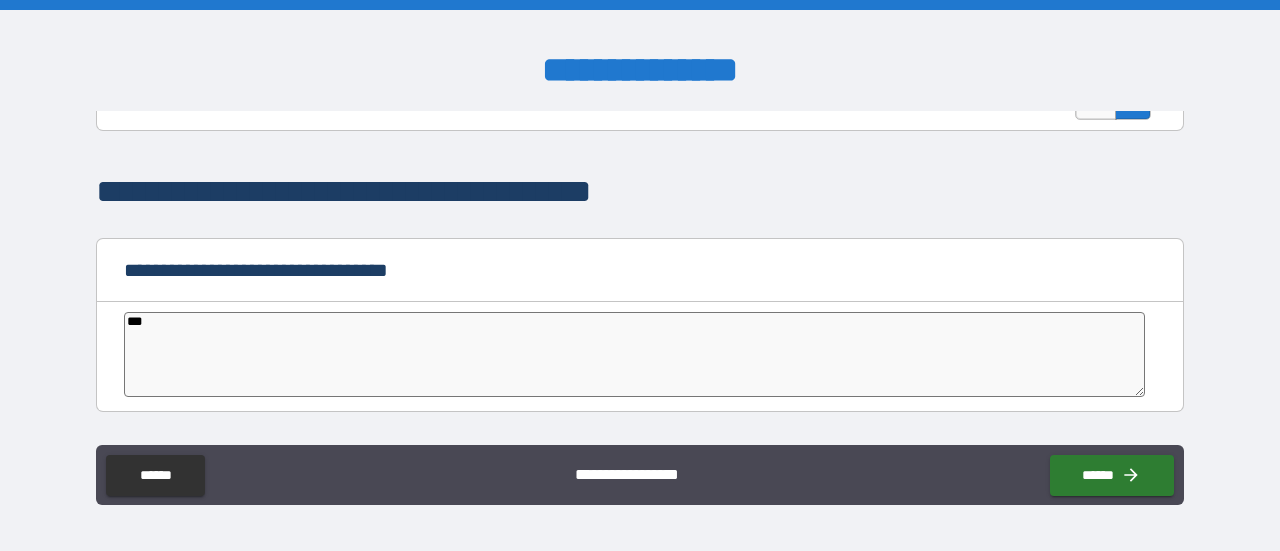 type on "*" 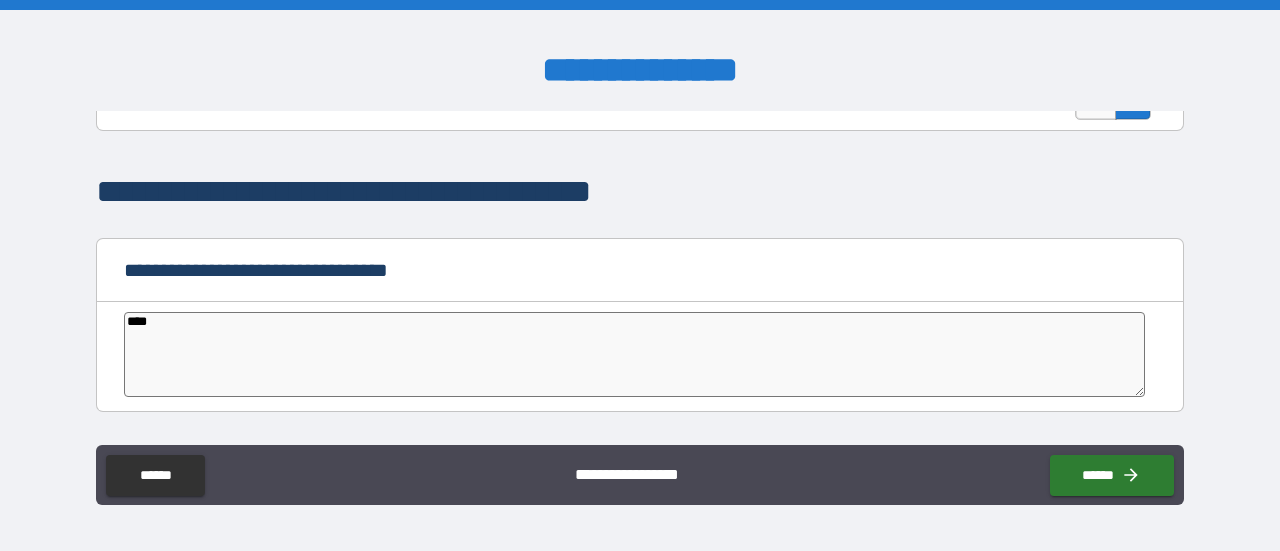 type on "*" 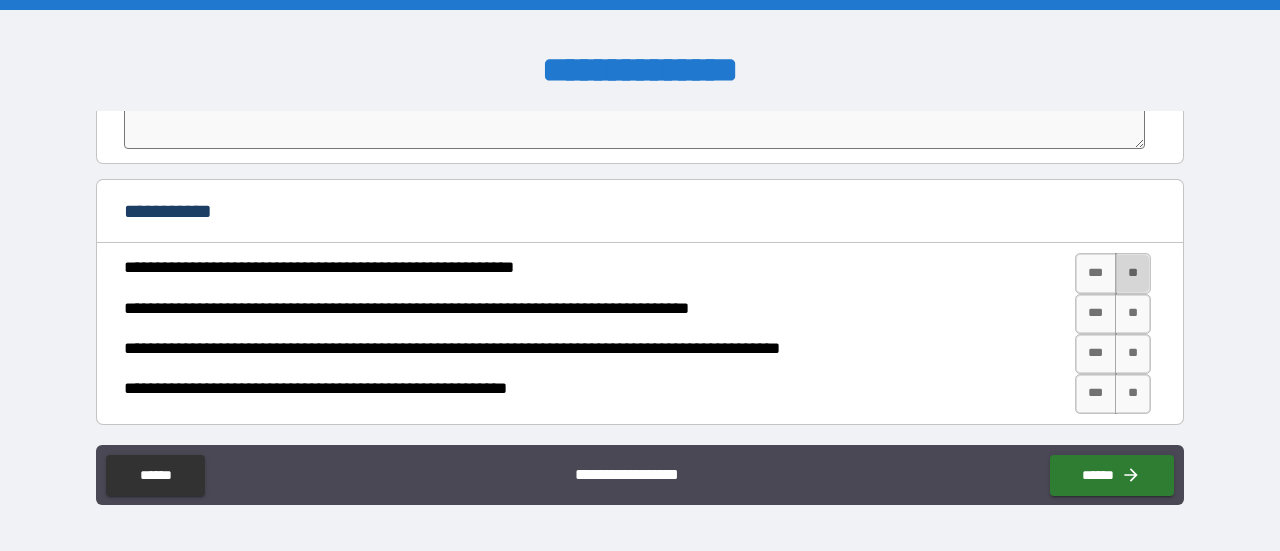 click on "**" at bounding box center (1133, 273) 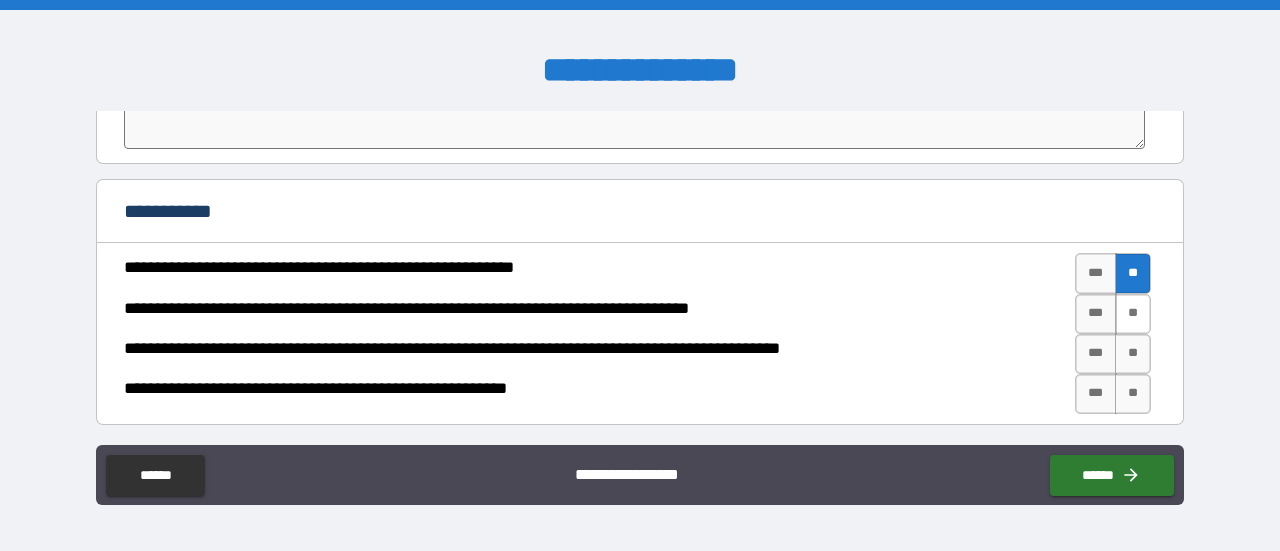 click on "**" at bounding box center (1133, 314) 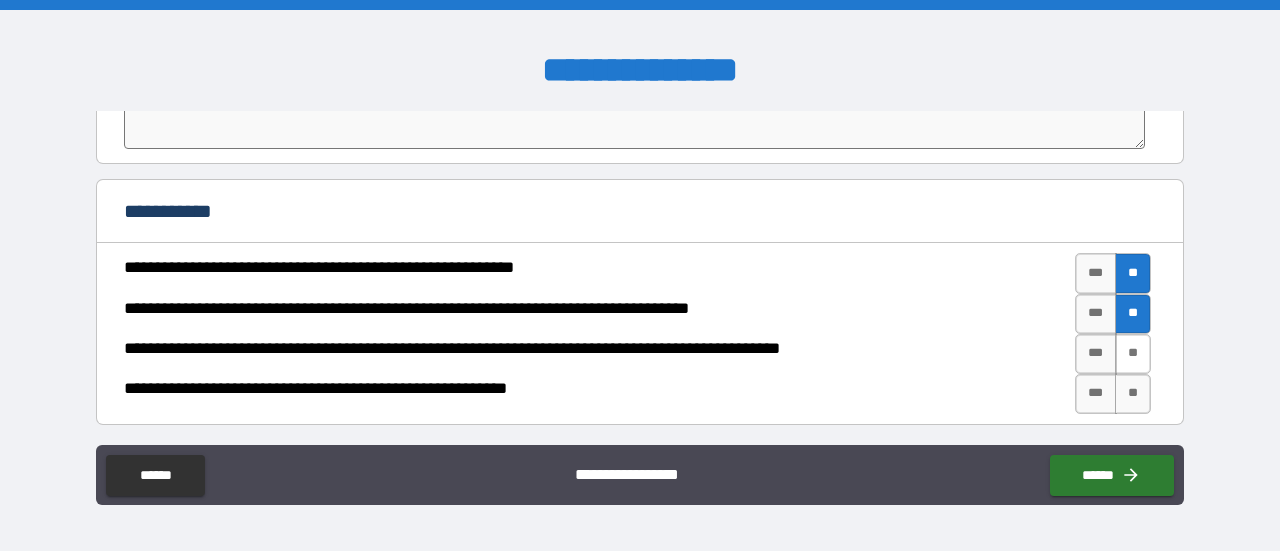 click on "**" at bounding box center (1133, 354) 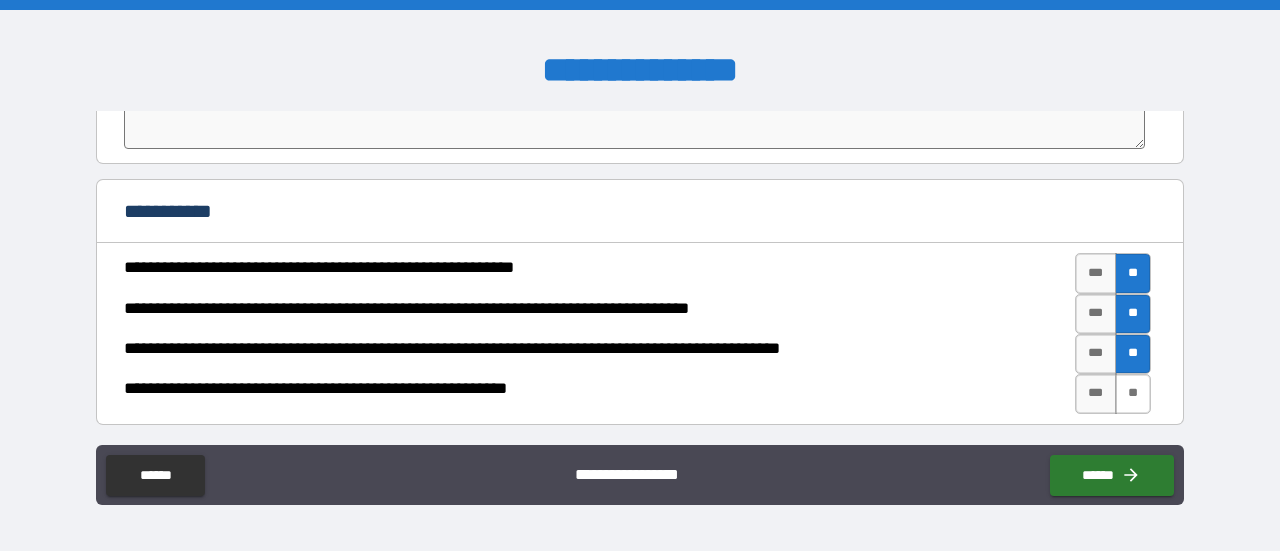 click on "**" at bounding box center [1133, 394] 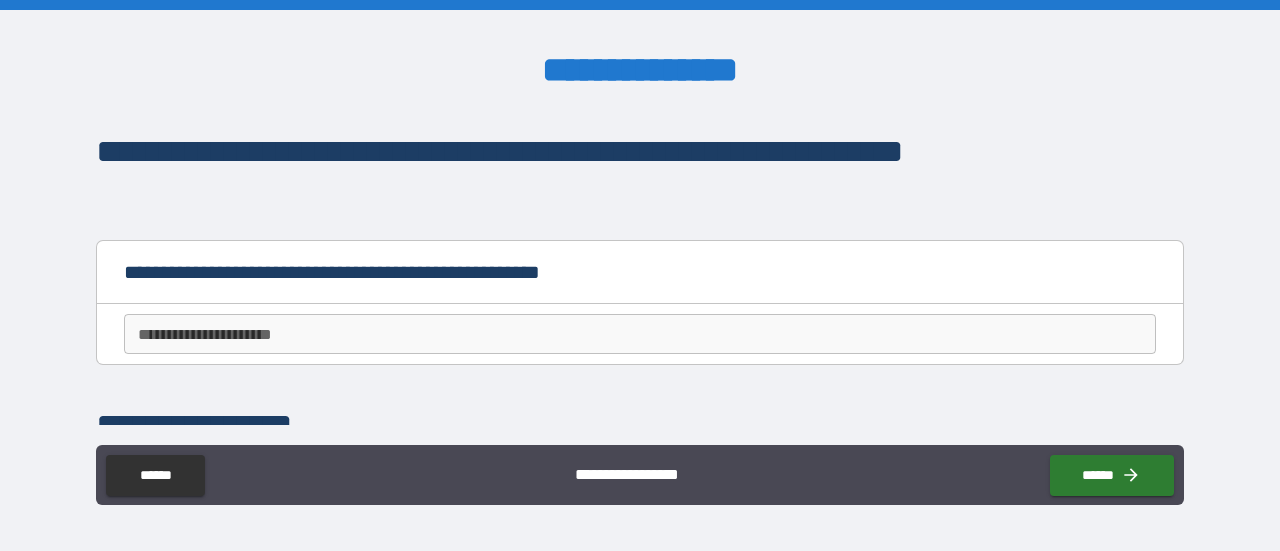 scroll, scrollTop: 3248, scrollLeft: 0, axis: vertical 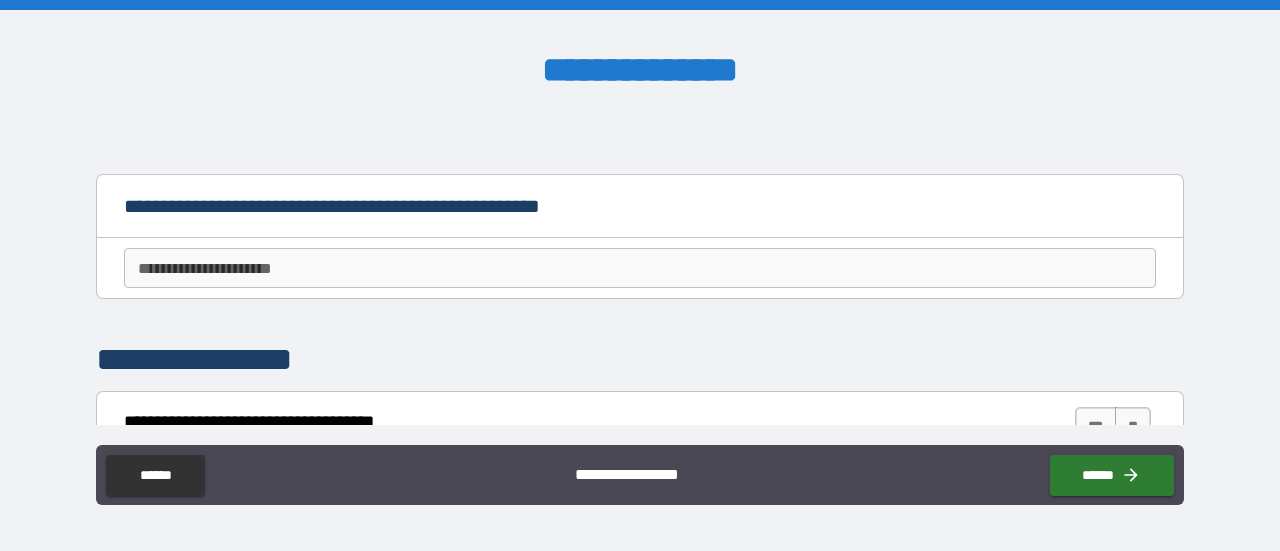type on "*" 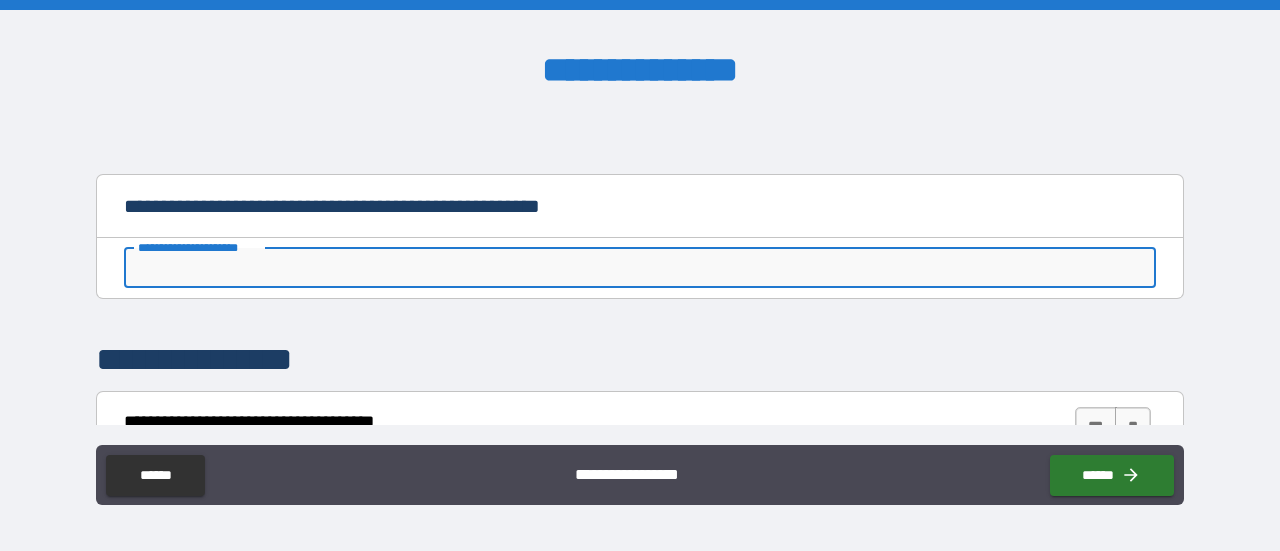 type on "*" 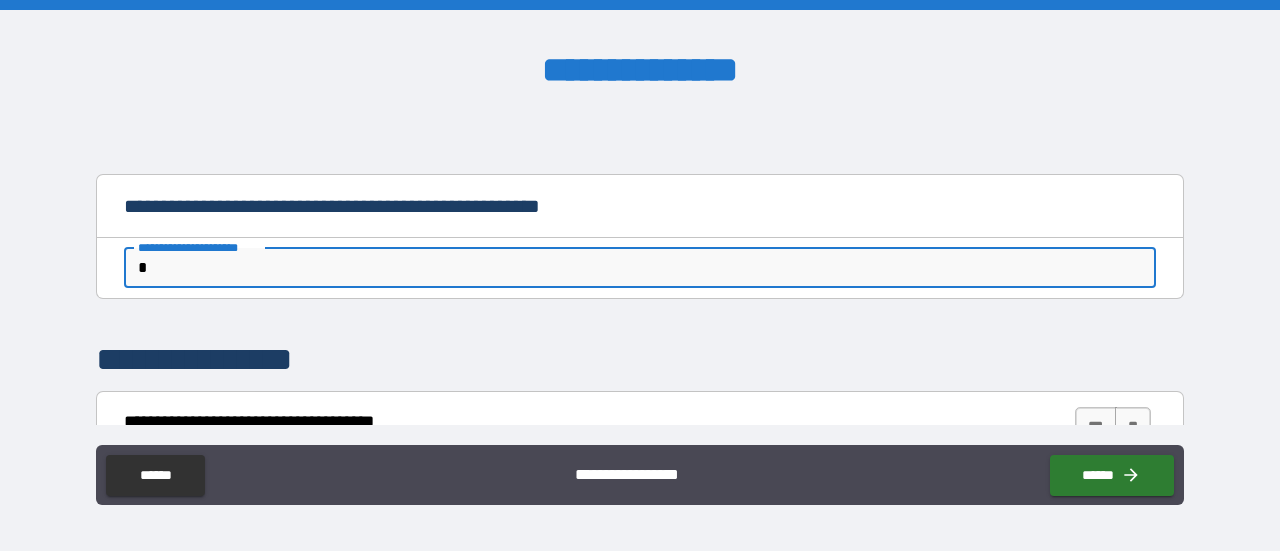 type on "*" 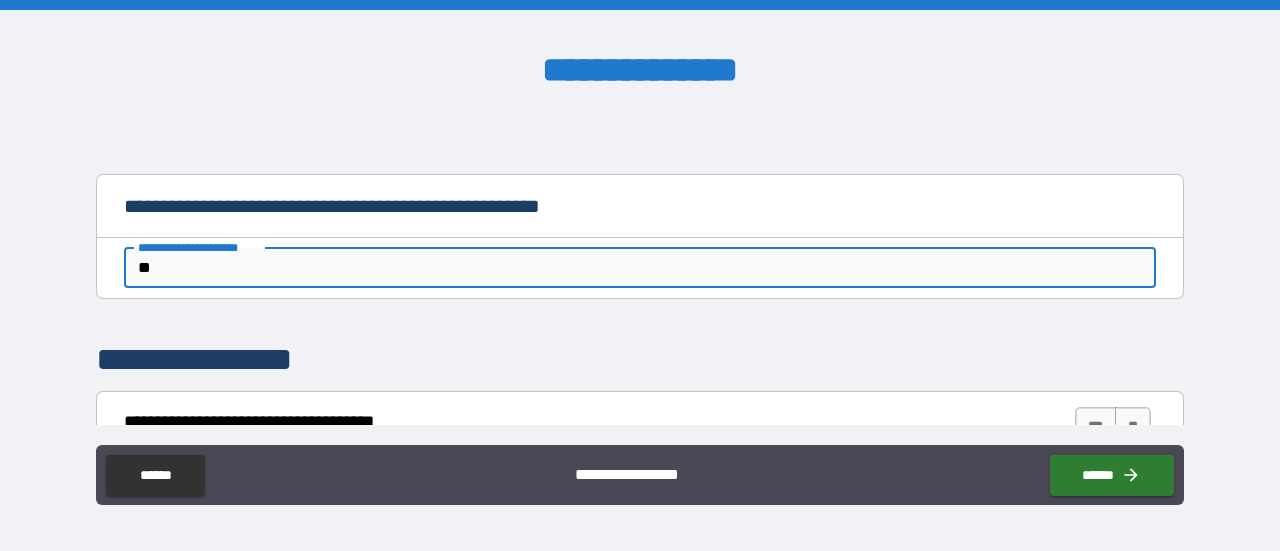 type on "*" 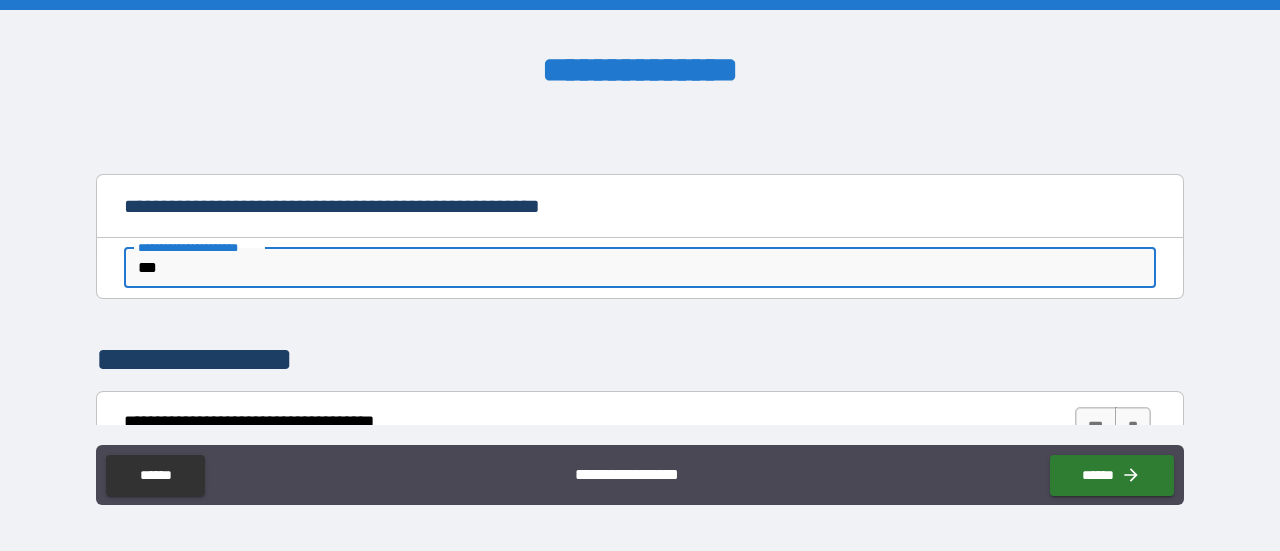 type on "*" 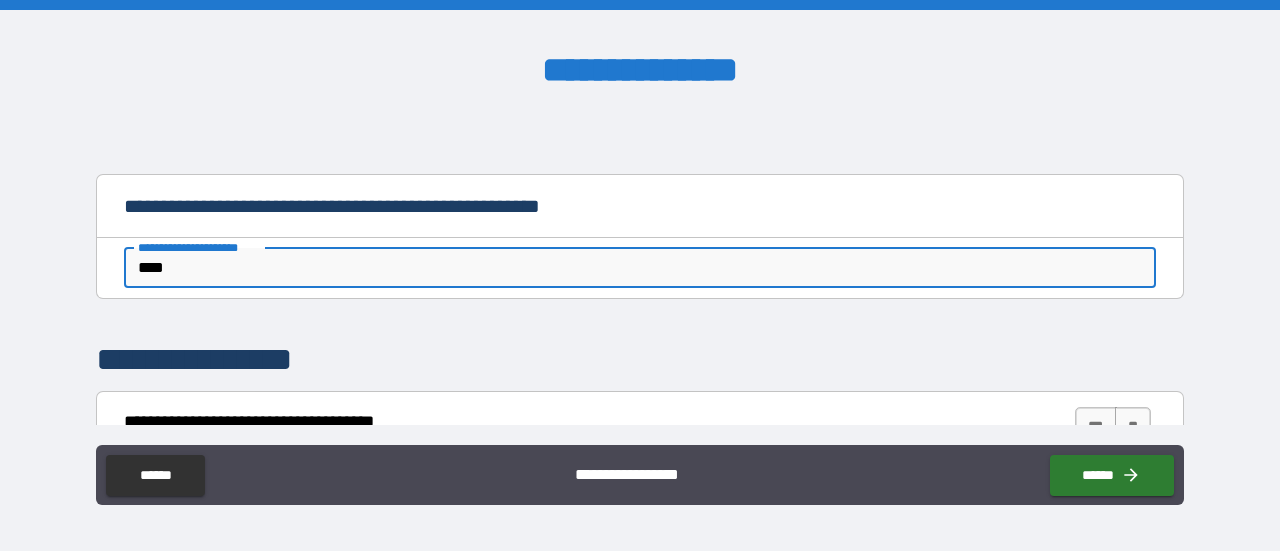 type on "*" 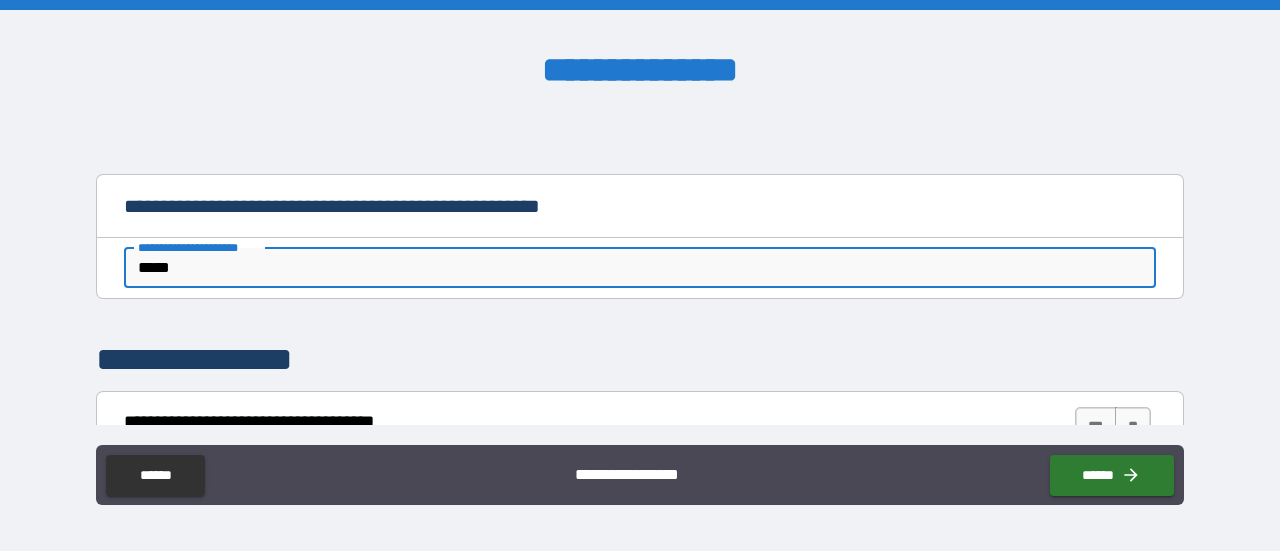 type on "*" 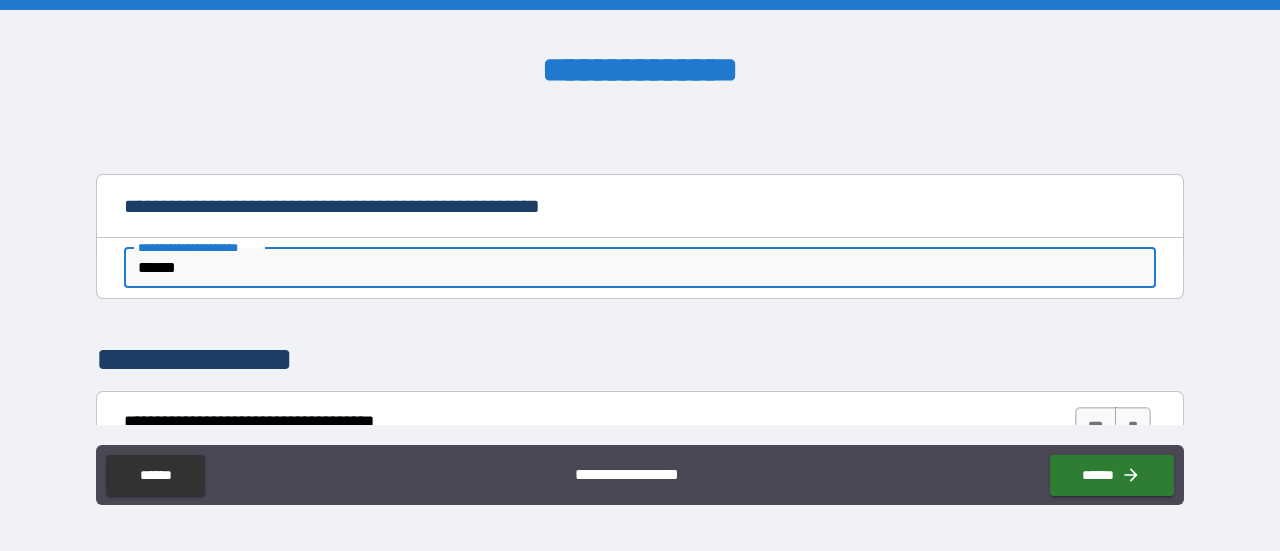 type on "*" 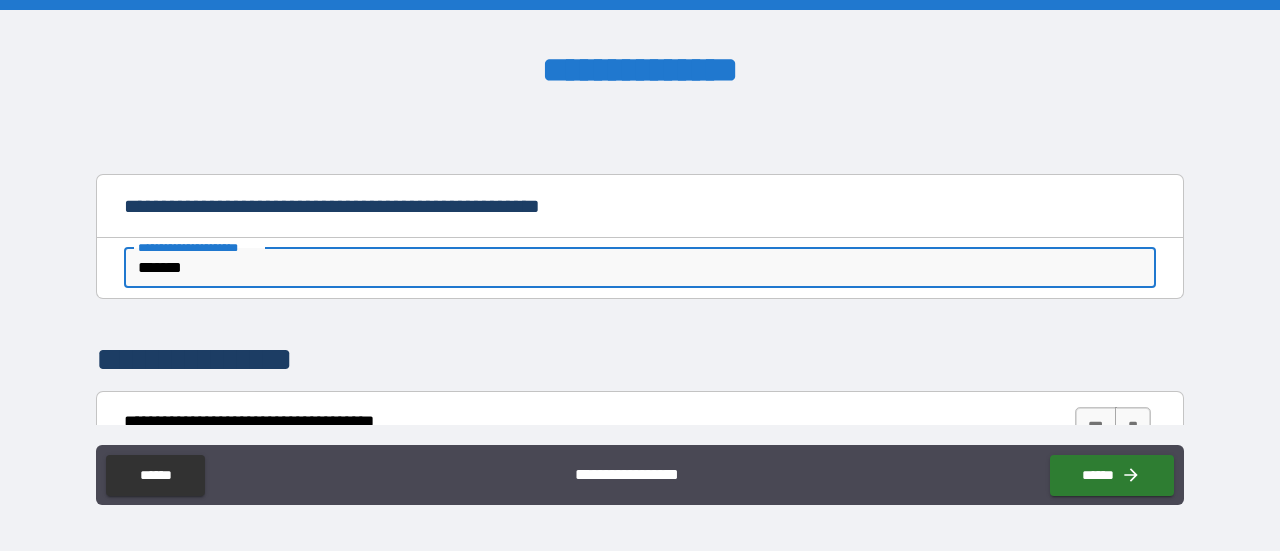 type on "*" 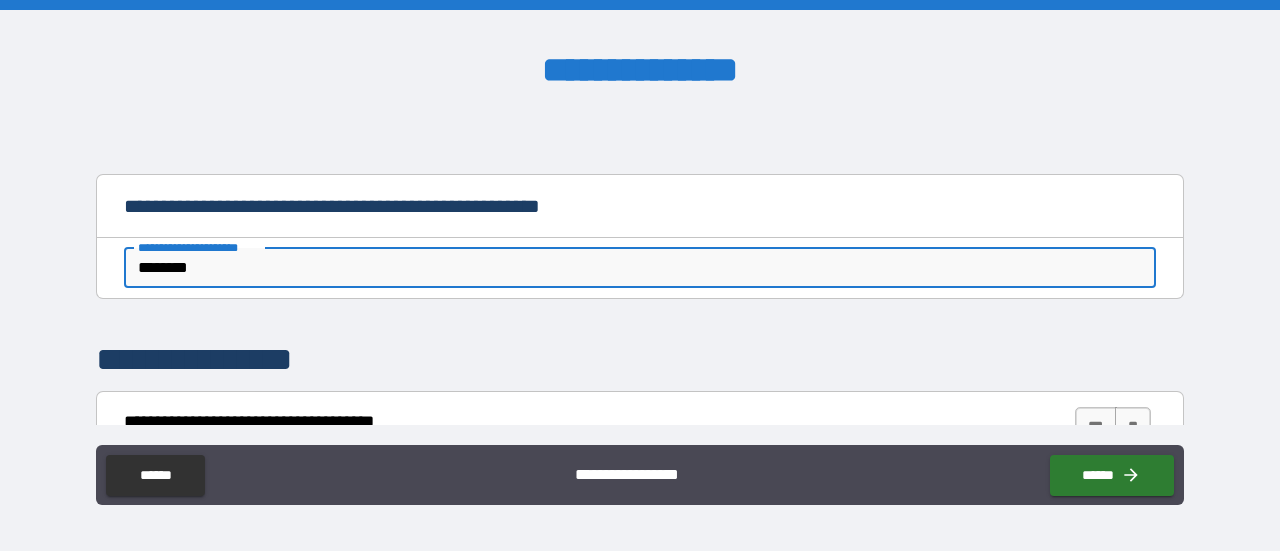 type on "*" 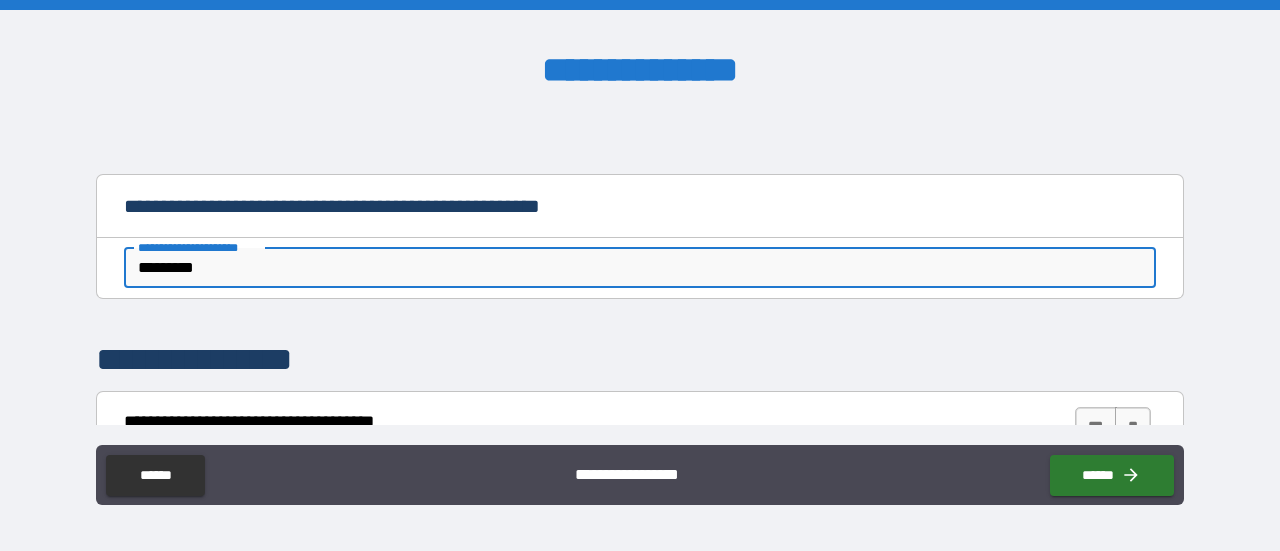 type on "*" 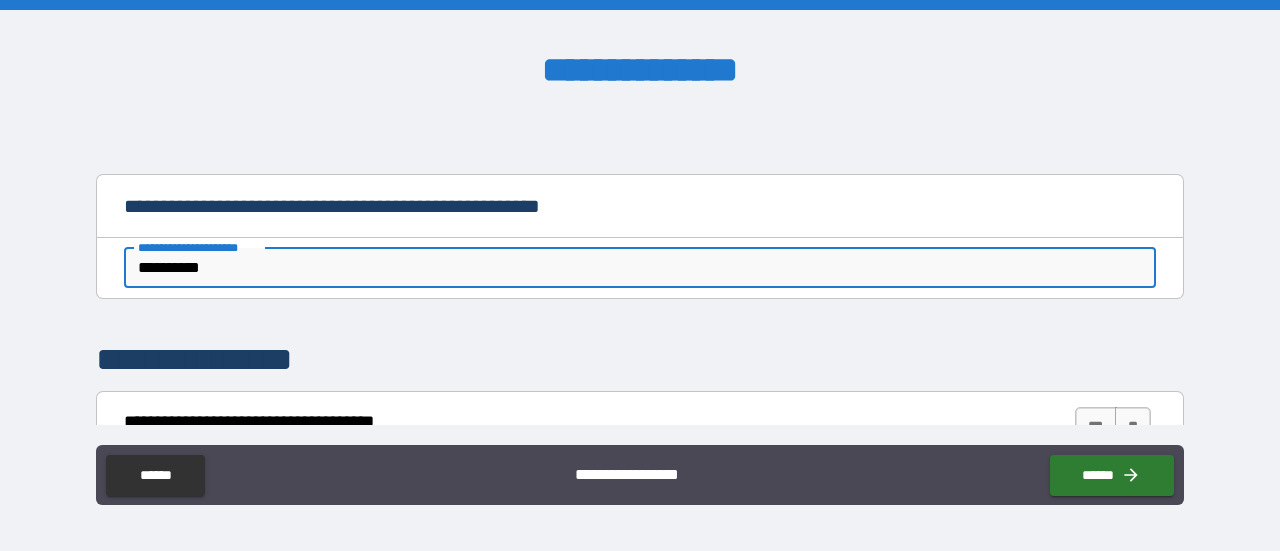 type on "*" 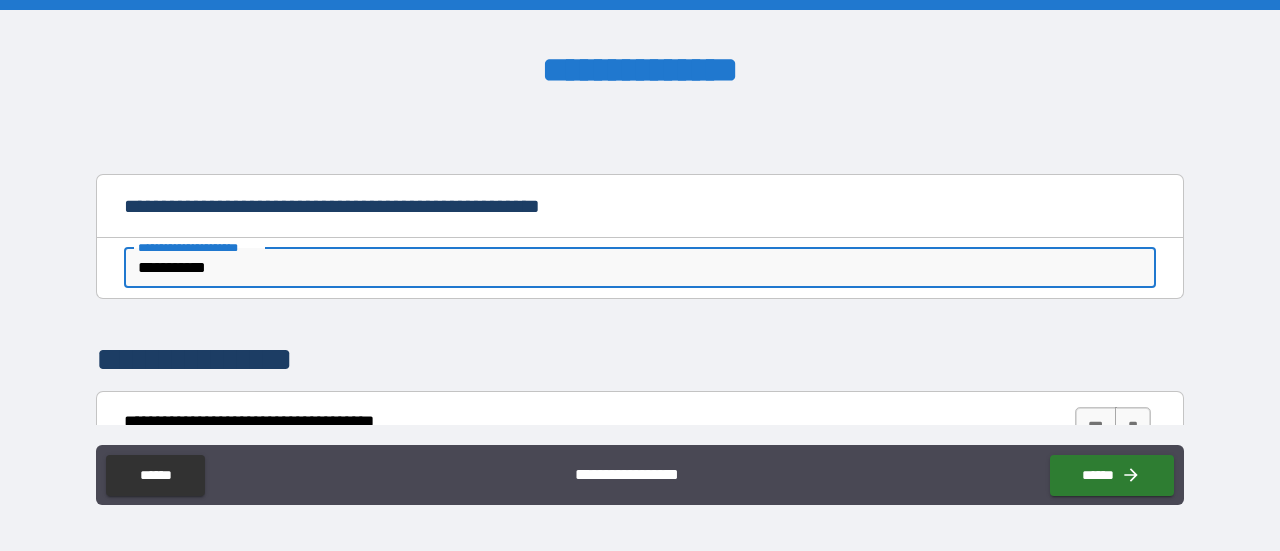 type on "*" 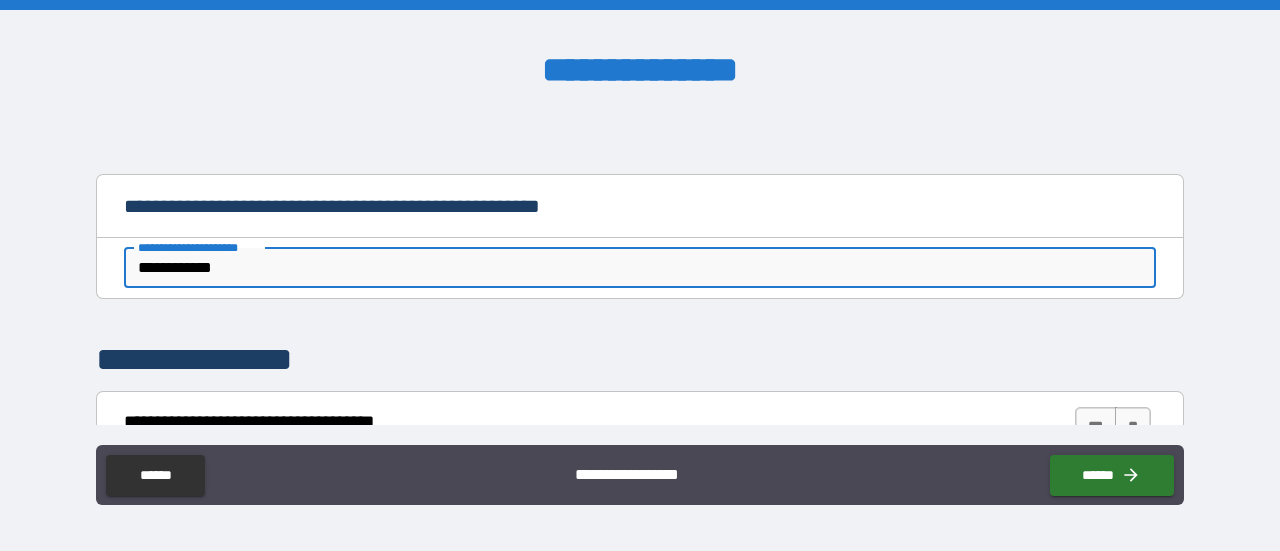 type on "*" 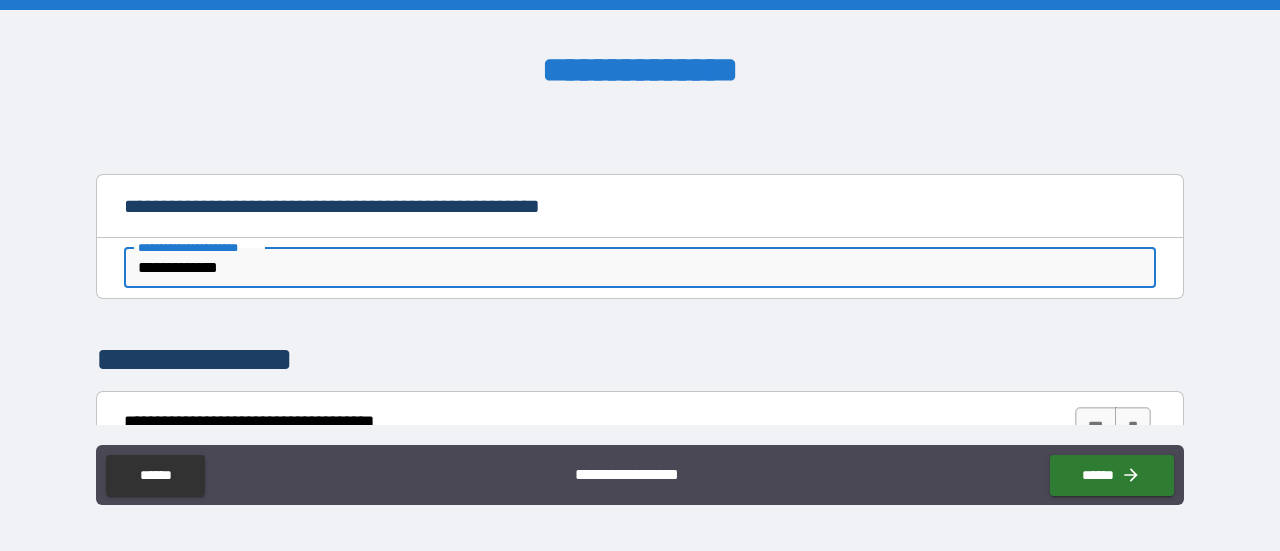 type on "*" 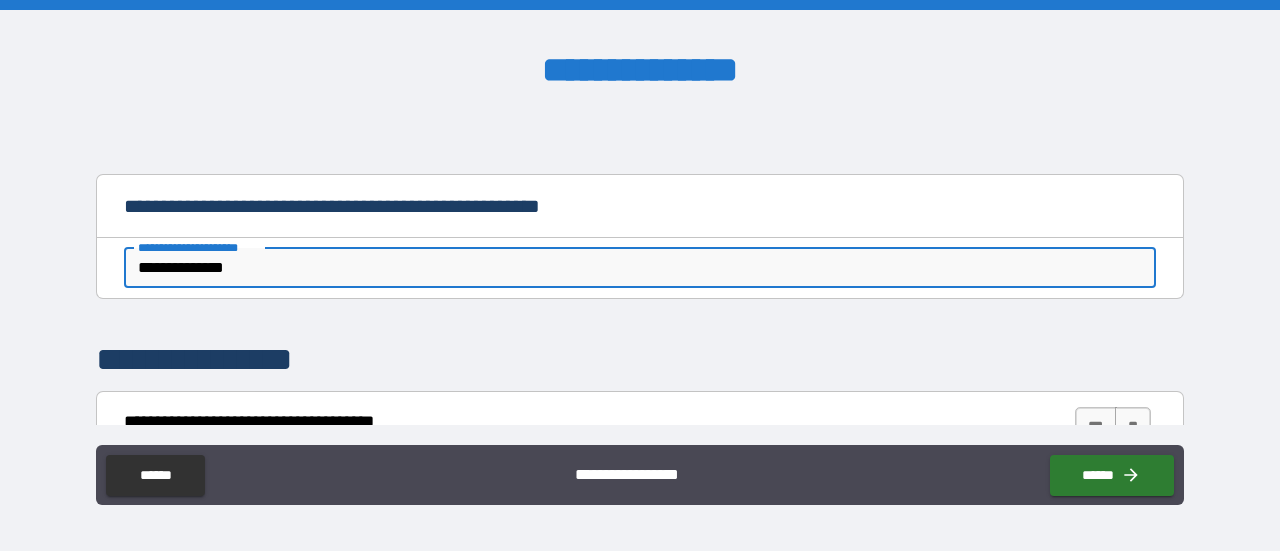 type on "*" 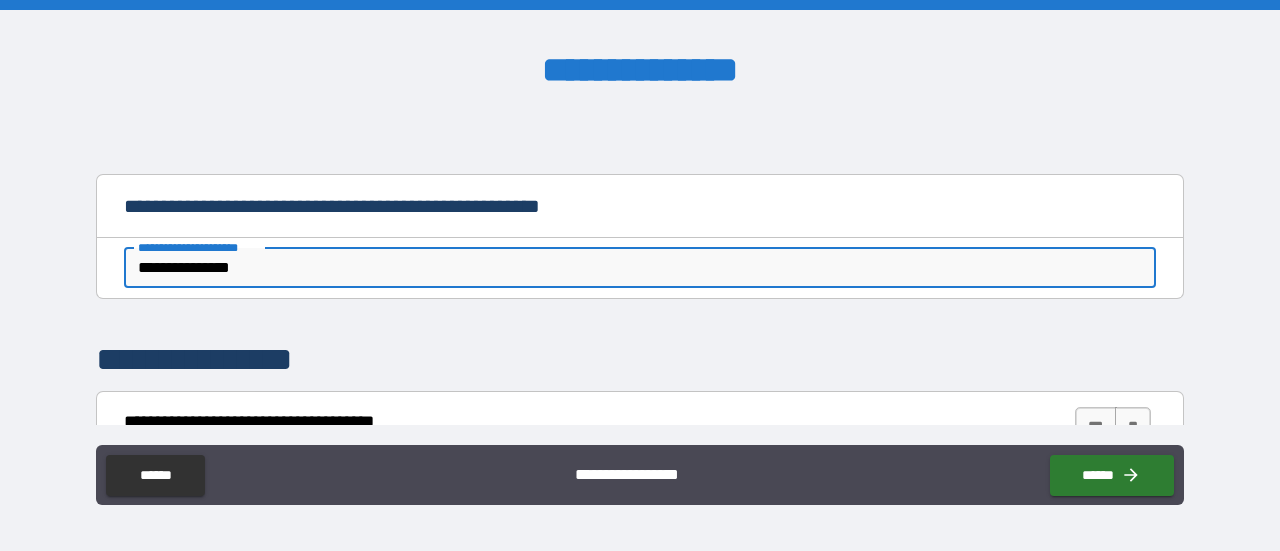 type on "*" 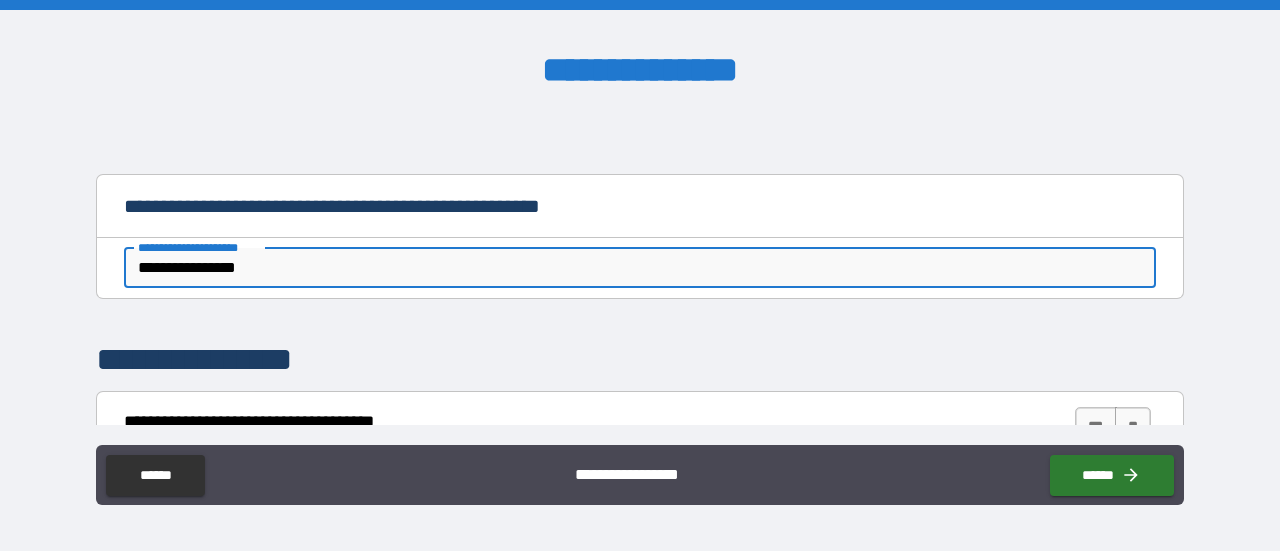 type on "*" 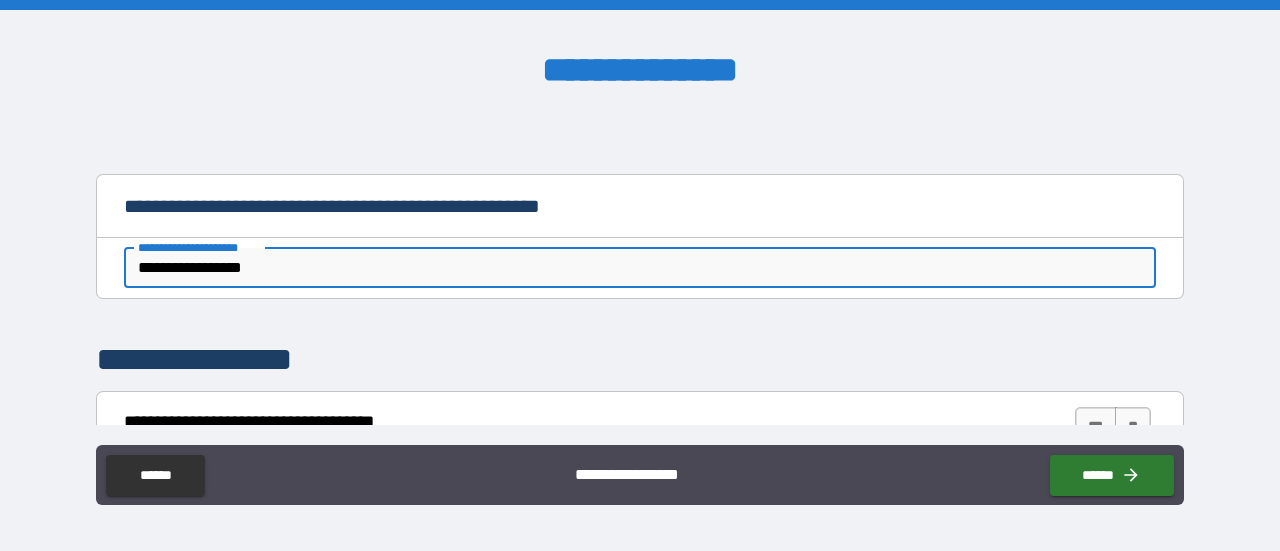 type on "*" 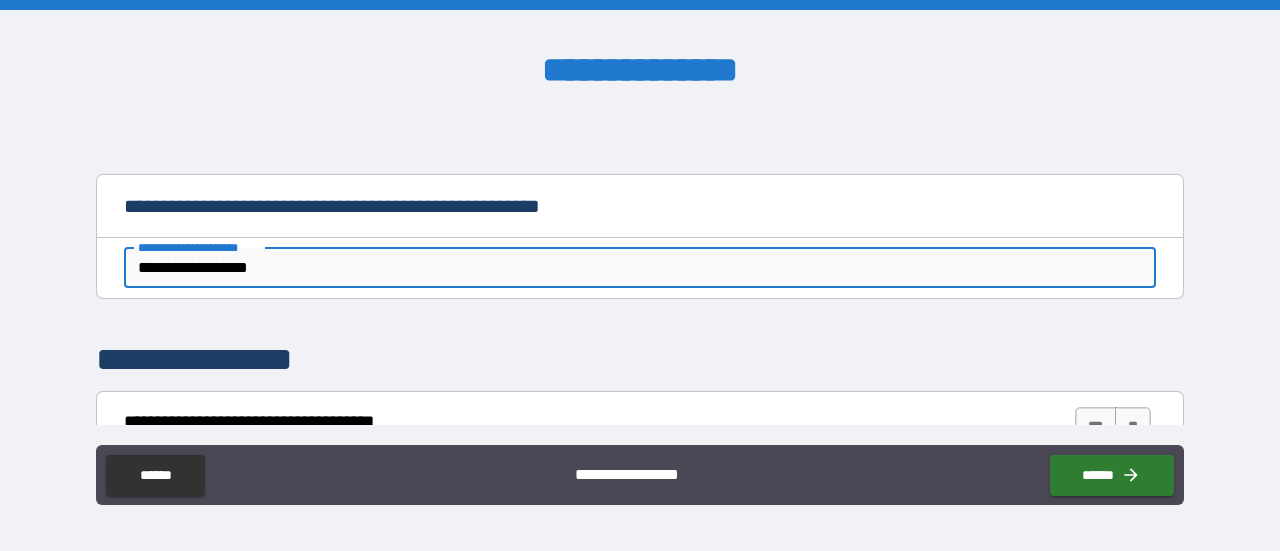 type on "*" 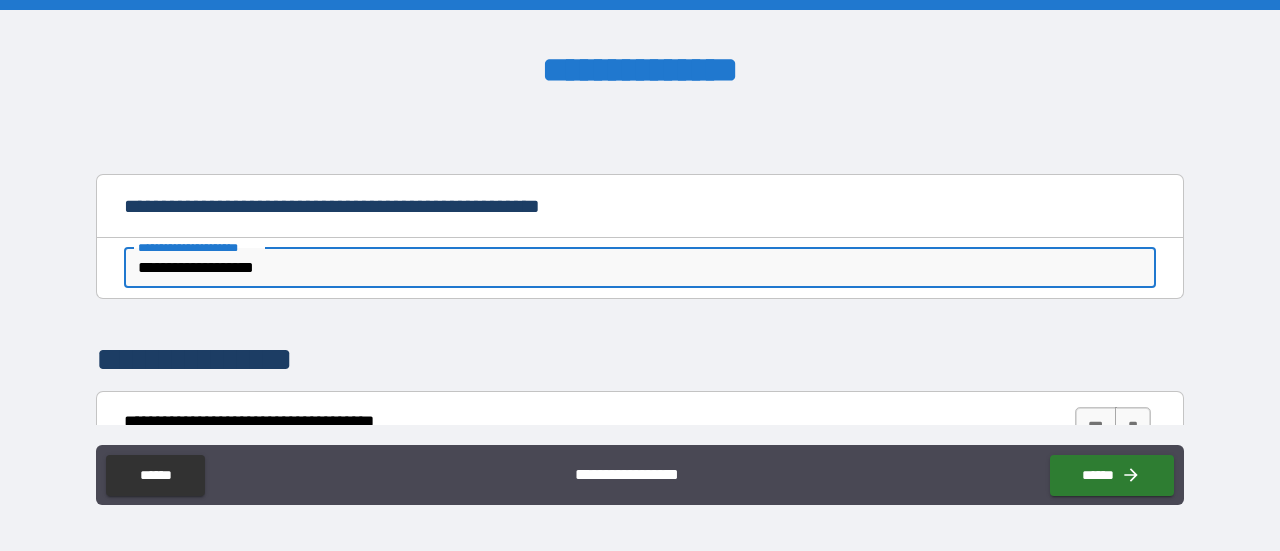 type on "*" 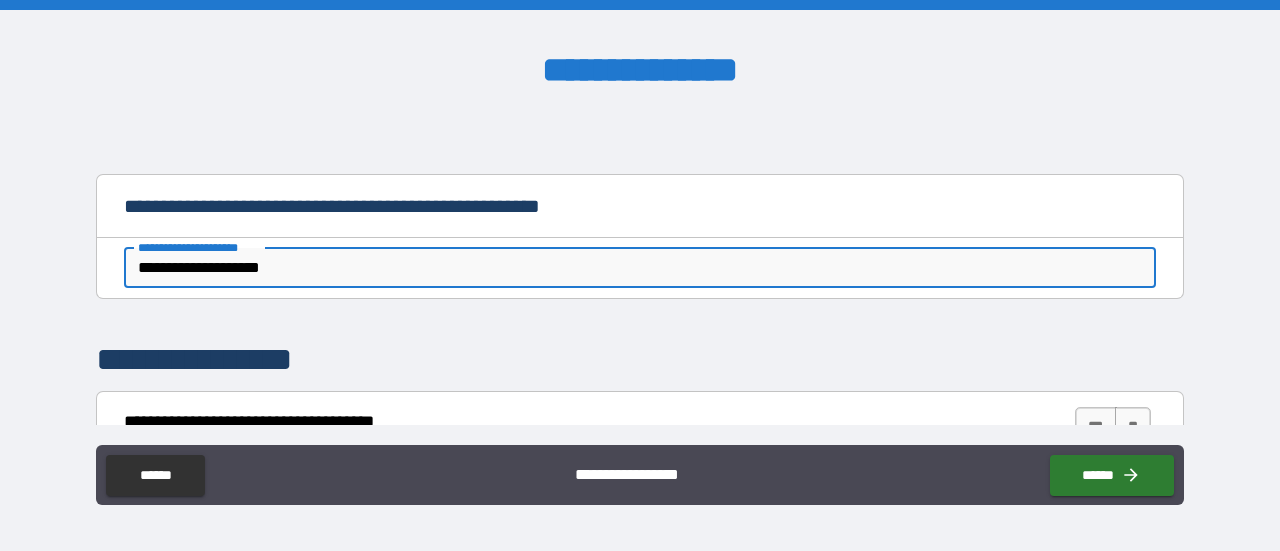 type on "*" 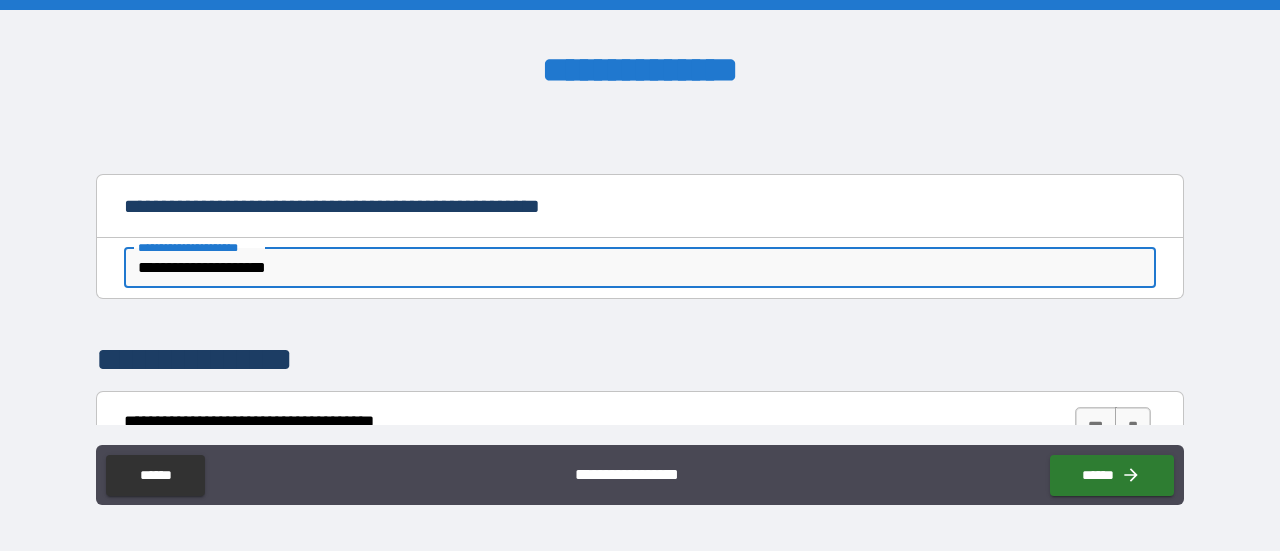 type on "*" 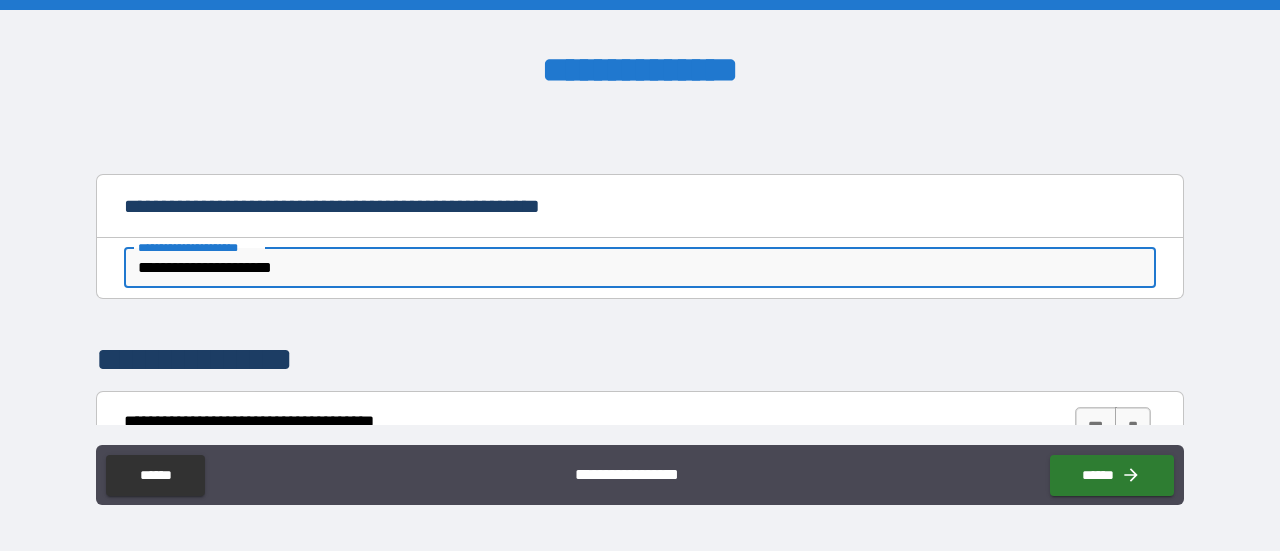type on "*" 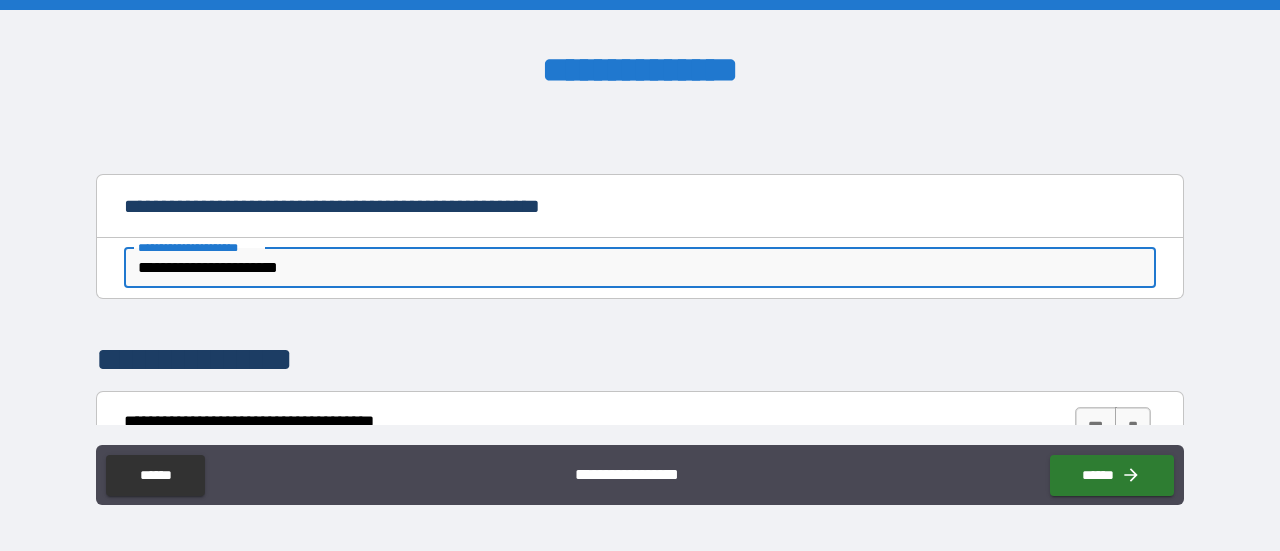type on "*" 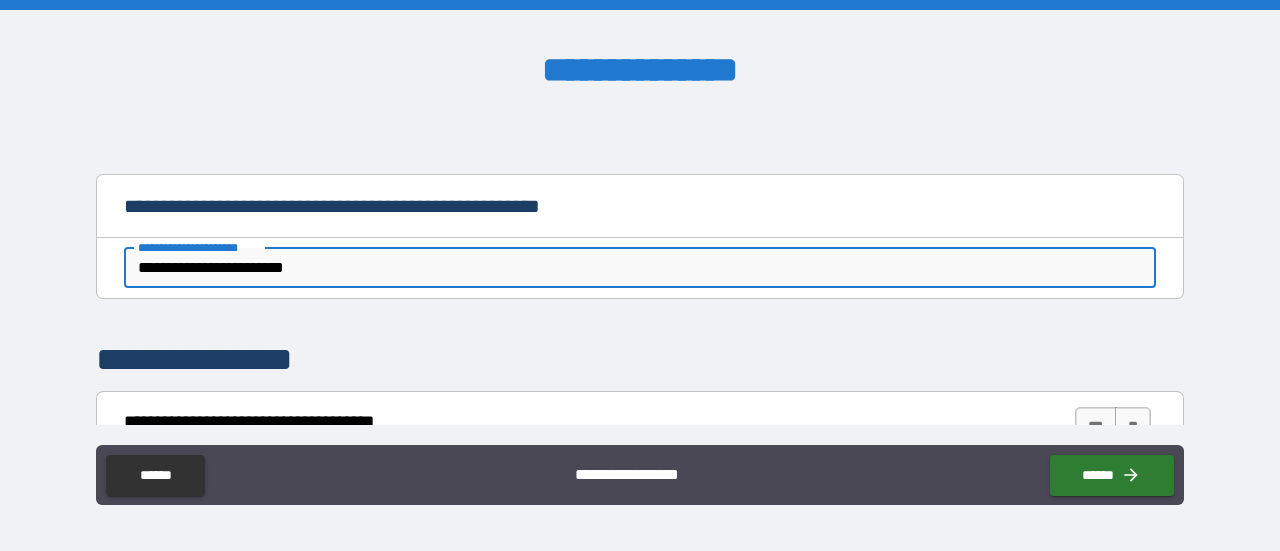type on "*" 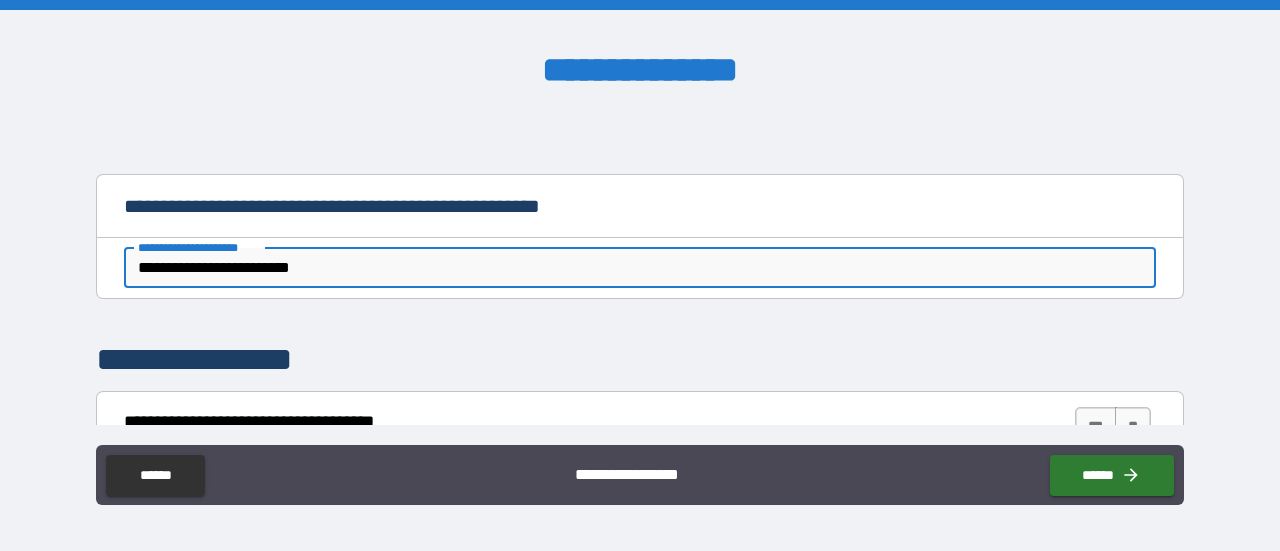 type on "*" 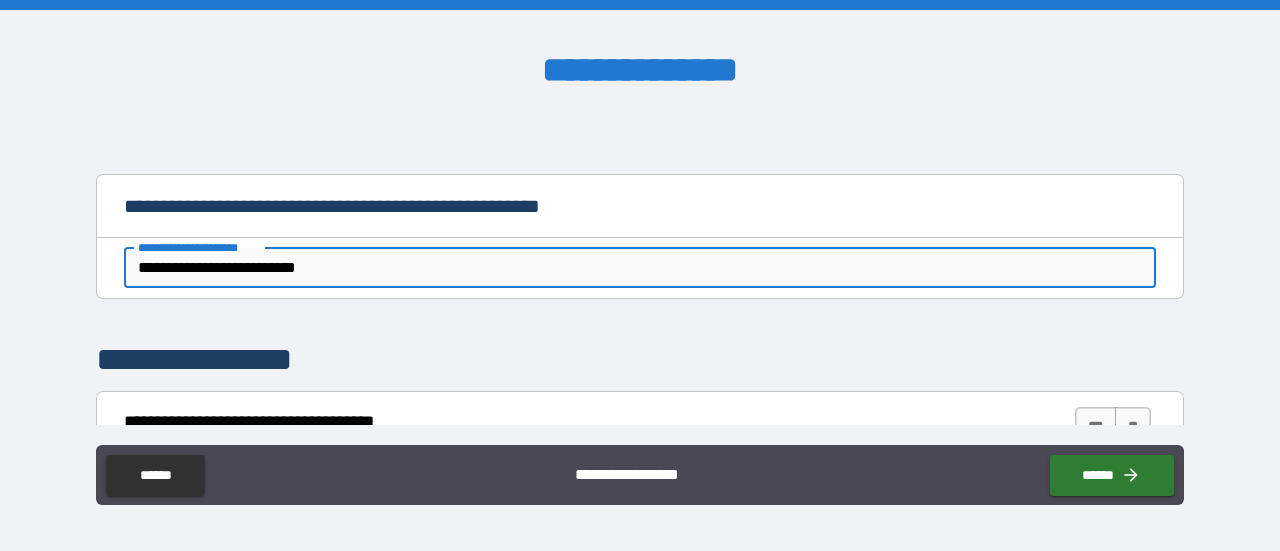 type on "*" 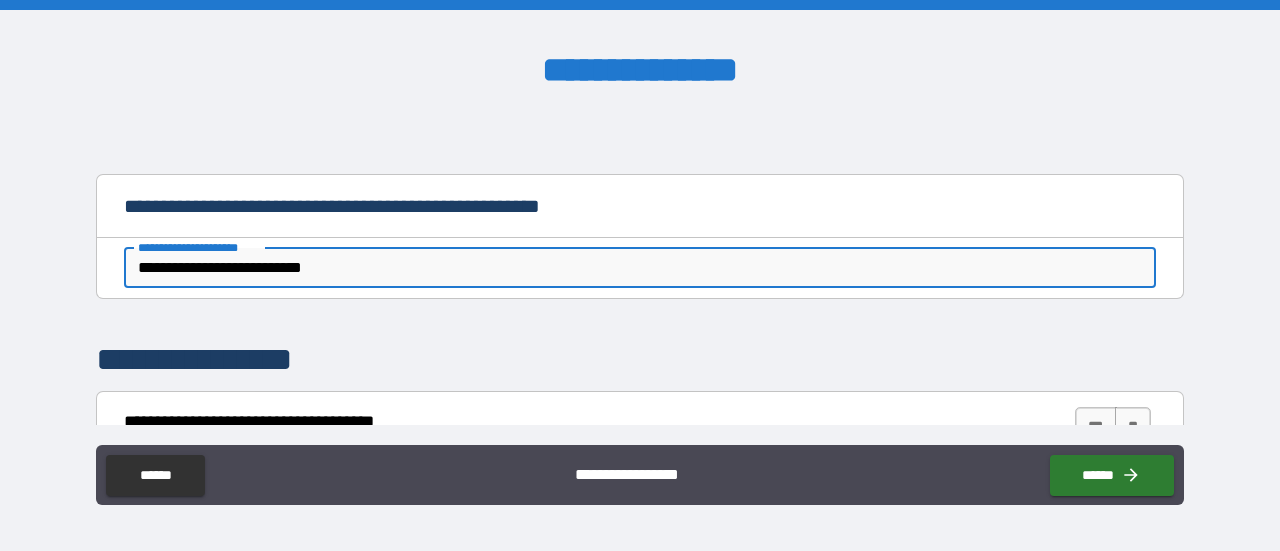 type on "*" 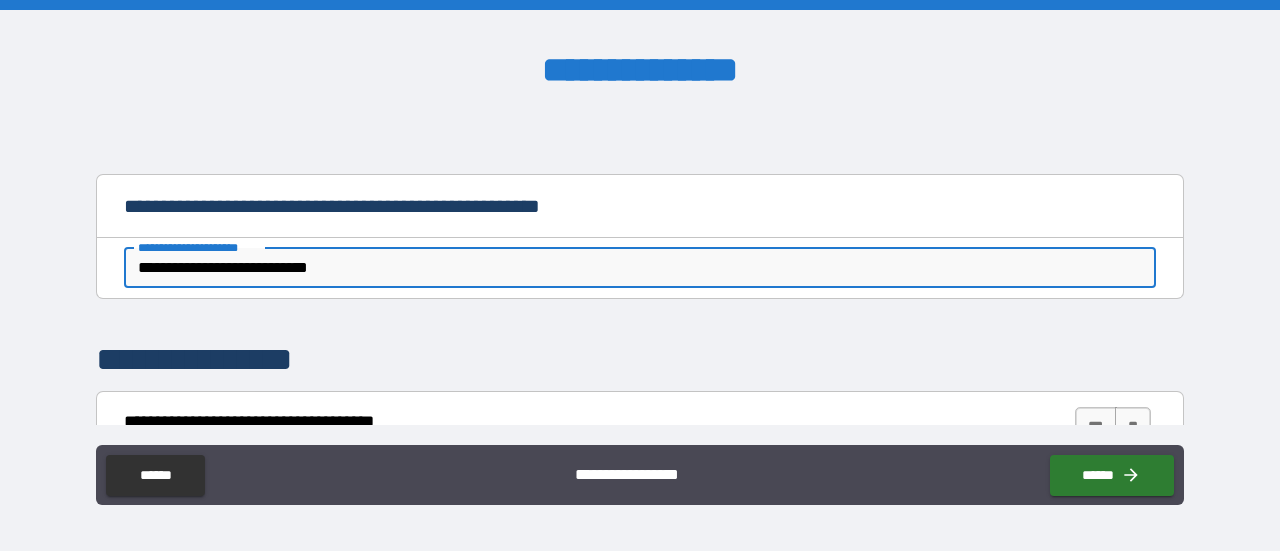type on "*" 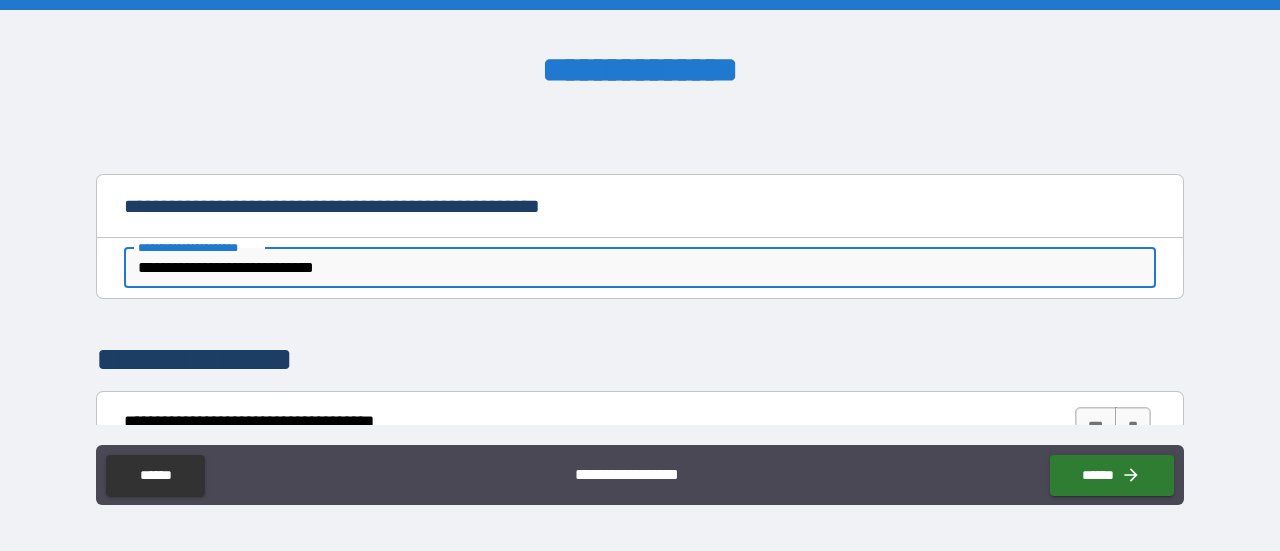 type on "*" 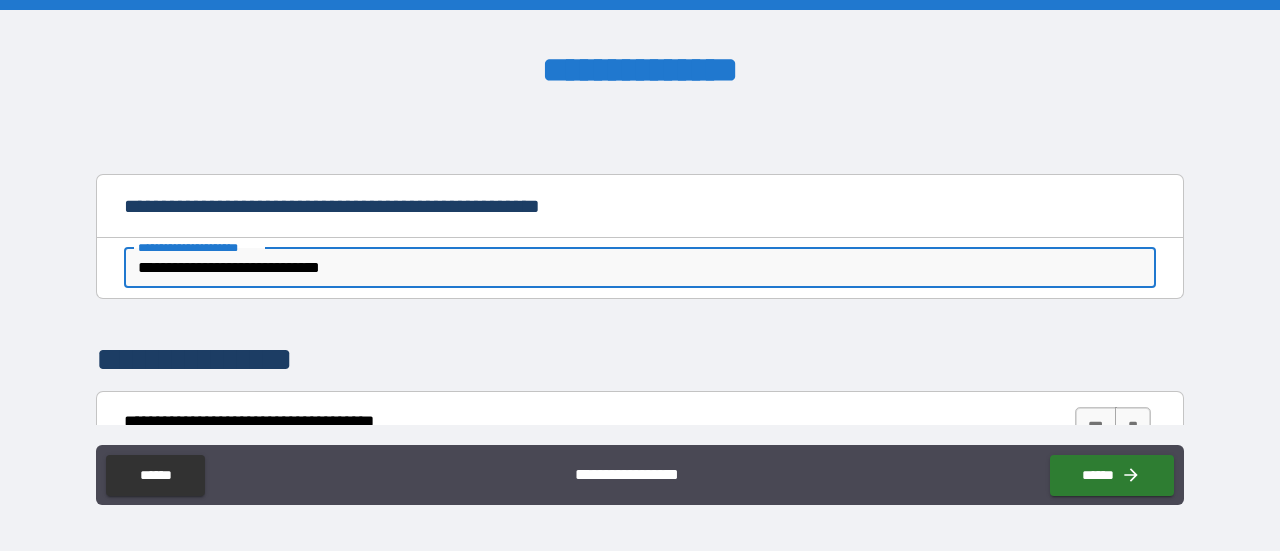 type on "*" 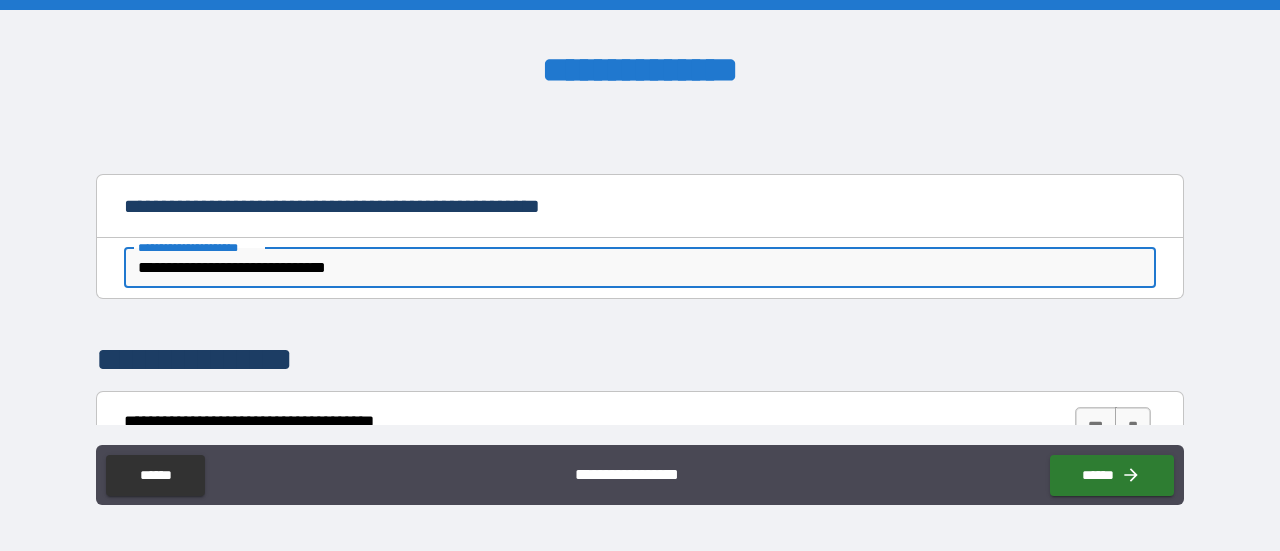 type on "*" 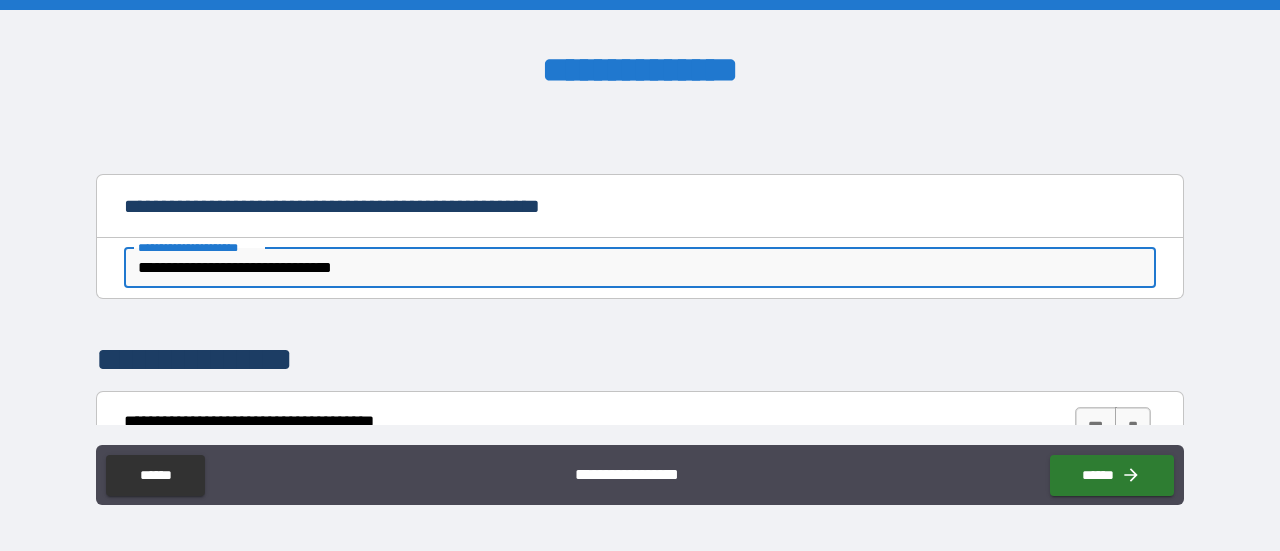 type on "*" 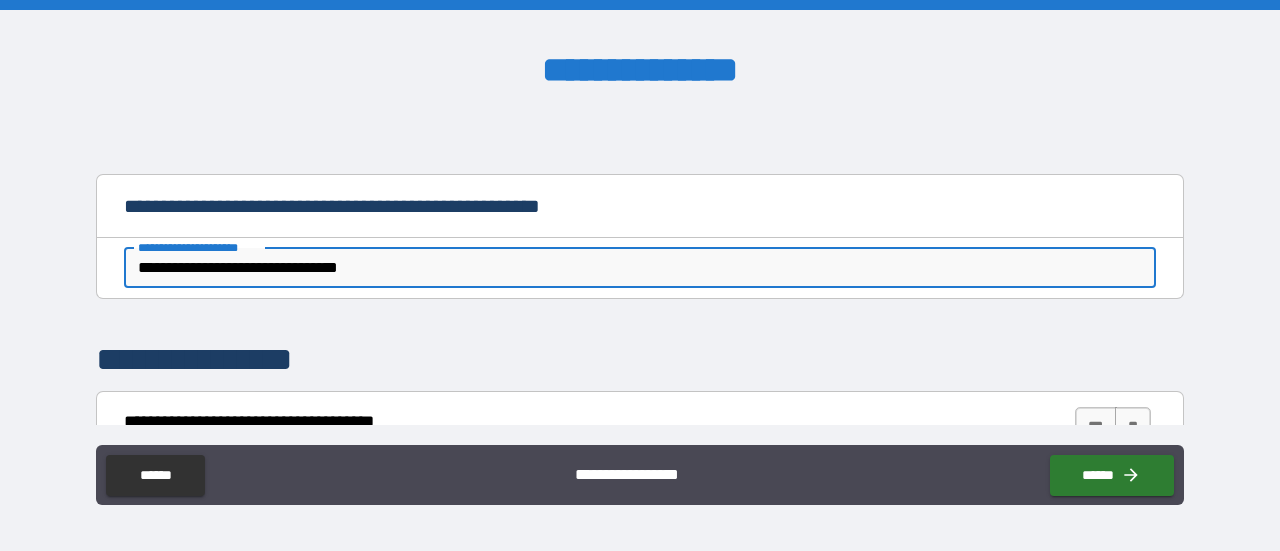 type on "*" 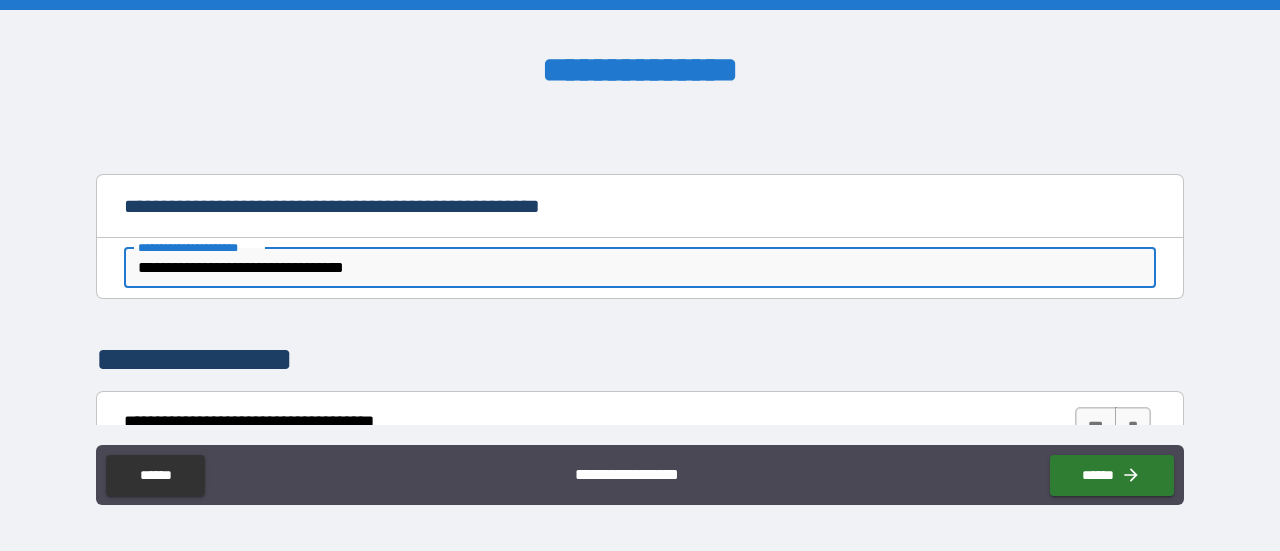 type on "*" 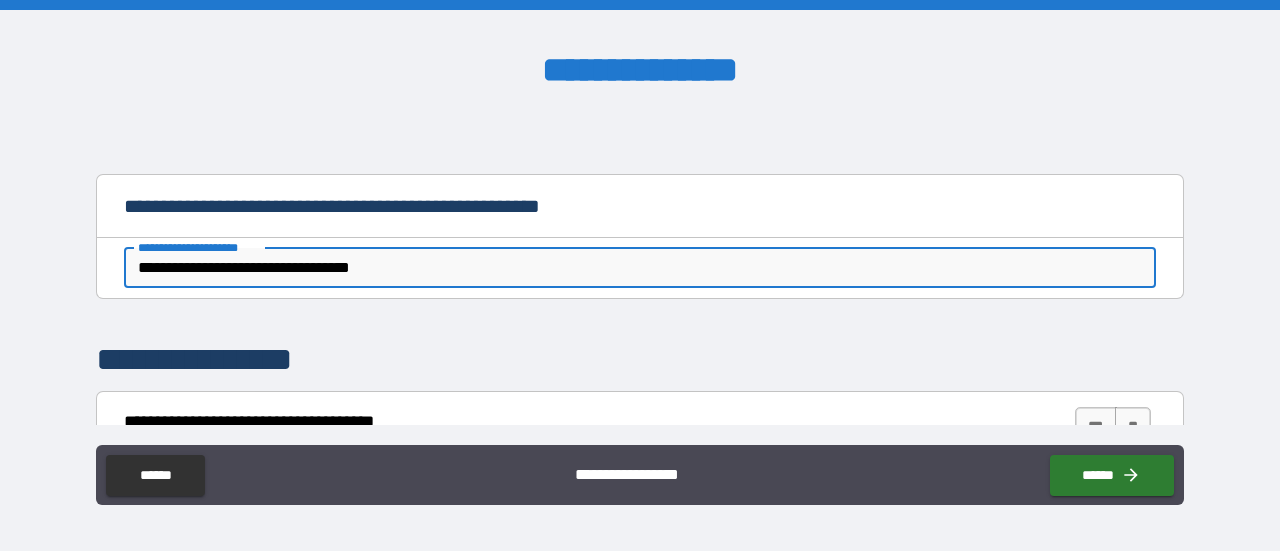 type on "*" 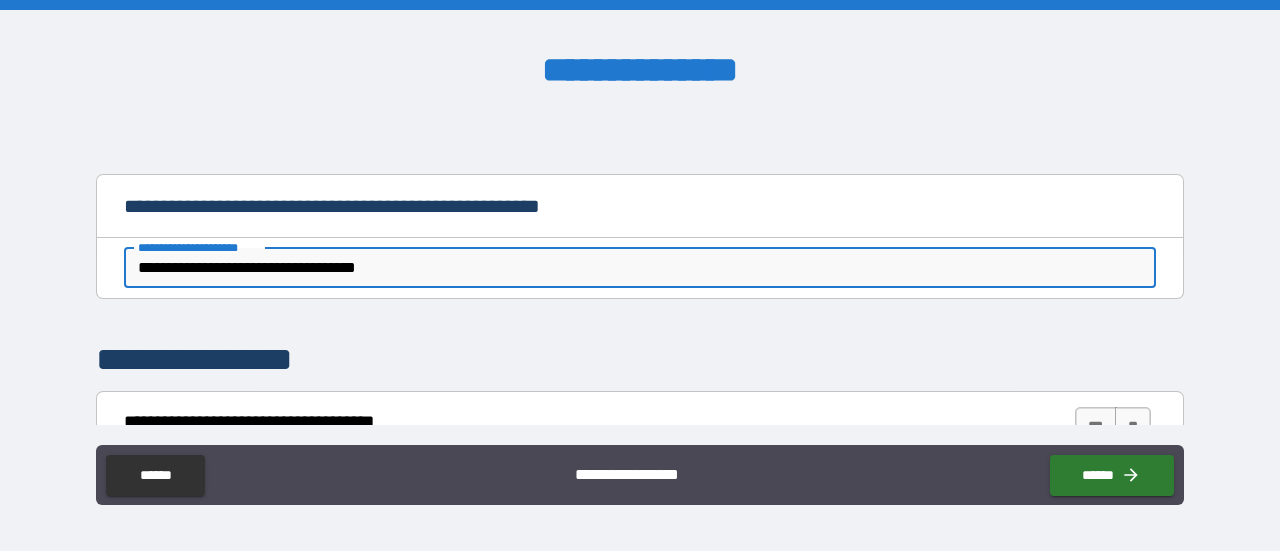 type on "*" 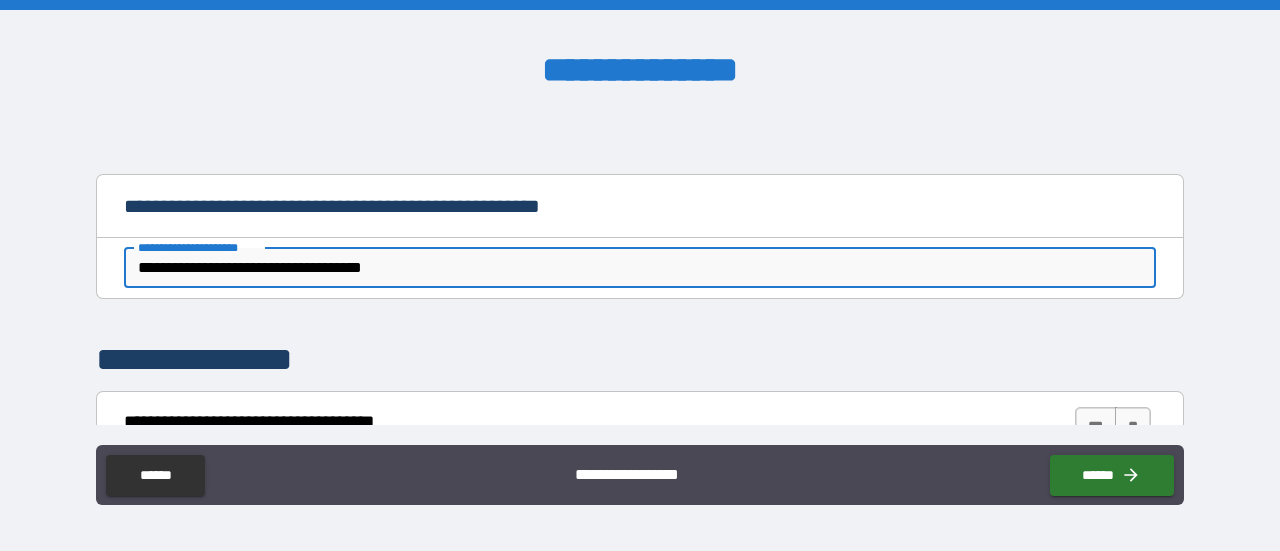 type on "*" 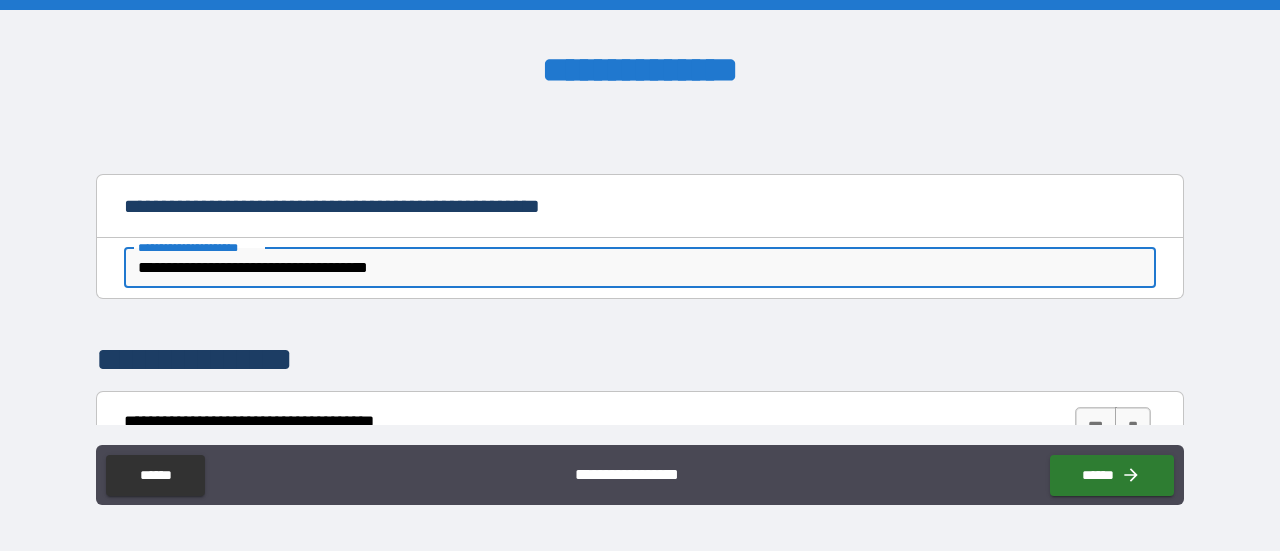 type on "*" 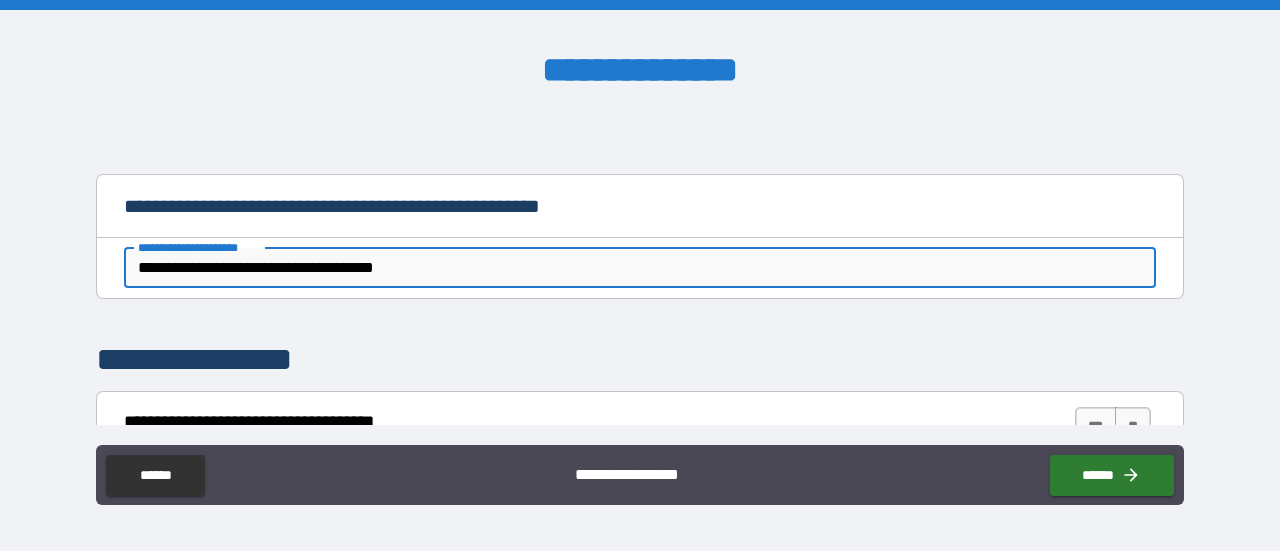 type on "*" 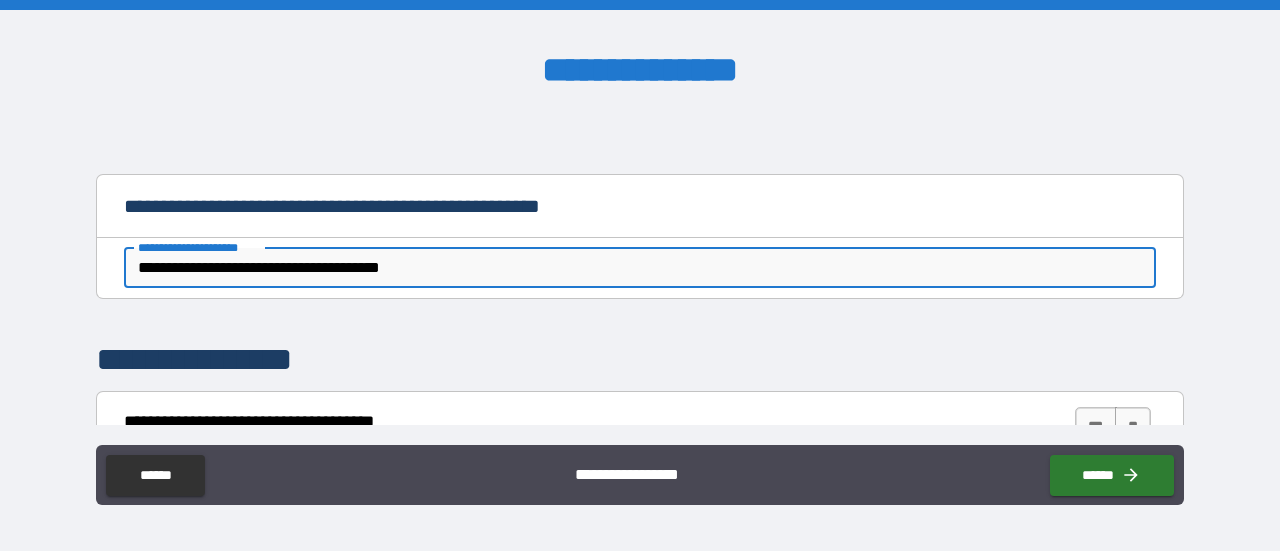 type 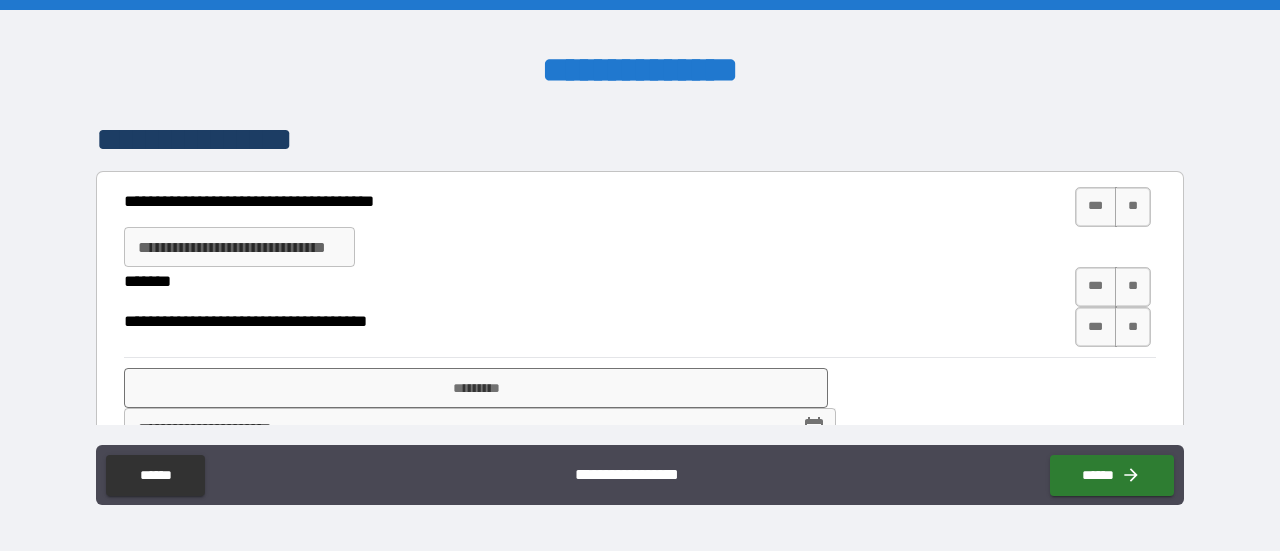 scroll, scrollTop: 3514, scrollLeft: 0, axis: vertical 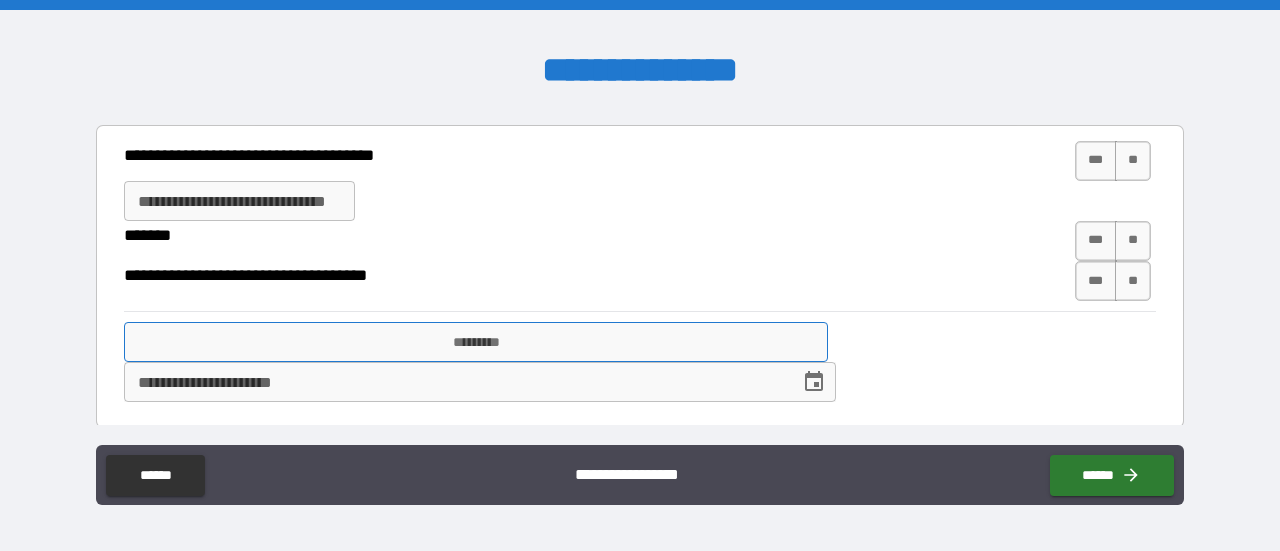 click on "*********" at bounding box center (476, 342) 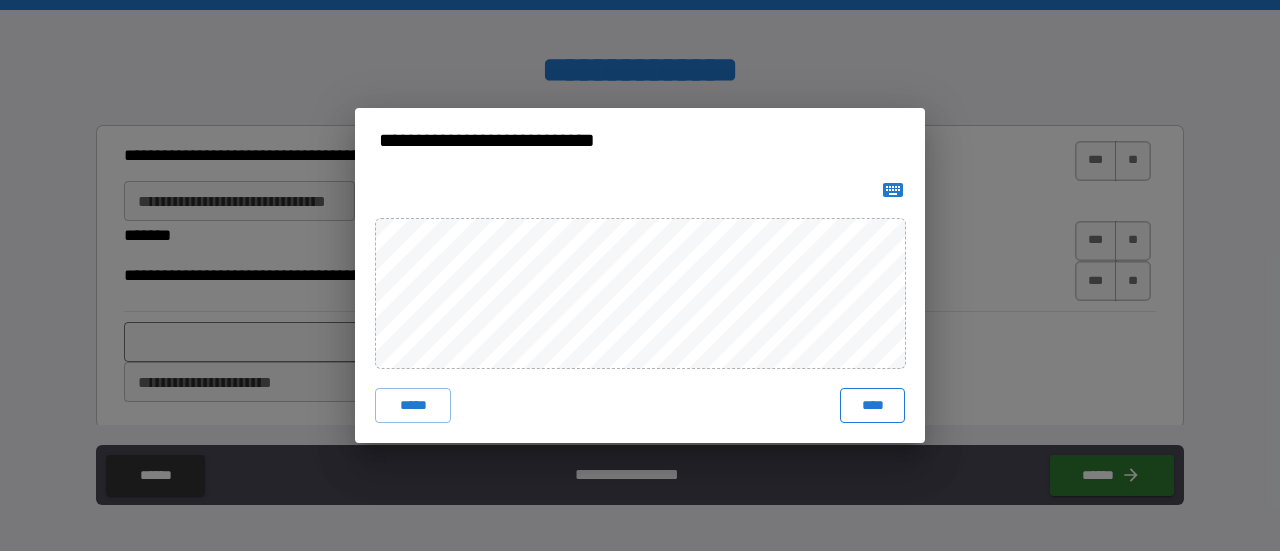click on "****" at bounding box center (872, 406) 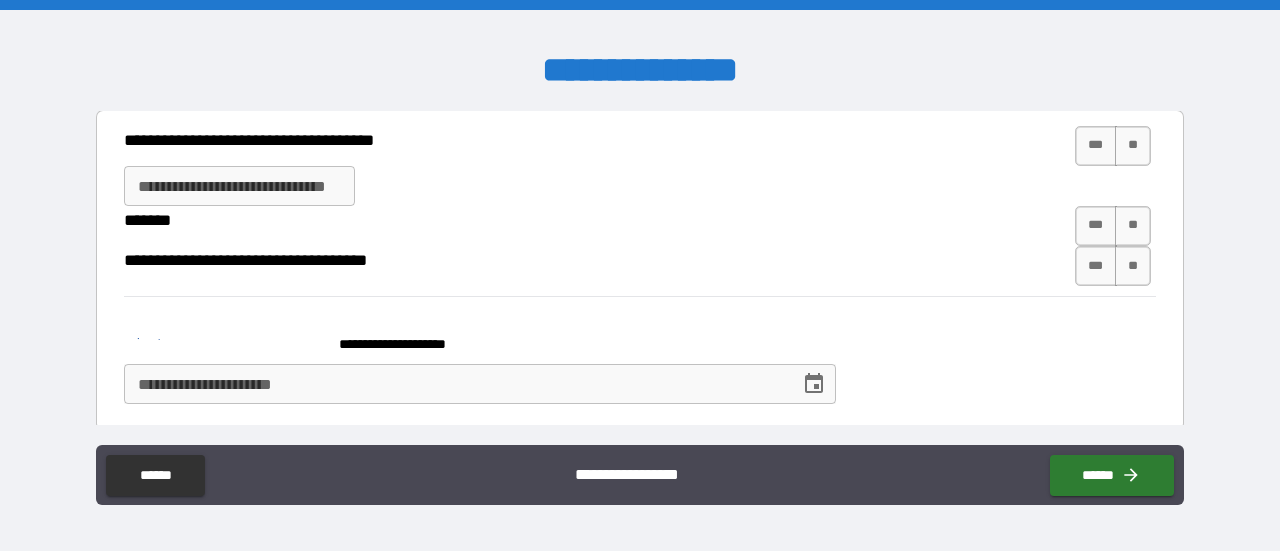 scroll, scrollTop: 3531, scrollLeft: 0, axis: vertical 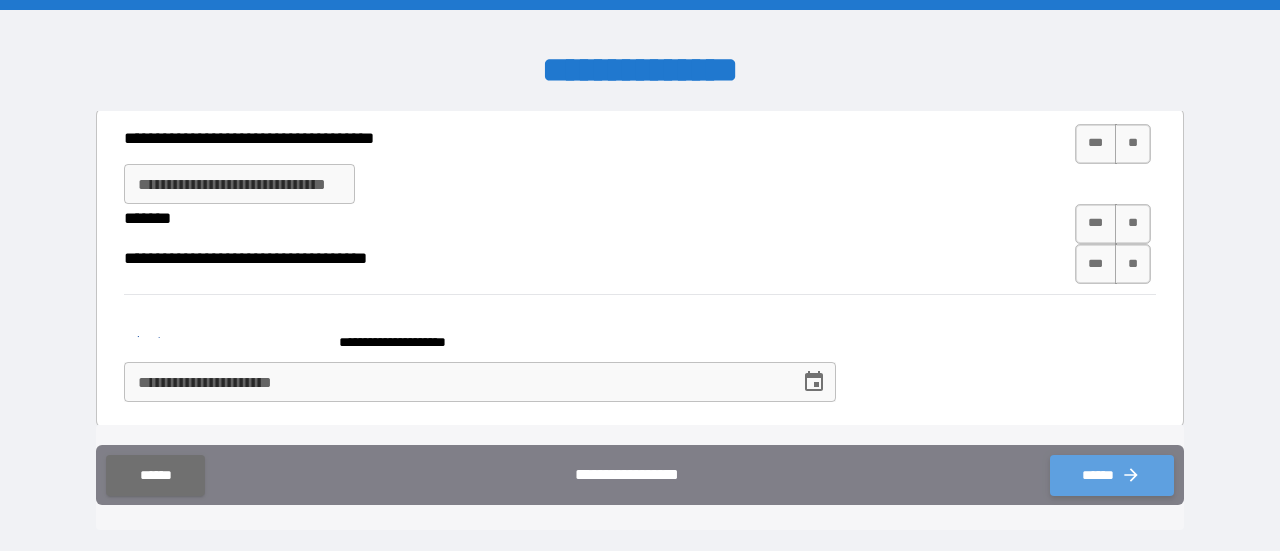 click on "******" at bounding box center [1112, 475] 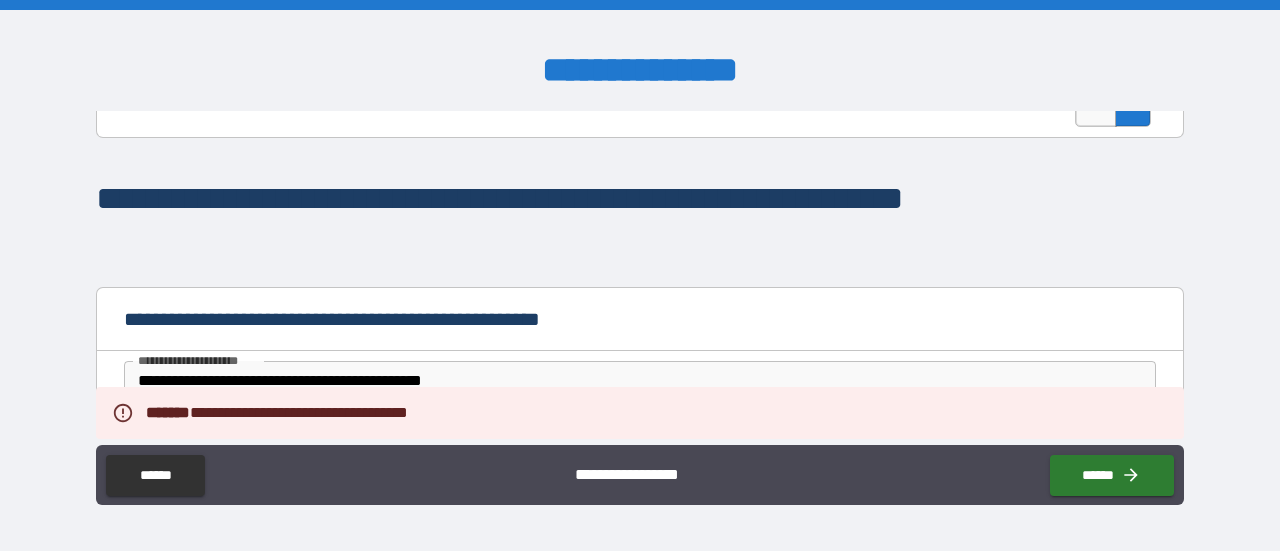 scroll, scrollTop: 3131, scrollLeft: 0, axis: vertical 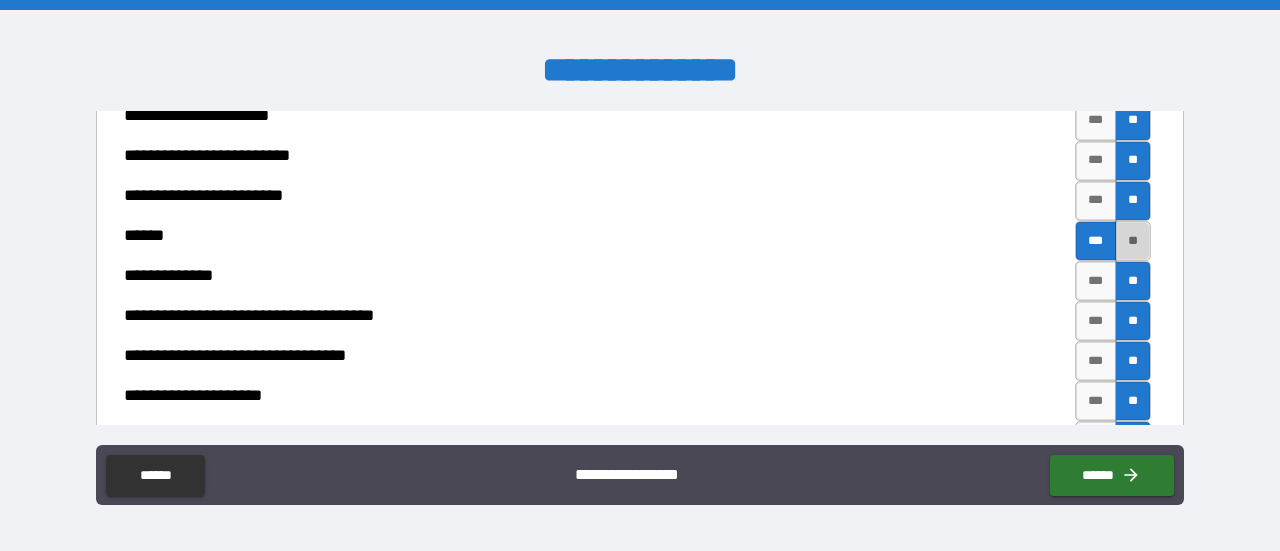click on "**" at bounding box center [1133, 241] 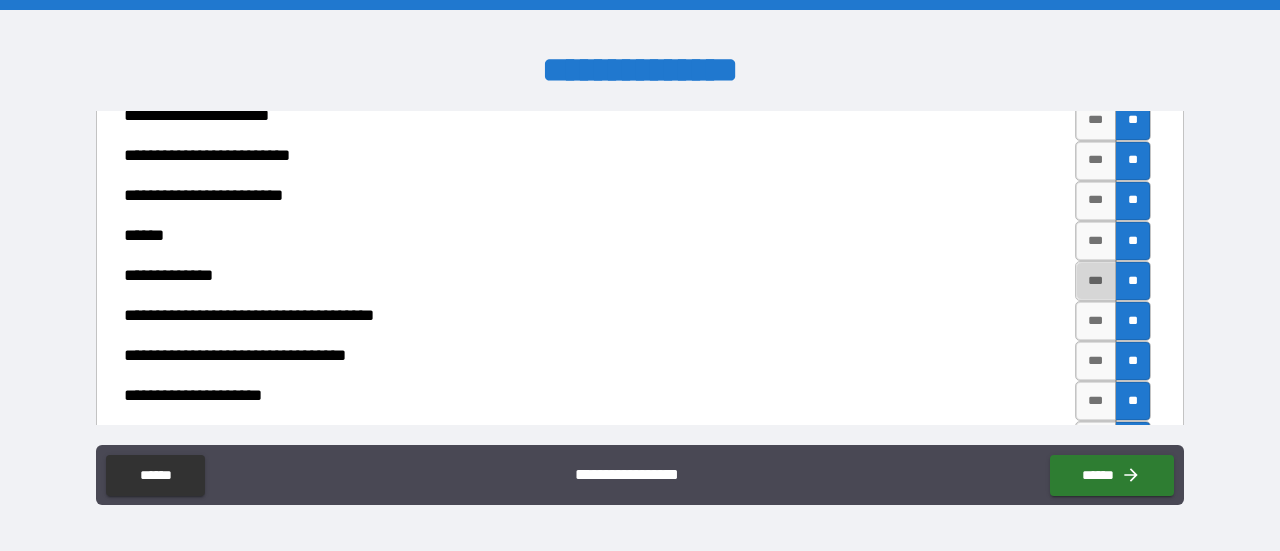click on "***" at bounding box center (1096, 281) 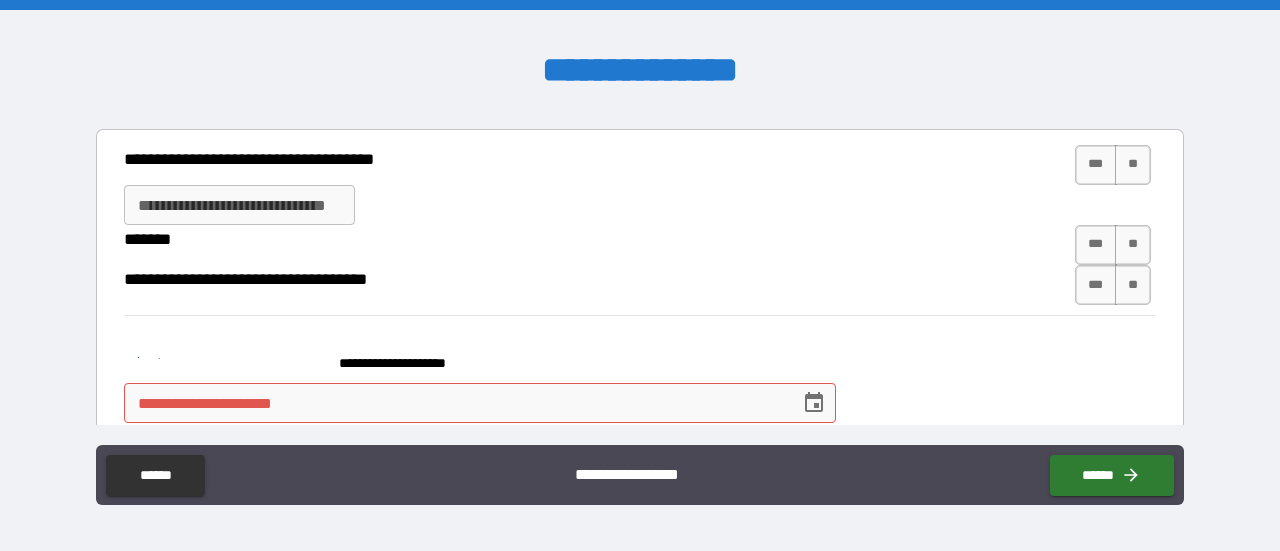 scroll, scrollTop: 3531, scrollLeft: 0, axis: vertical 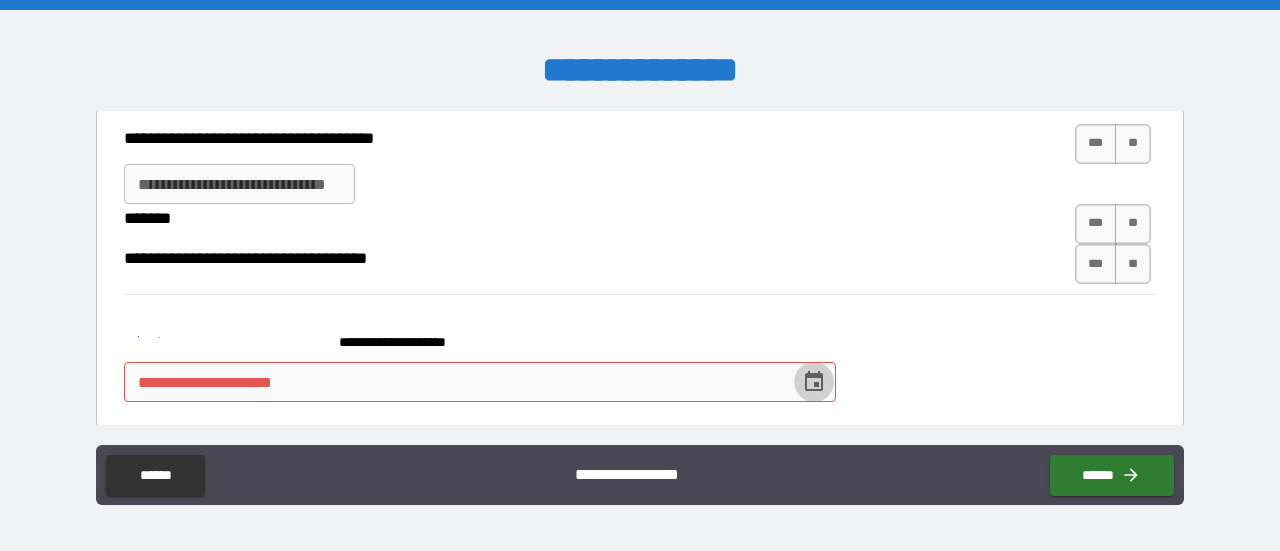 click 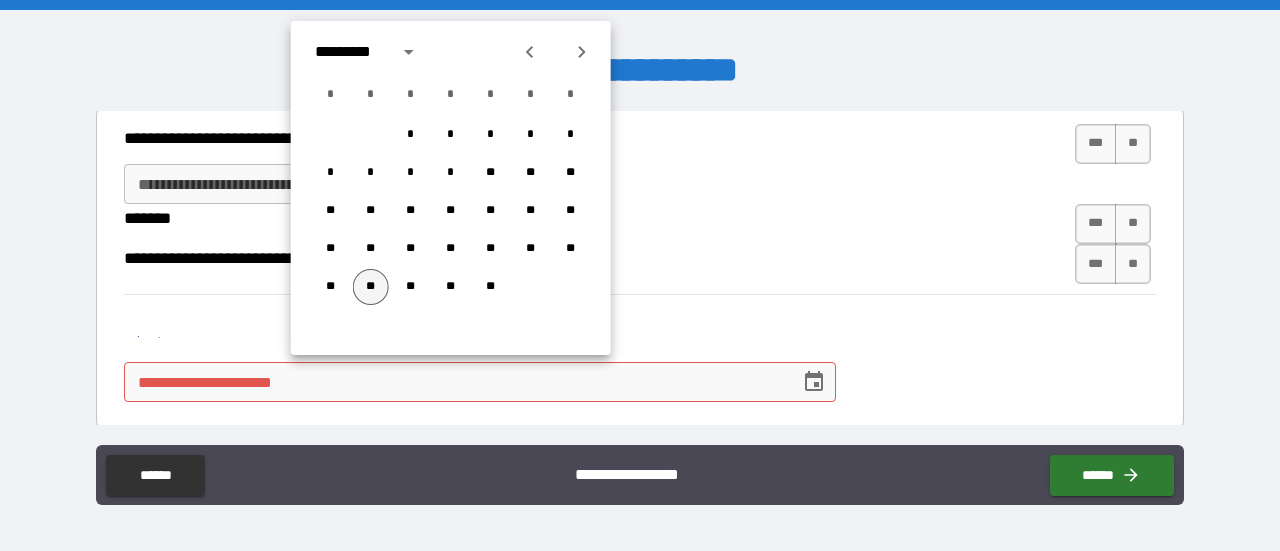 click on "**" at bounding box center (371, 287) 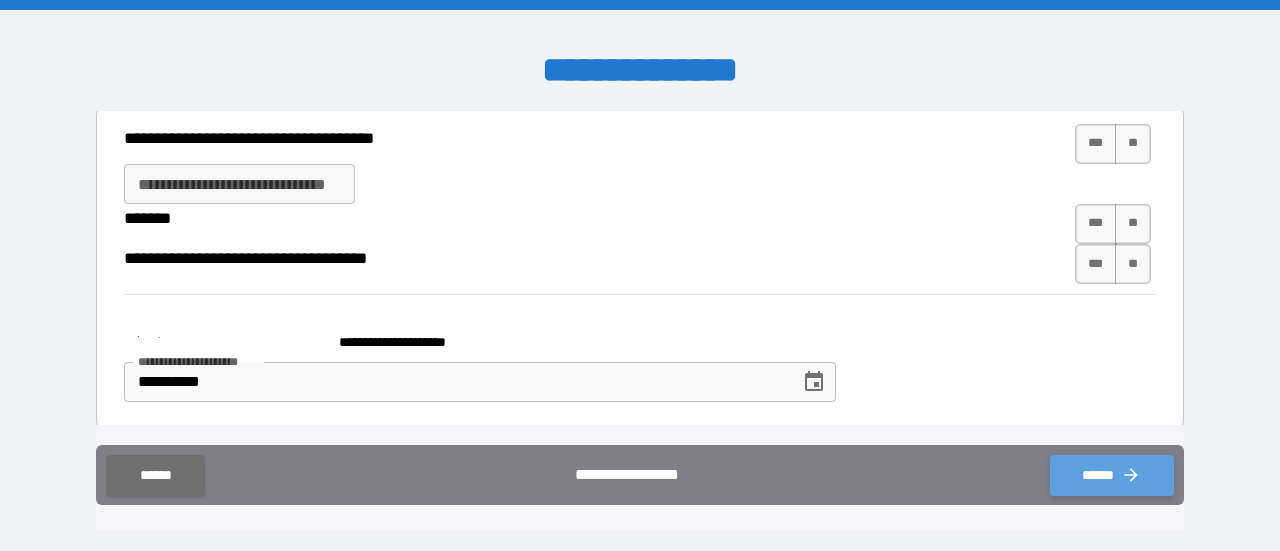 click on "******" at bounding box center [1112, 475] 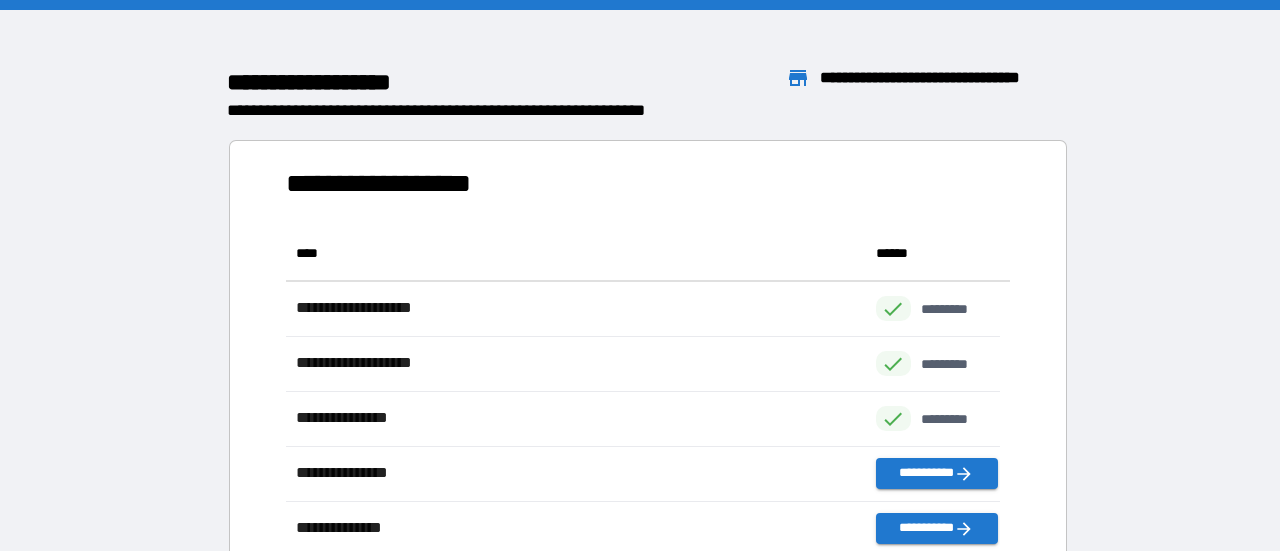 scroll, scrollTop: 315, scrollLeft: 698, axis: both 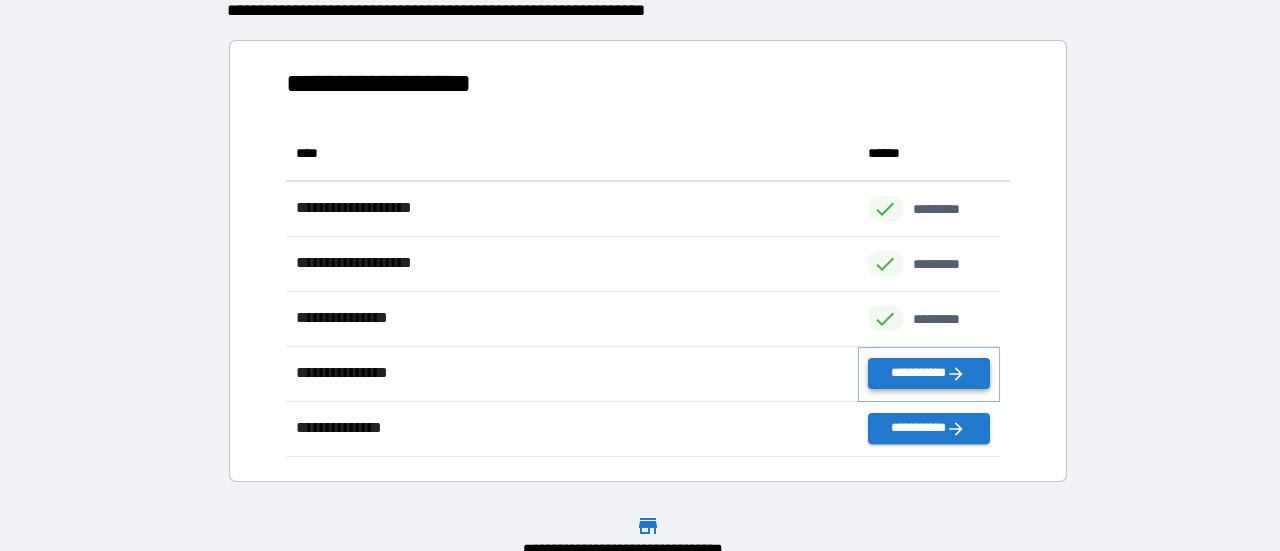 click on "**********" at bounding box center (929, 373) 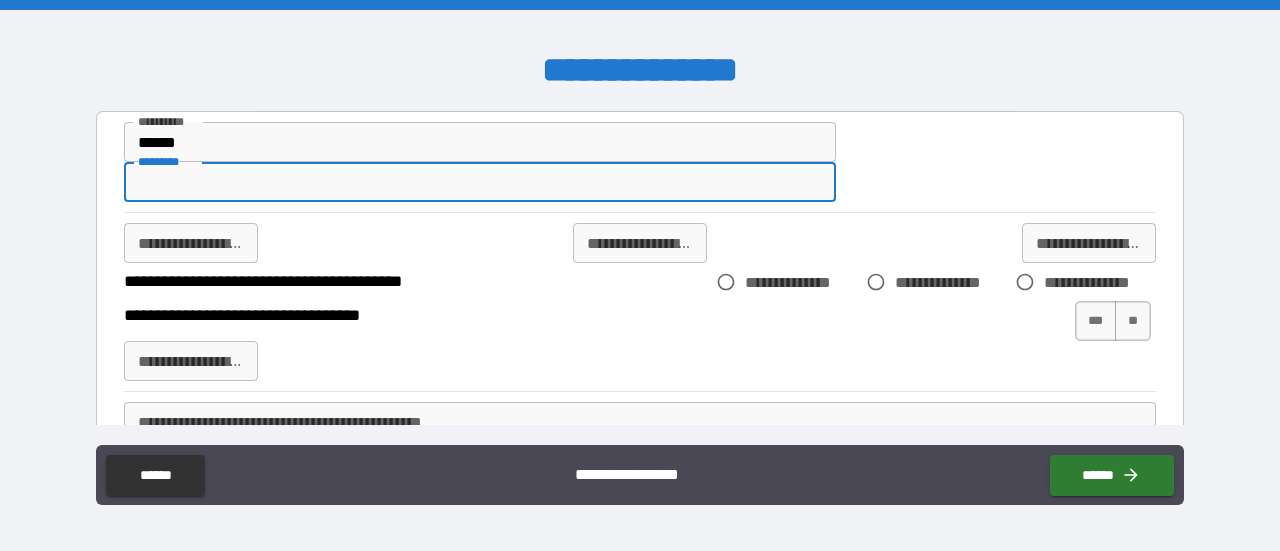 click on "*********" at bounding box center (480, 182) 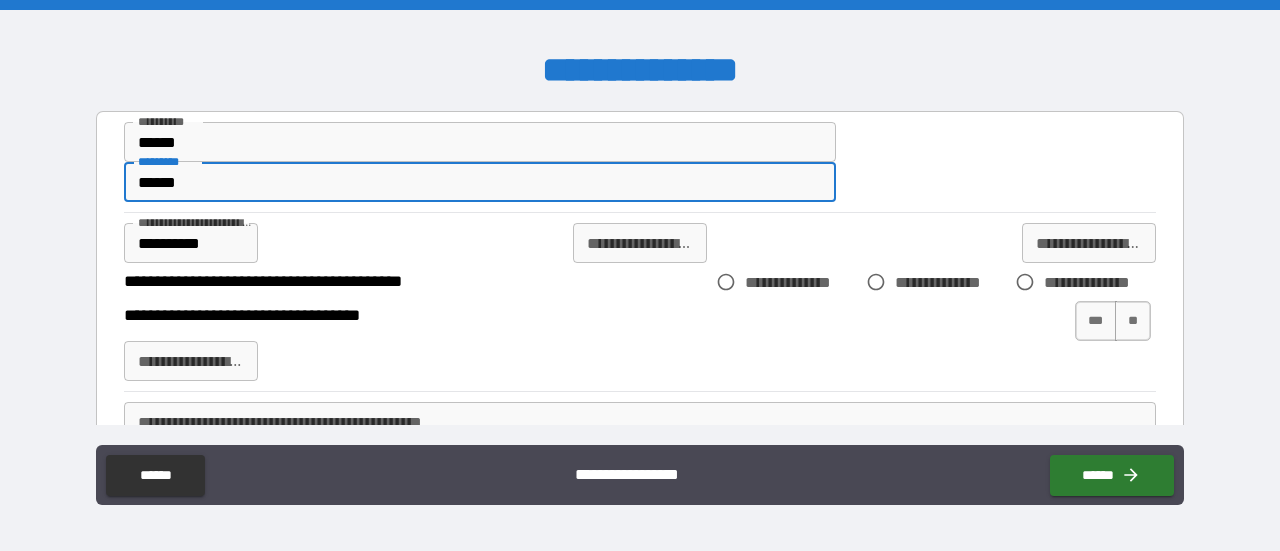click on "******" at bounding box center [480, 182] 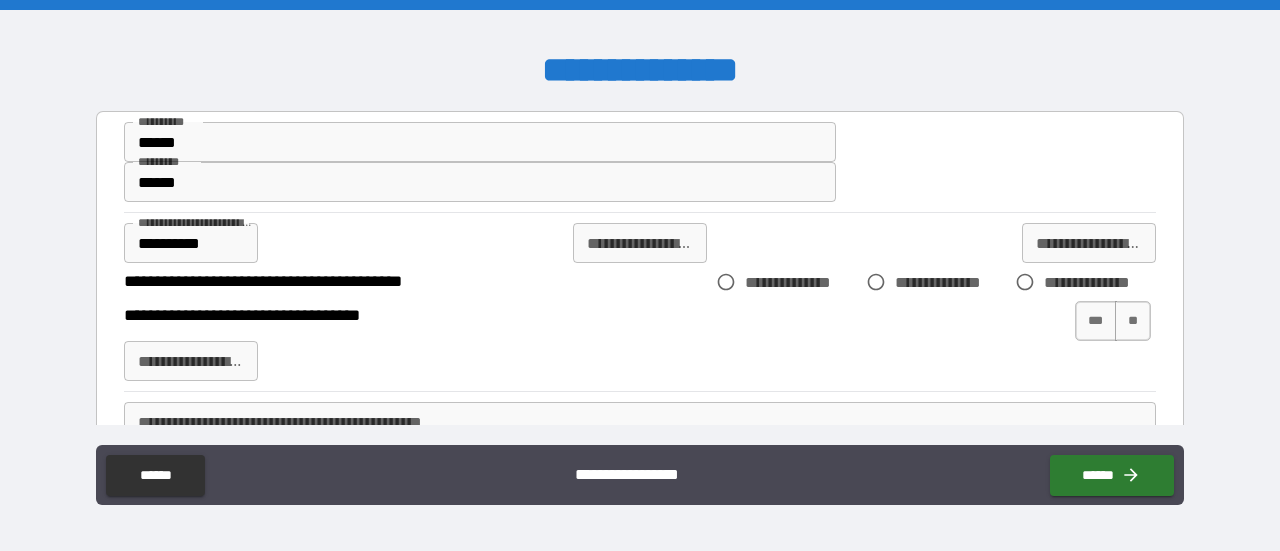 click on "**********" at bounding box center [640, 302] 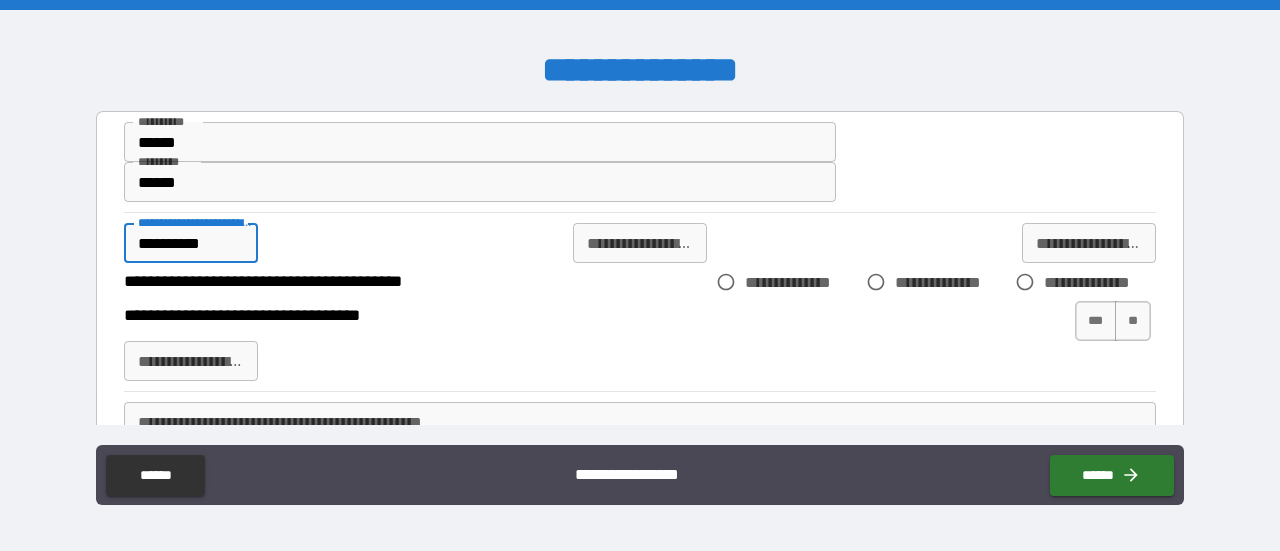 click on "**********" at bounding box center [191, 243] 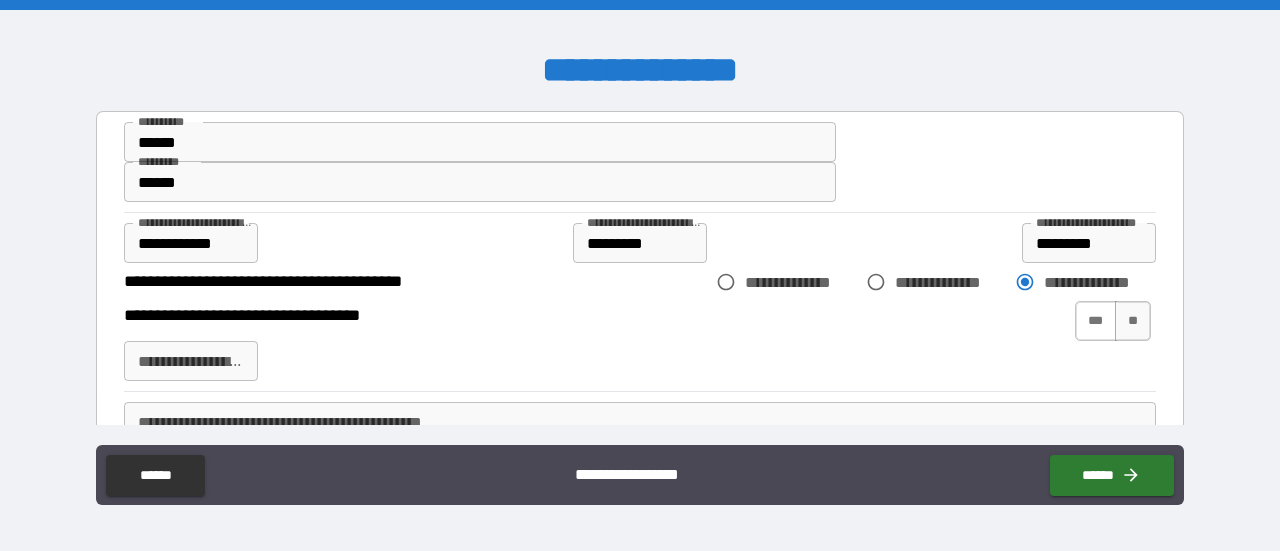 click on "***" at bounding box center (1096, 321) 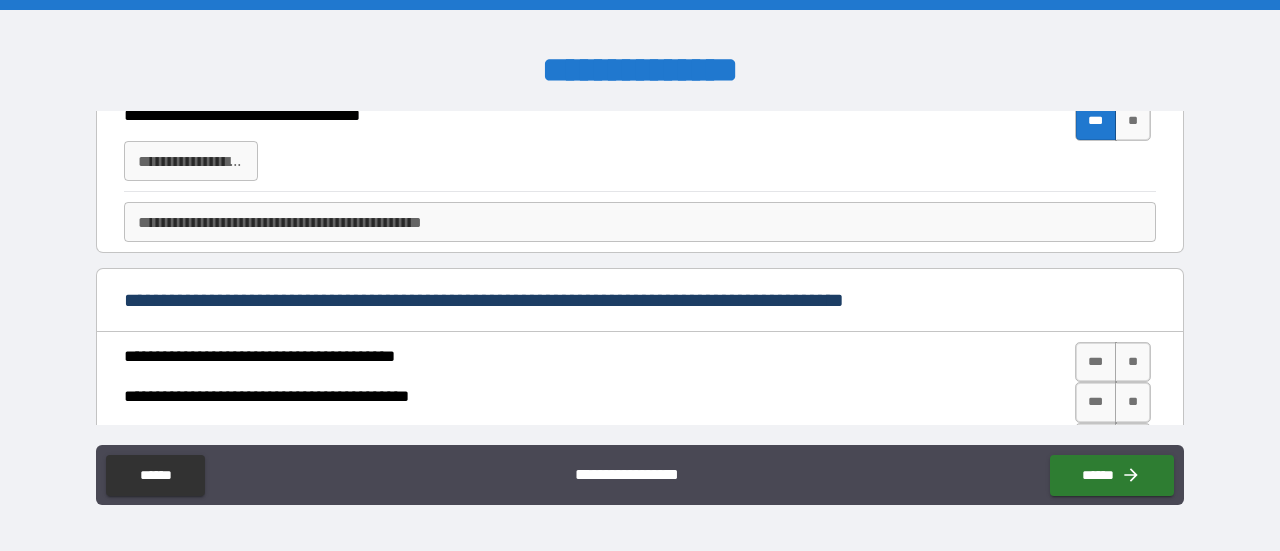 scroll, scrollTop: 100, scrollLeft: 0, axis: vertical 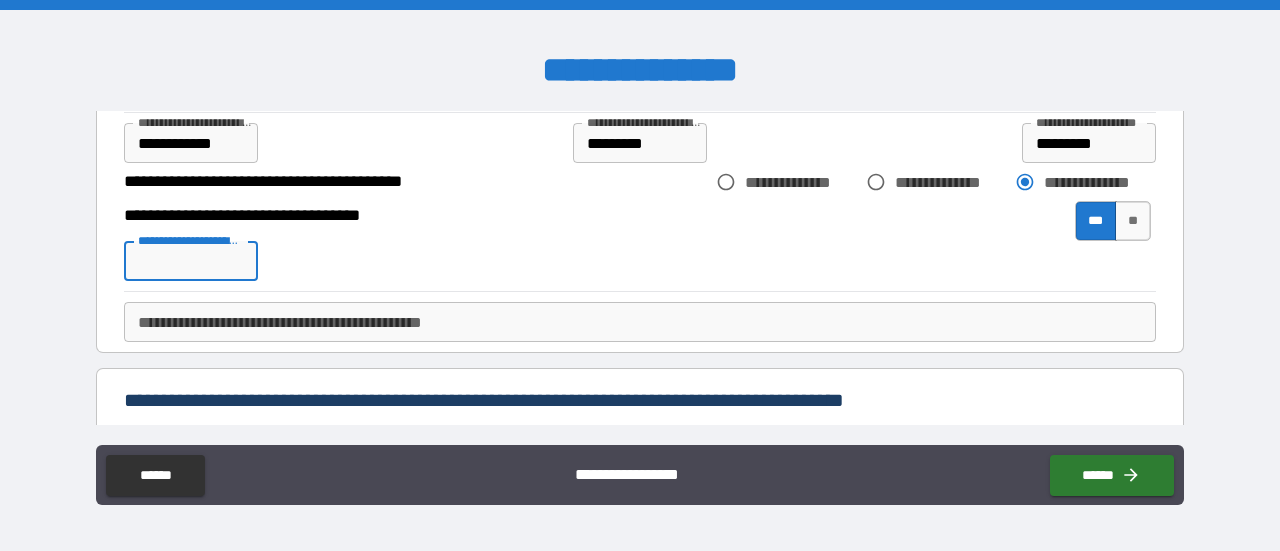 click on "**********" at bounding box center [191, 261] 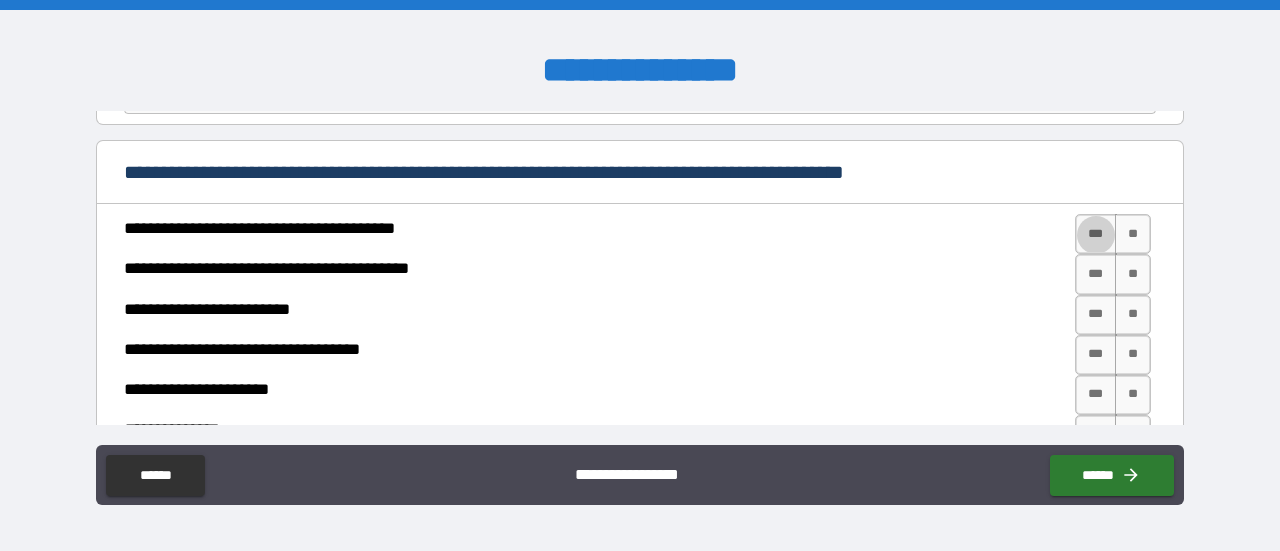 scroll, scrollTop: 400, scrollLeft: 0, axis: vertical 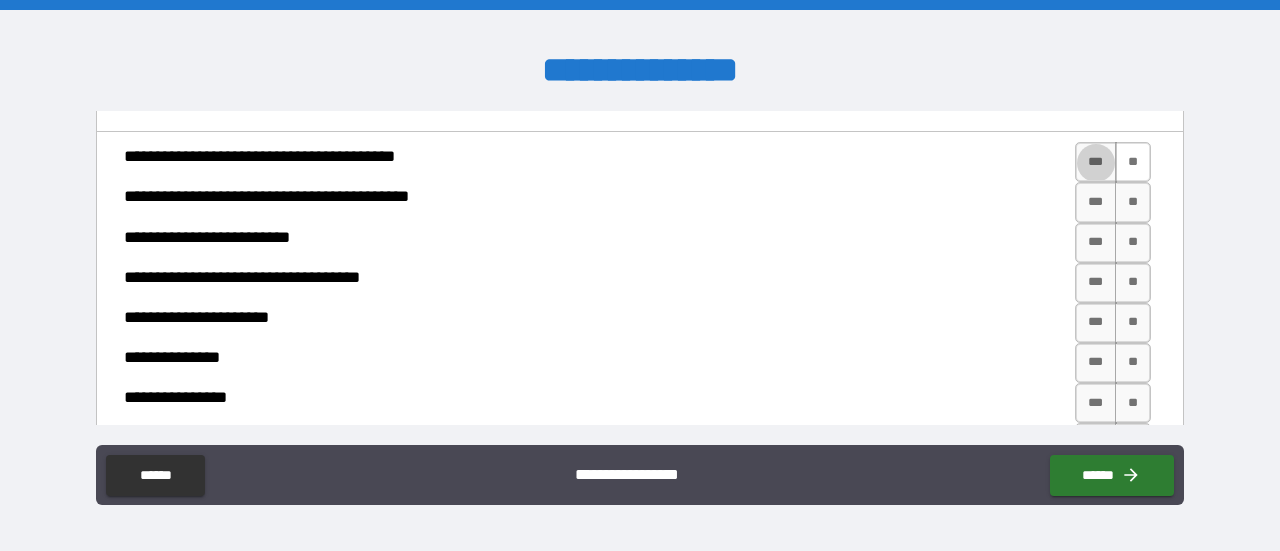 click on "**" at bounding box center (1133, 162) 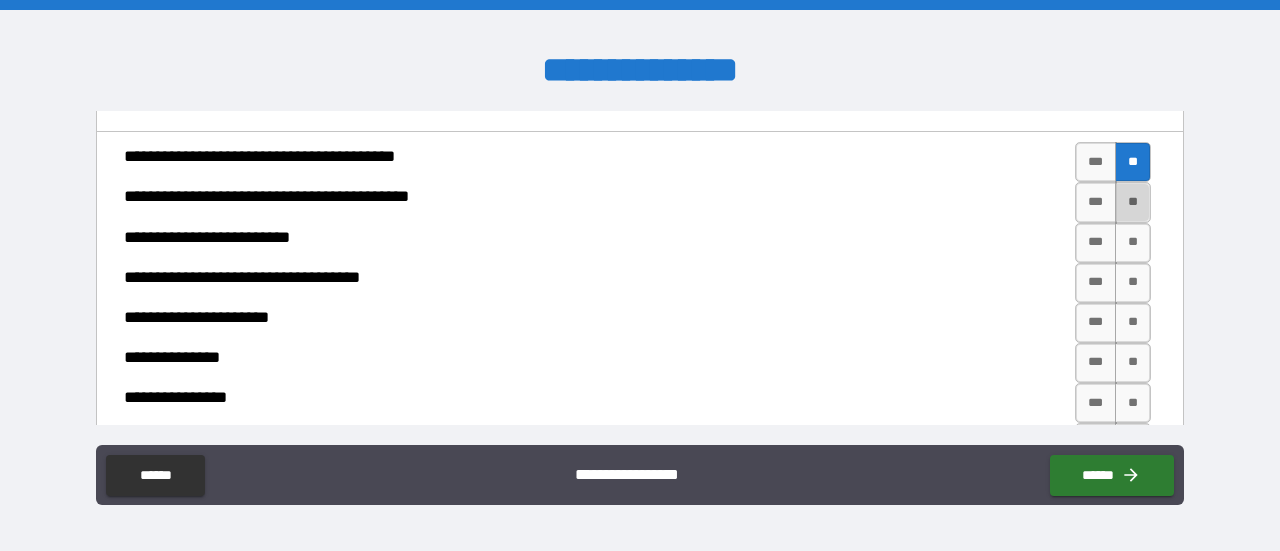 click on "**" at bounding box center [1133, 202] 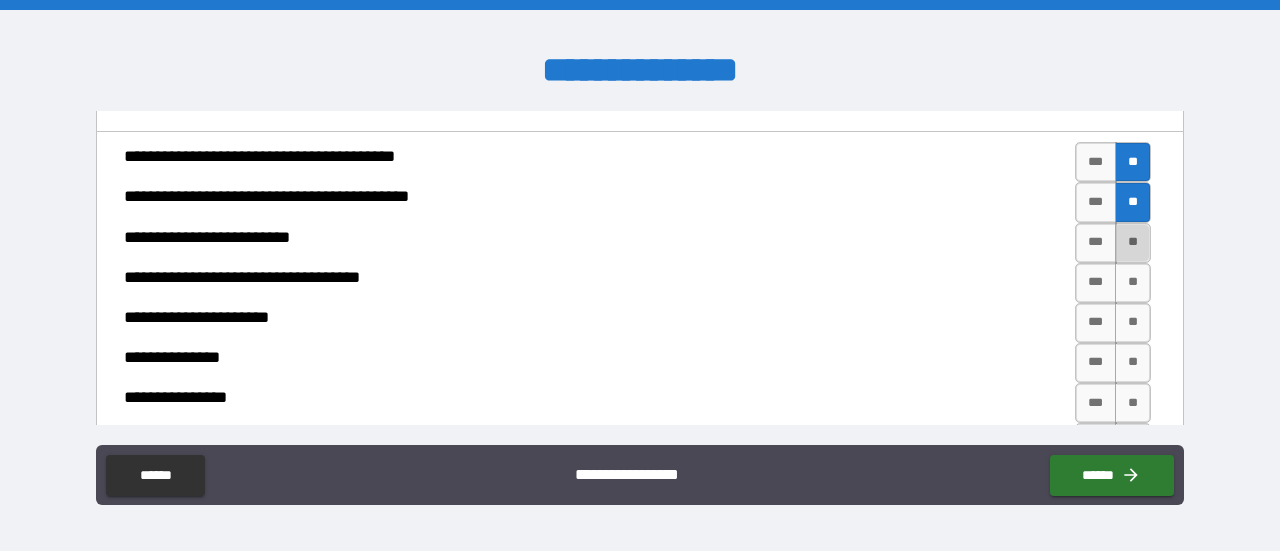 click on "**" at bounding box center (1133, 243) 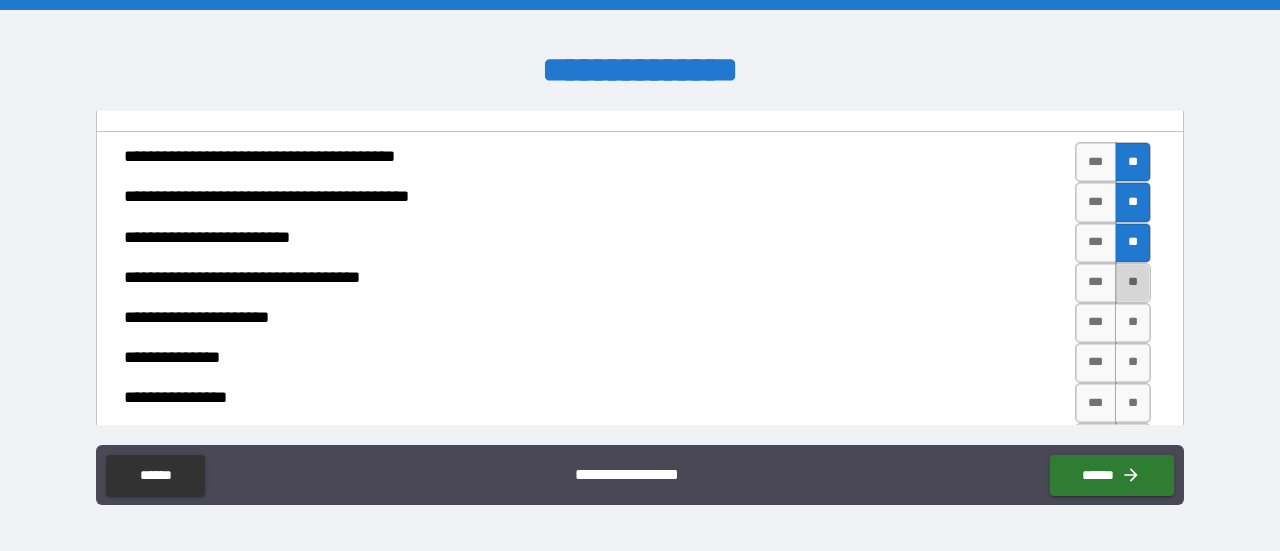 click on "**" at bounding box center [1133, 283] 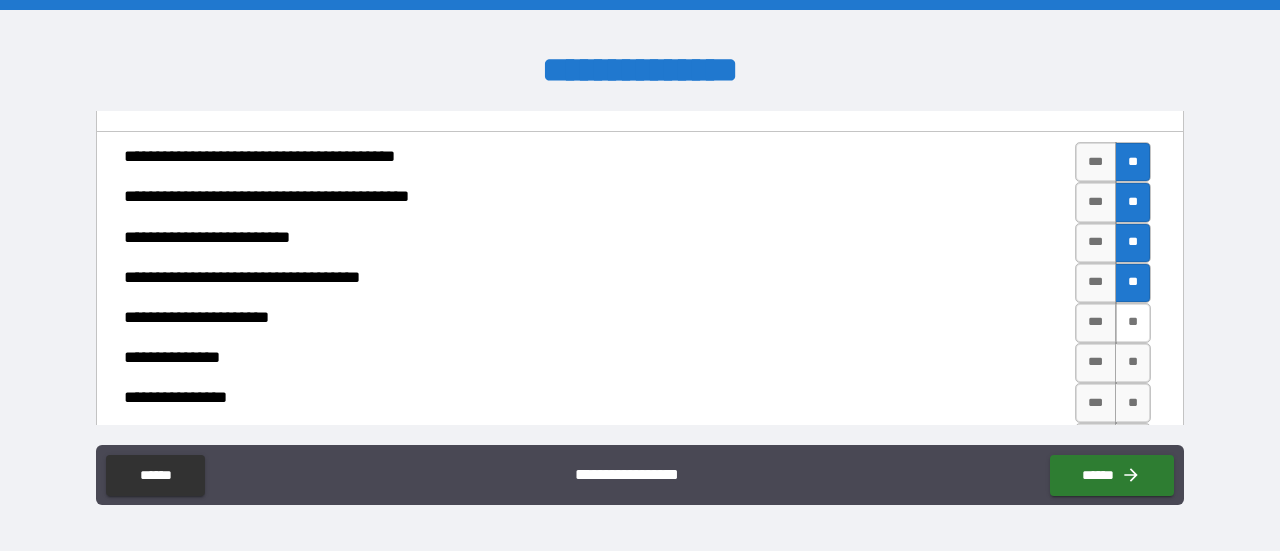 click on "**" at bounding box center [1133, 323] 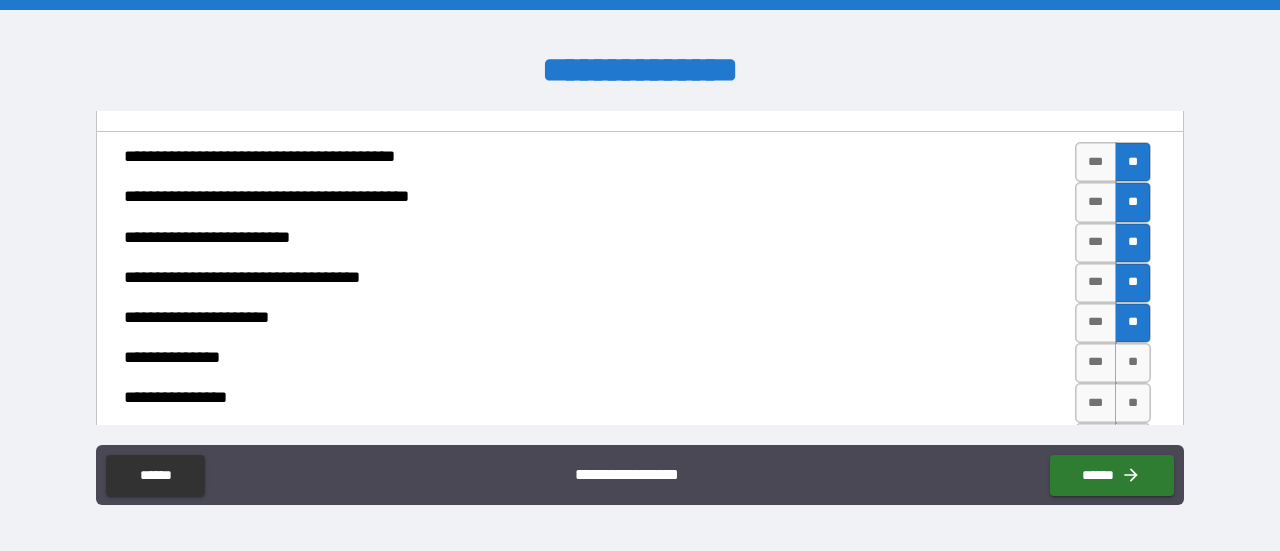 scroll, scrollTop: 600, scrollLeft: 0, axis: vertical 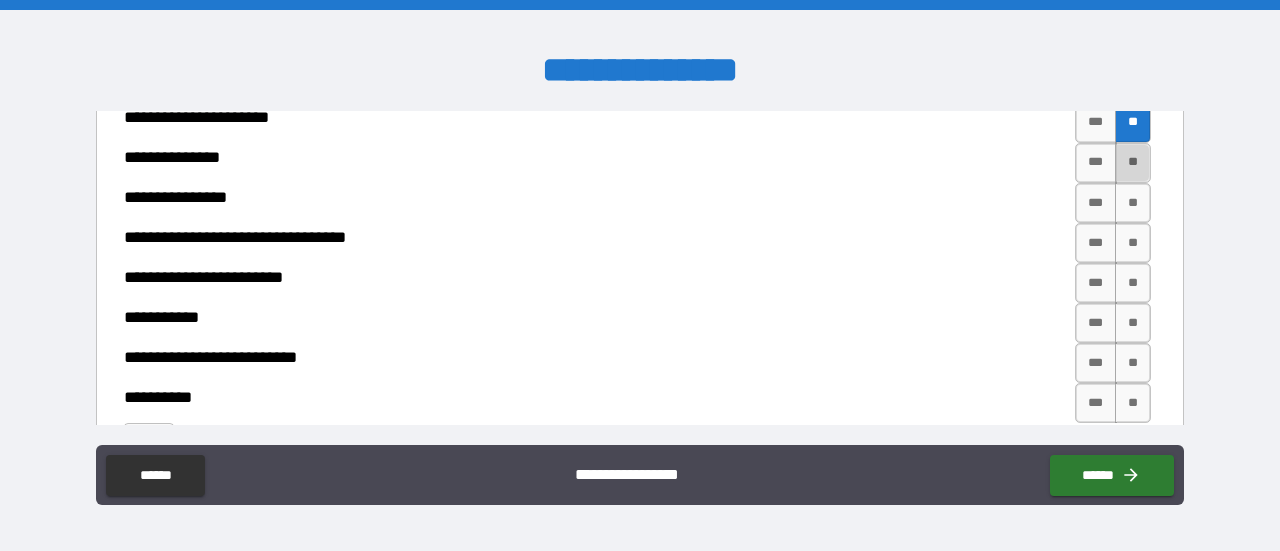click on "**" at bounding box center [1133, 163] 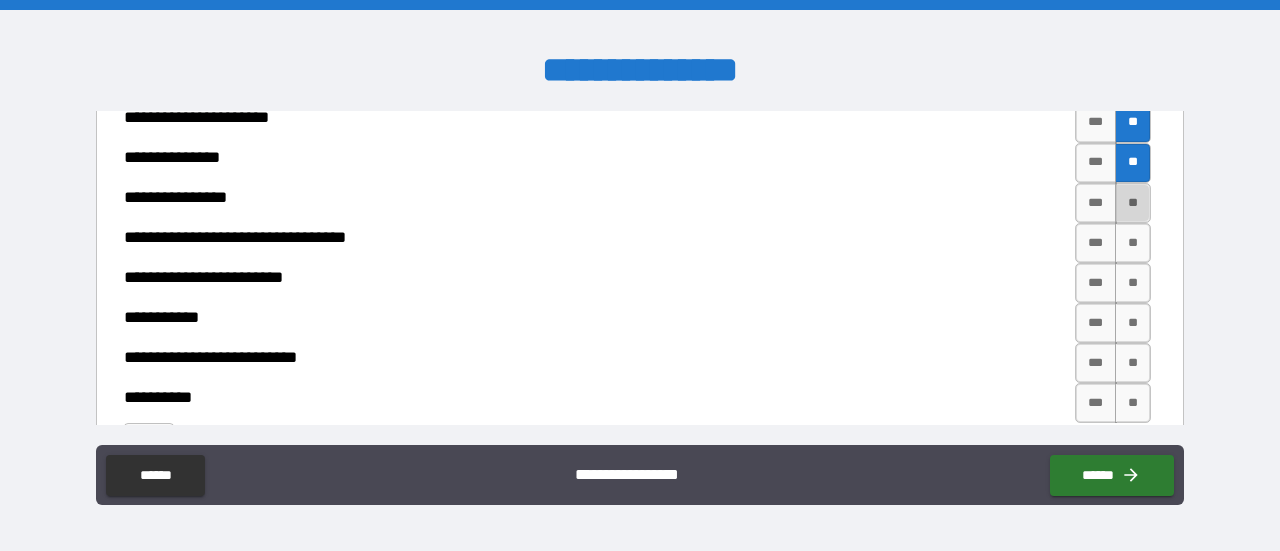 click on "**" at bounding box center [1133, 203] 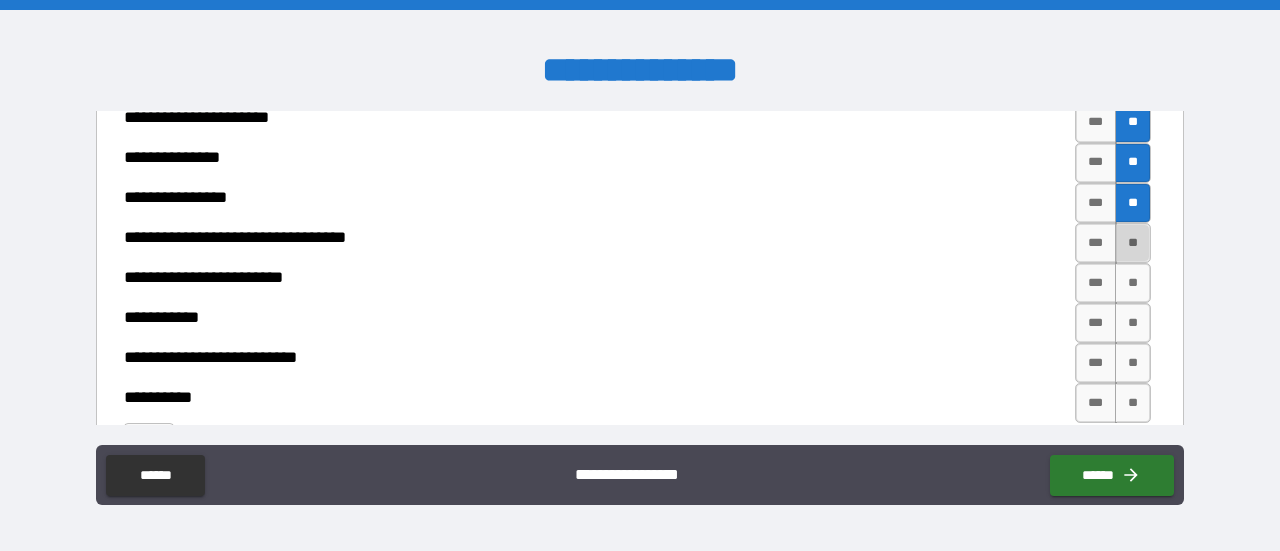 click on "**" at bounding box center (1133, 243) 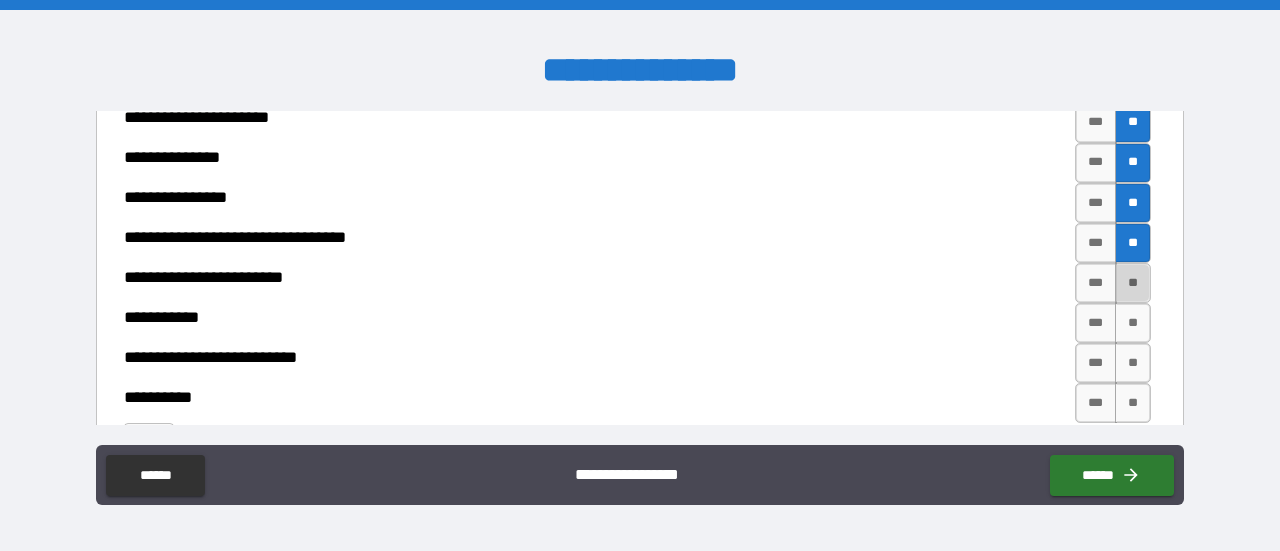 click on "**" at bounding box center [1133, 283] 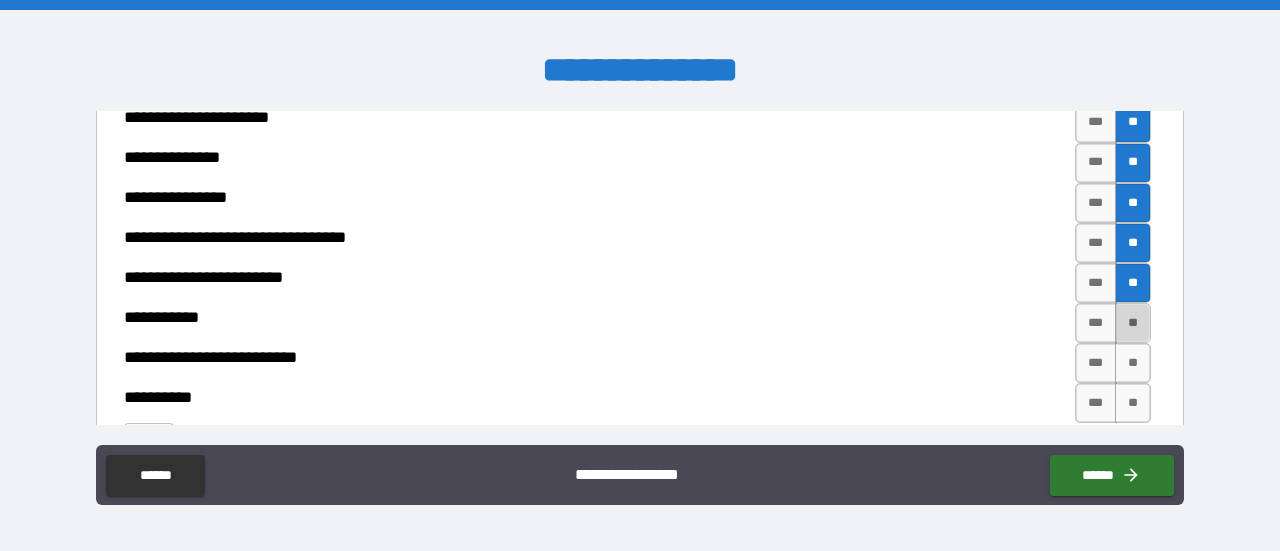 click on "**" at bounding box center [1133, 323] 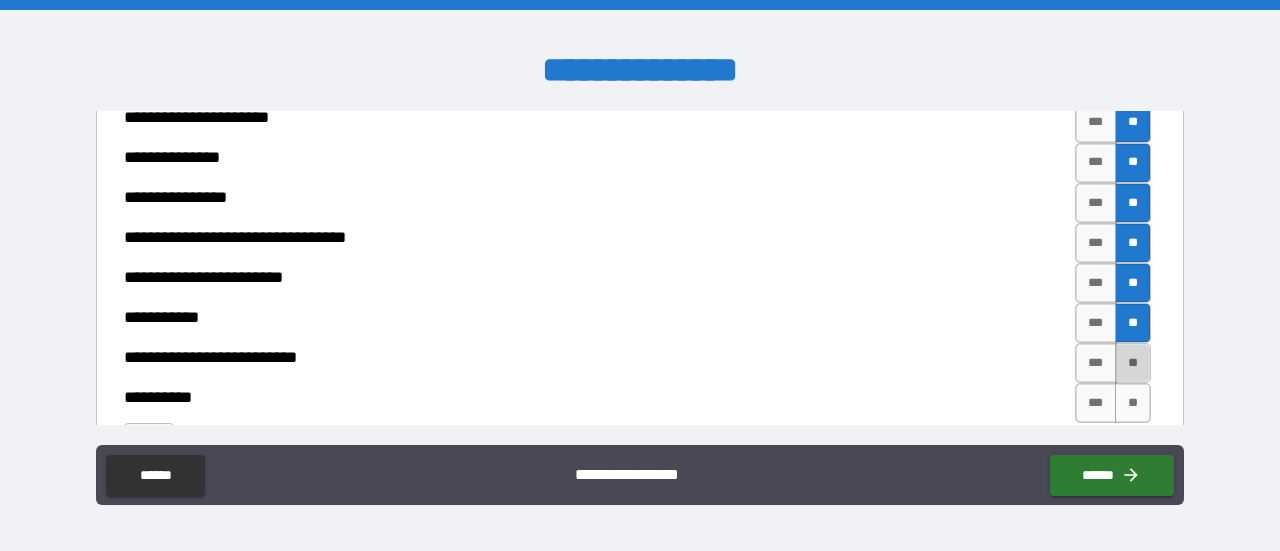 click on "**" at bounding box center [1133, 363] 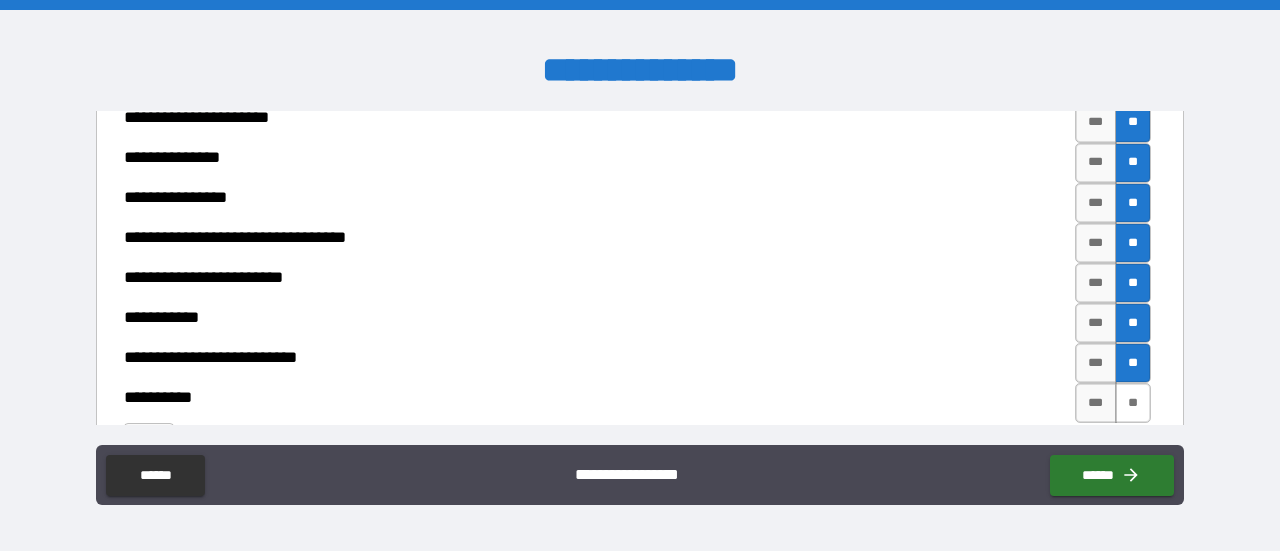 click on "**" at bounding box center (1133, 403) 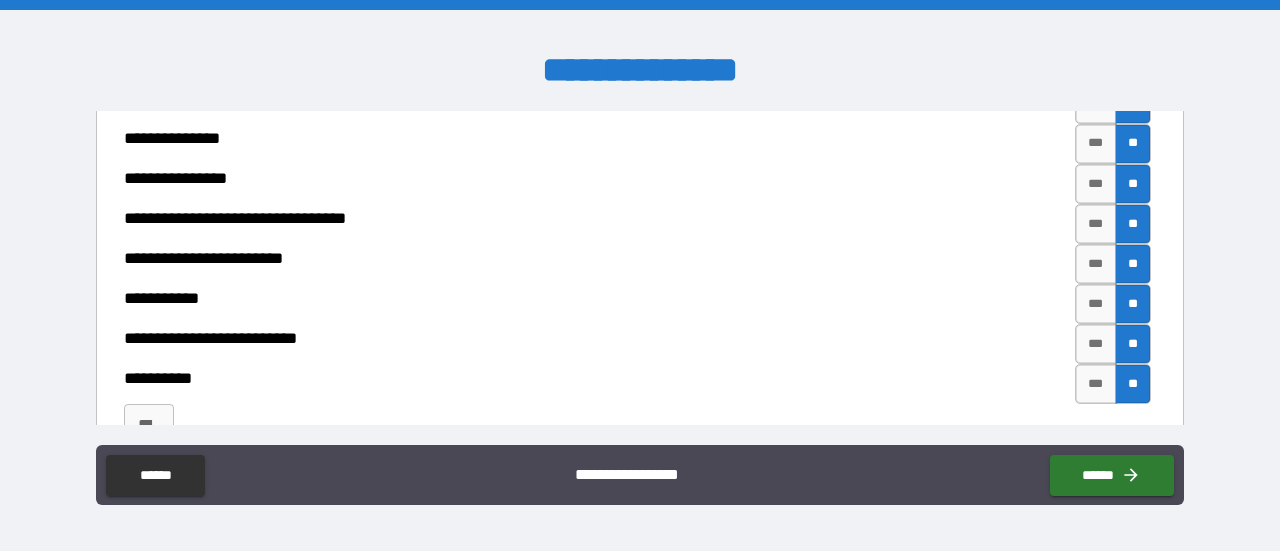 scroll, scrollTop: 666, scrollLeft: 0, axis: vertical 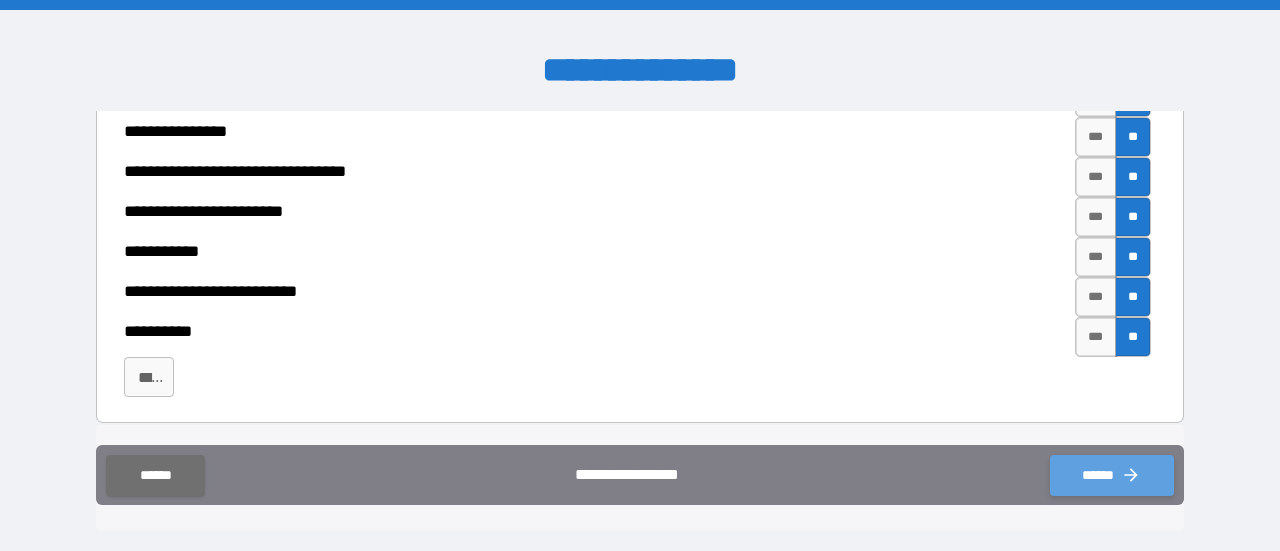 click on "******" at bounding box center (1112, 475) 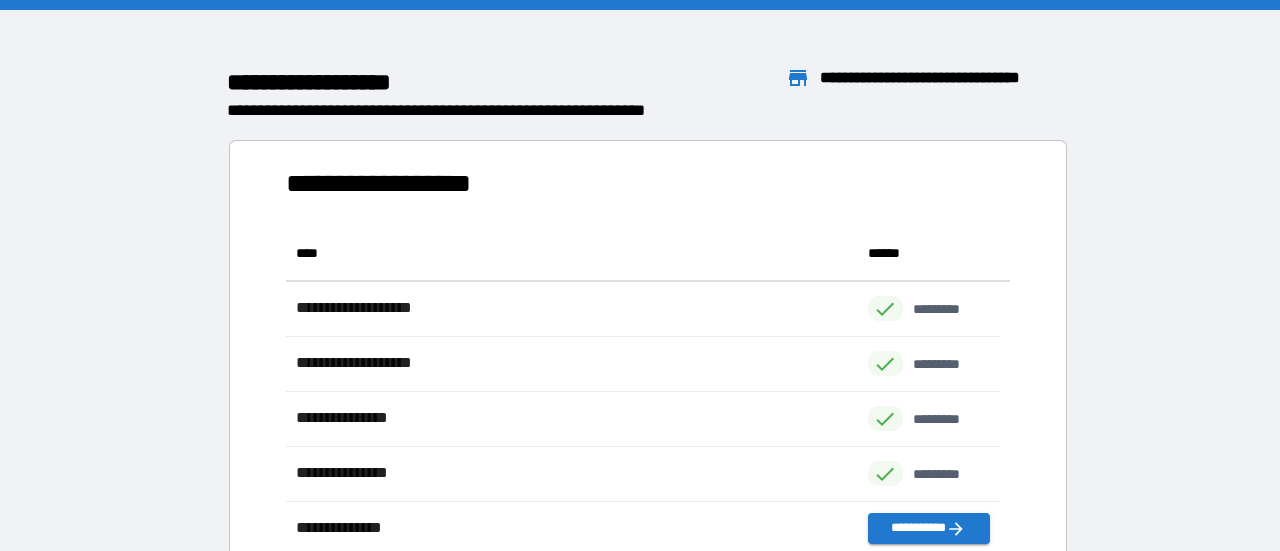 scroll, scrollTop: 16, scrollLeft: 16, axis: both 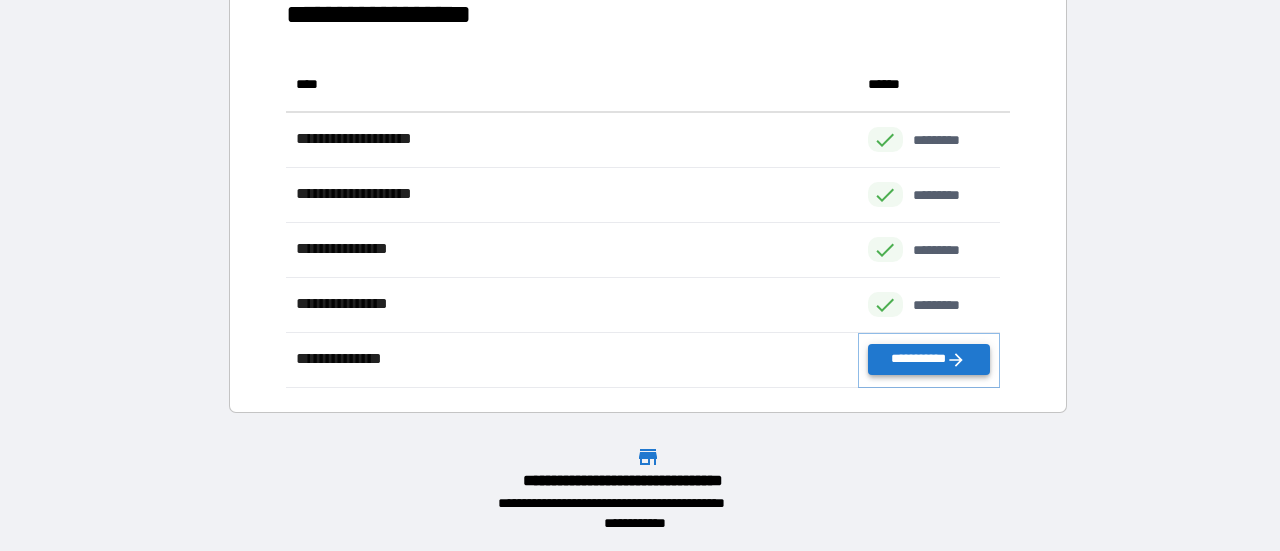 click on "**********" at bounding box center [929, 359] 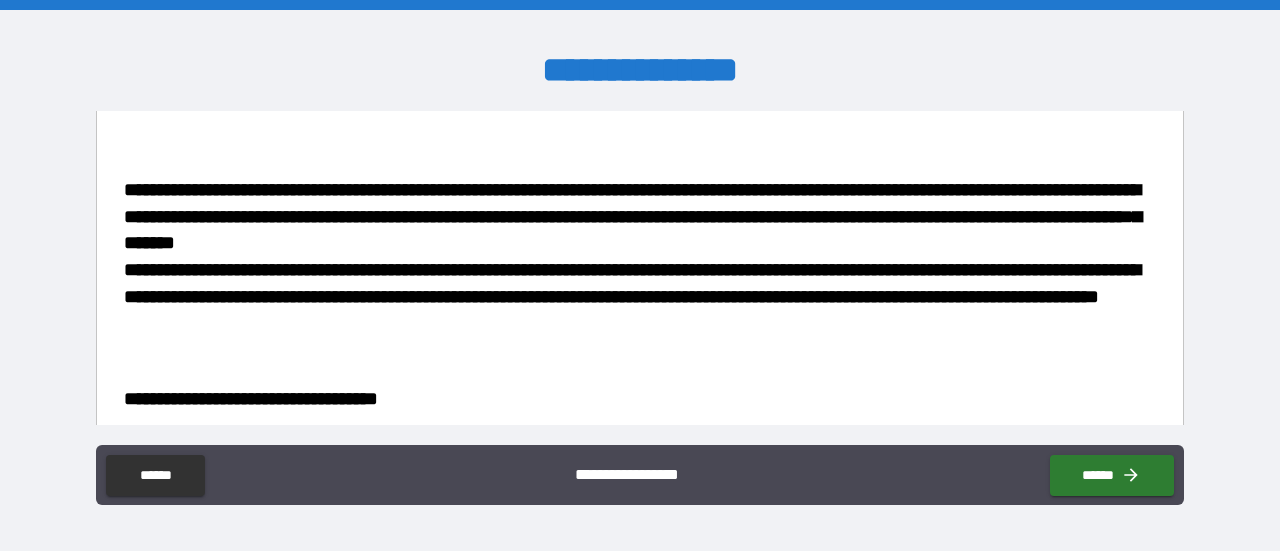 scroll, scrollTop: 470, scrollLeft: 0, axis: vertical 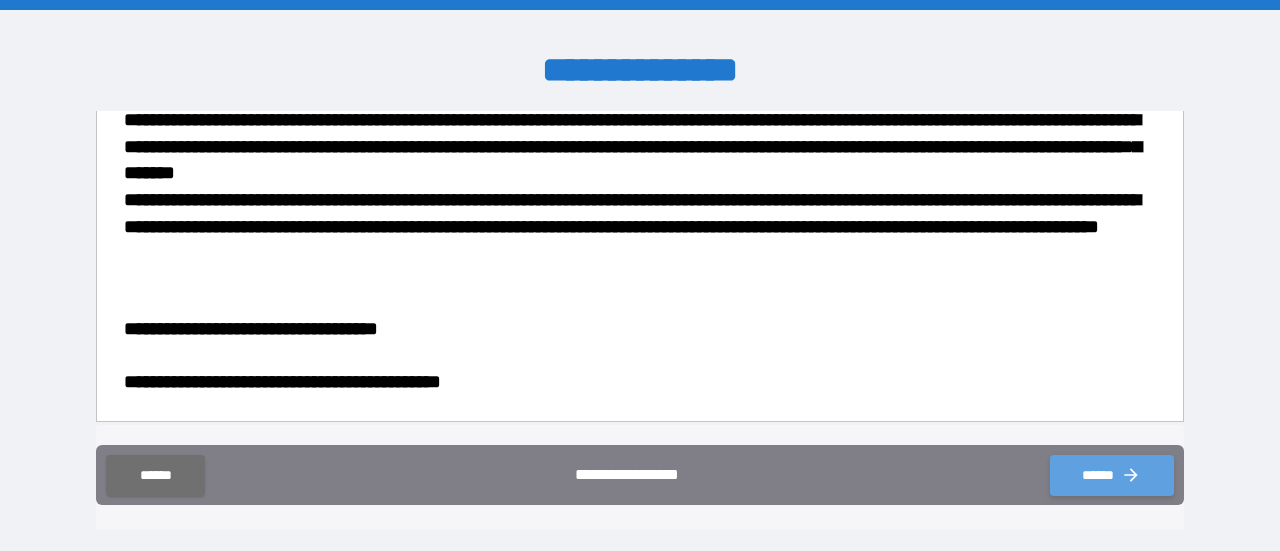 click on "******" at bounding box center (1112, 475) 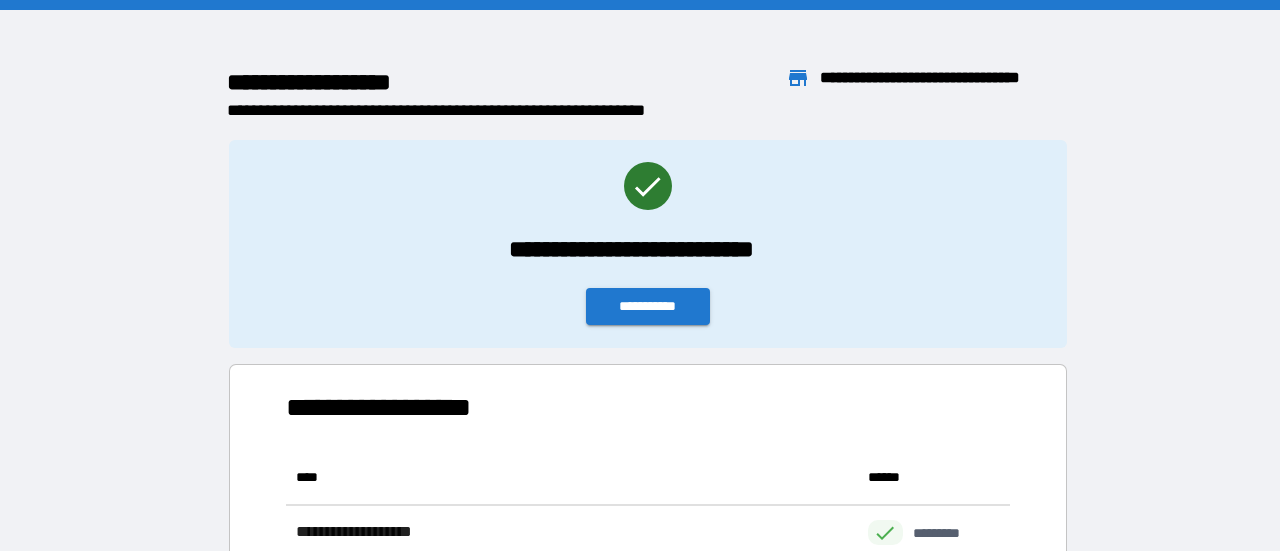 scroll, scrollTop: 16, scrollLeft: 16, axis: both 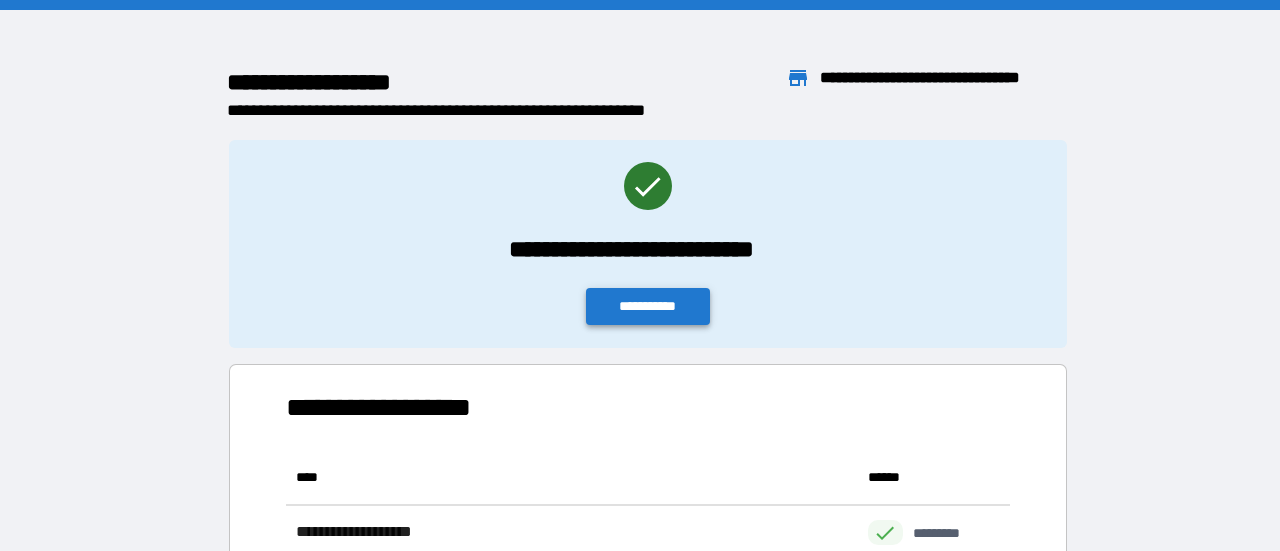click on "**********" at bounding box center [648, 306] 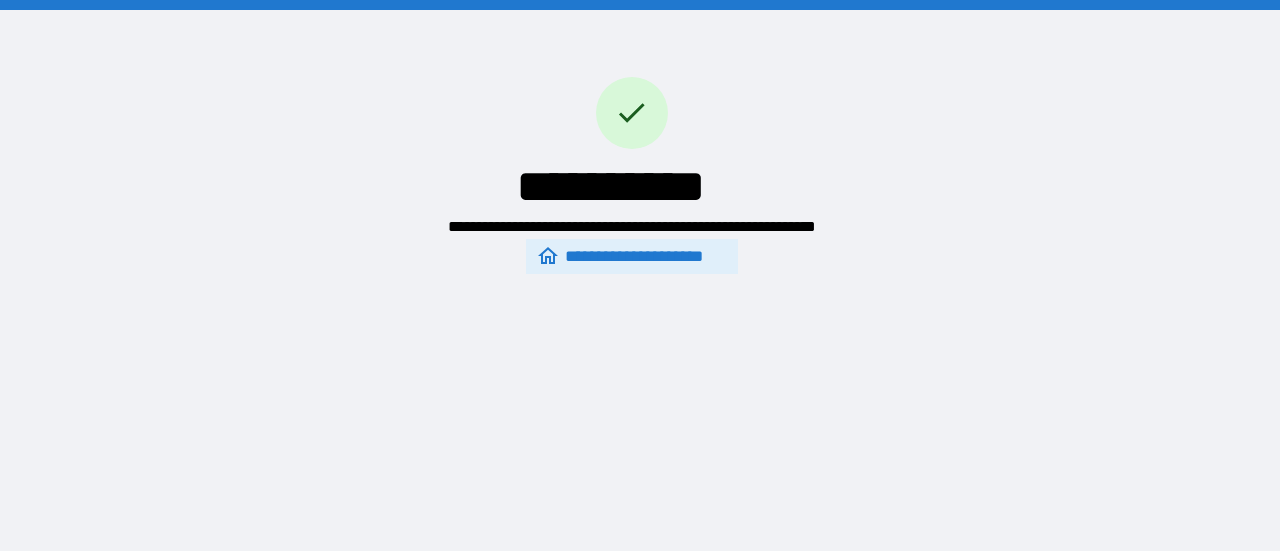 click on "**********" at bounding box center [631, 257] 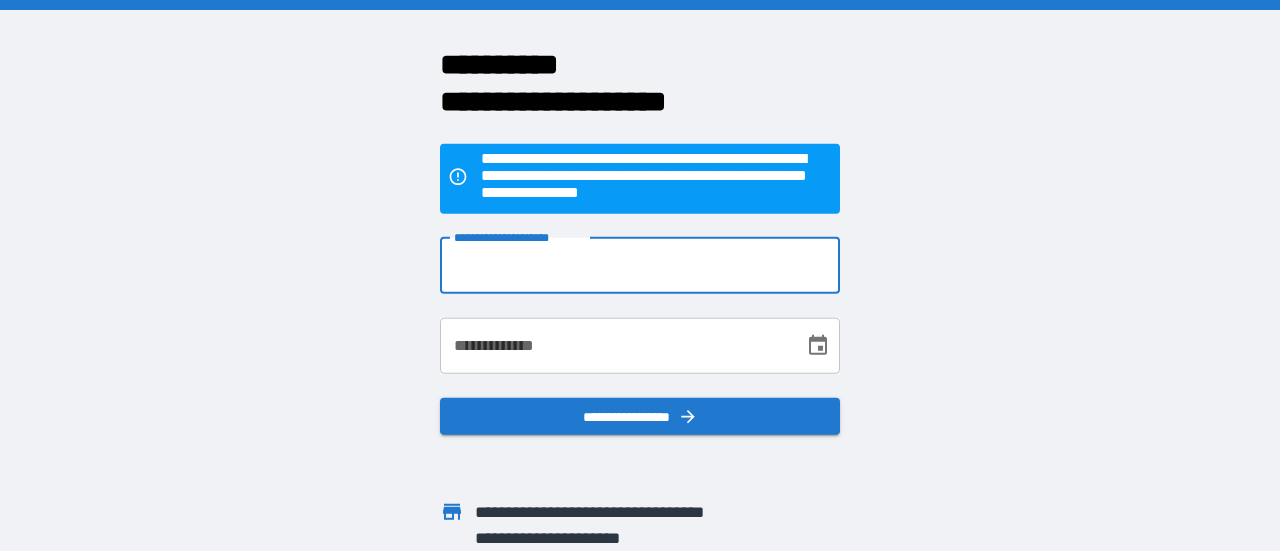 click on "**********" at bounding box center [640, 265] 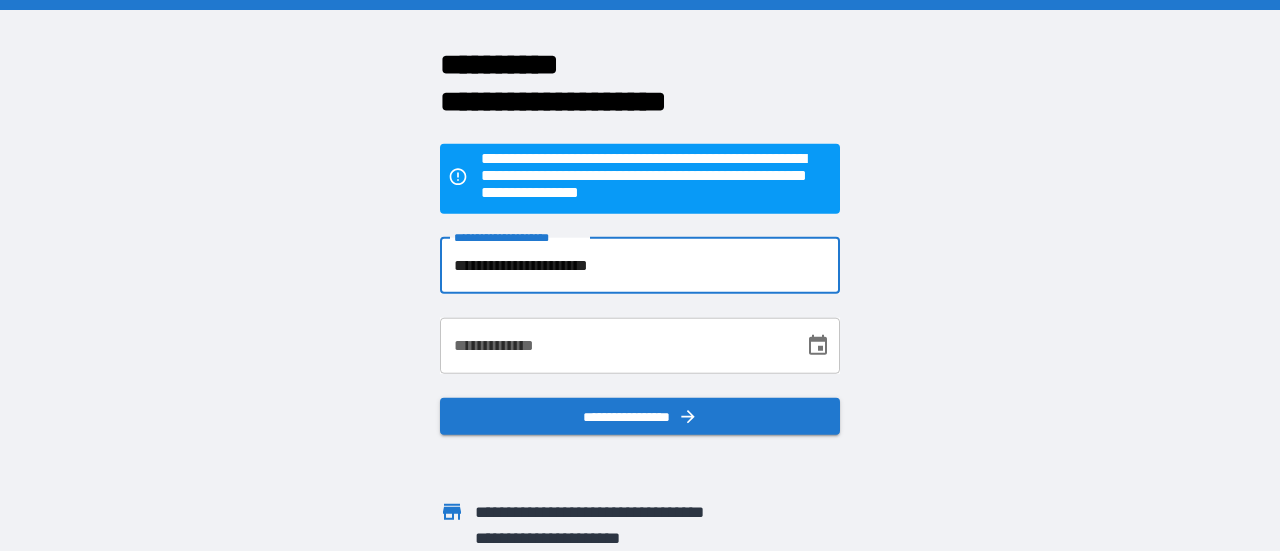 click on "**********" at bounding box center [615, 345] 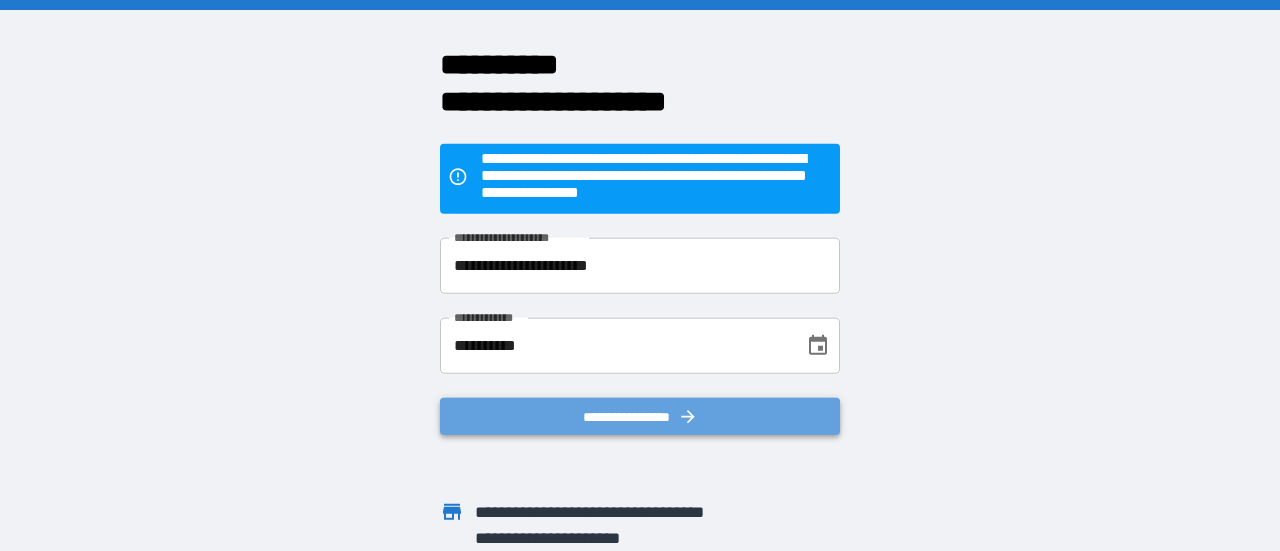 click on "**********" at bounding box center [640, 416] 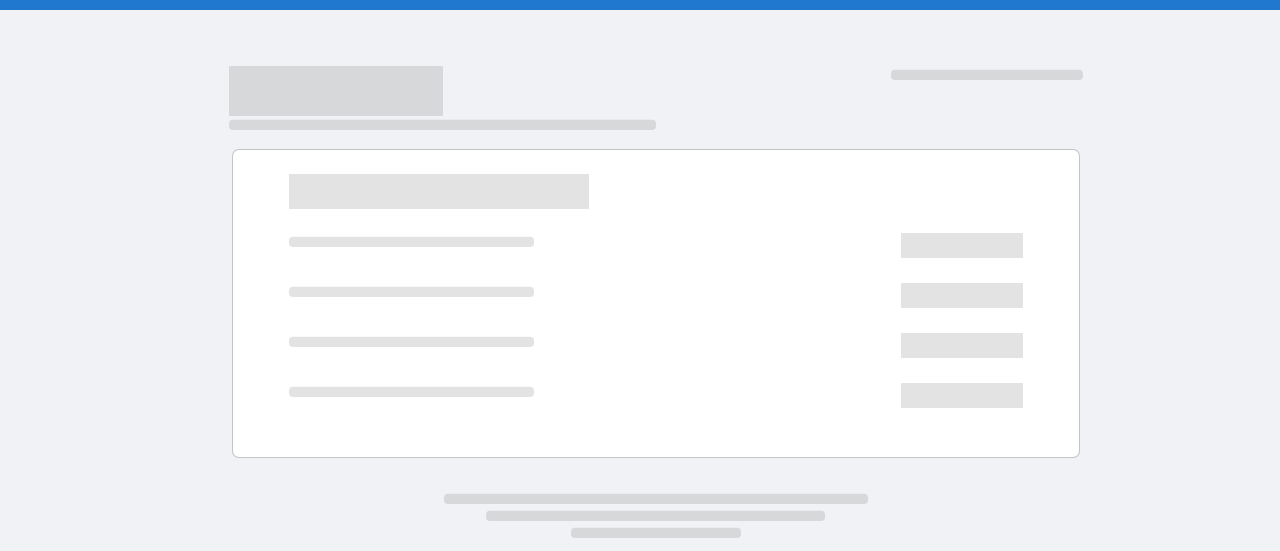 scroll, scrollTop: 0, scrollLeft: 0, axis: both 